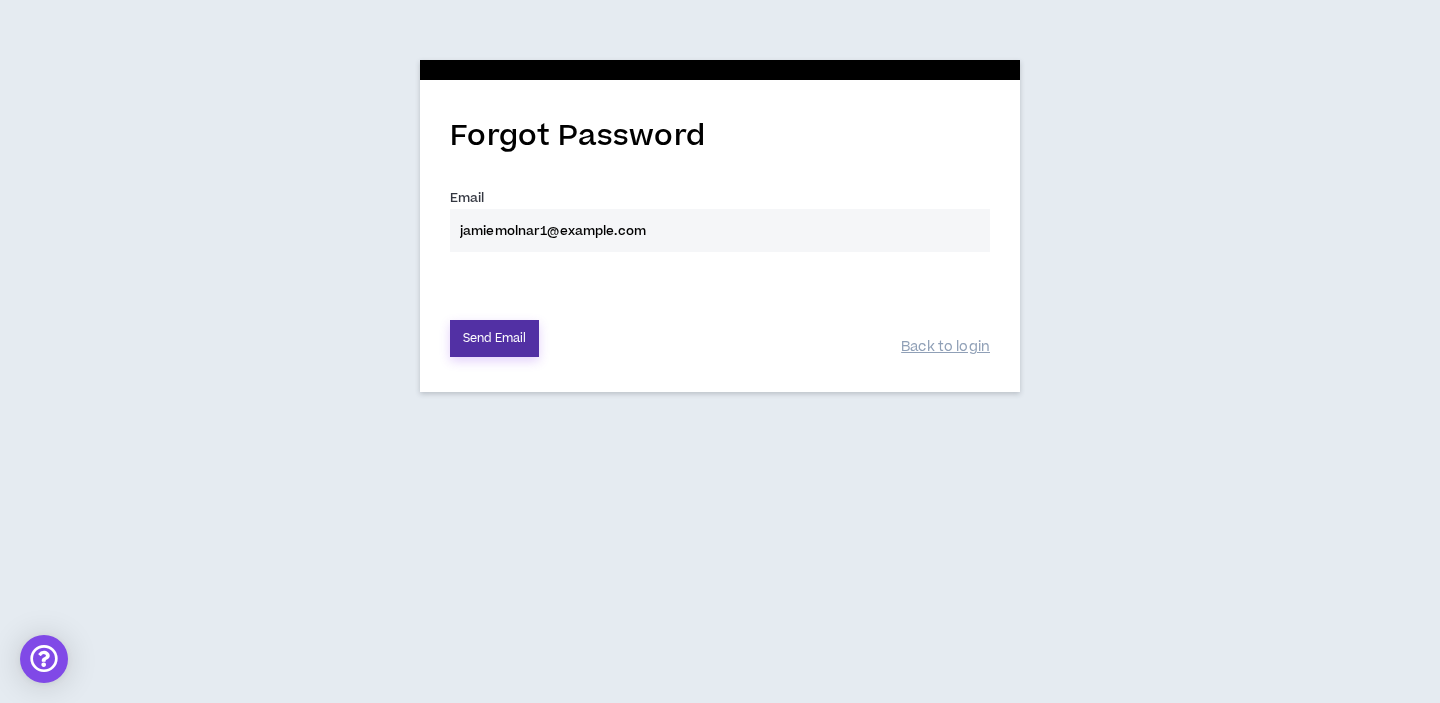 scroll, scrollTop: 0, scrollLeft: 0, axis: both 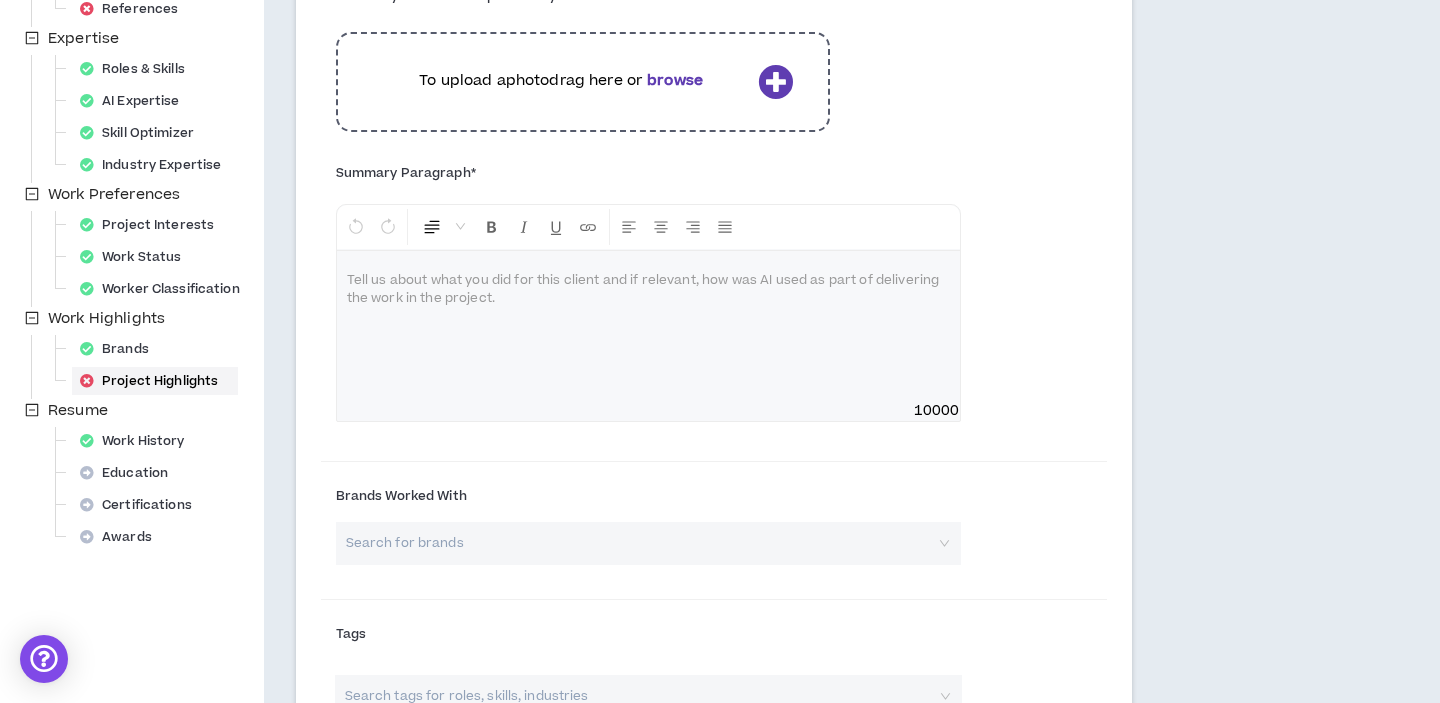 click at bounding box center (648, 326) 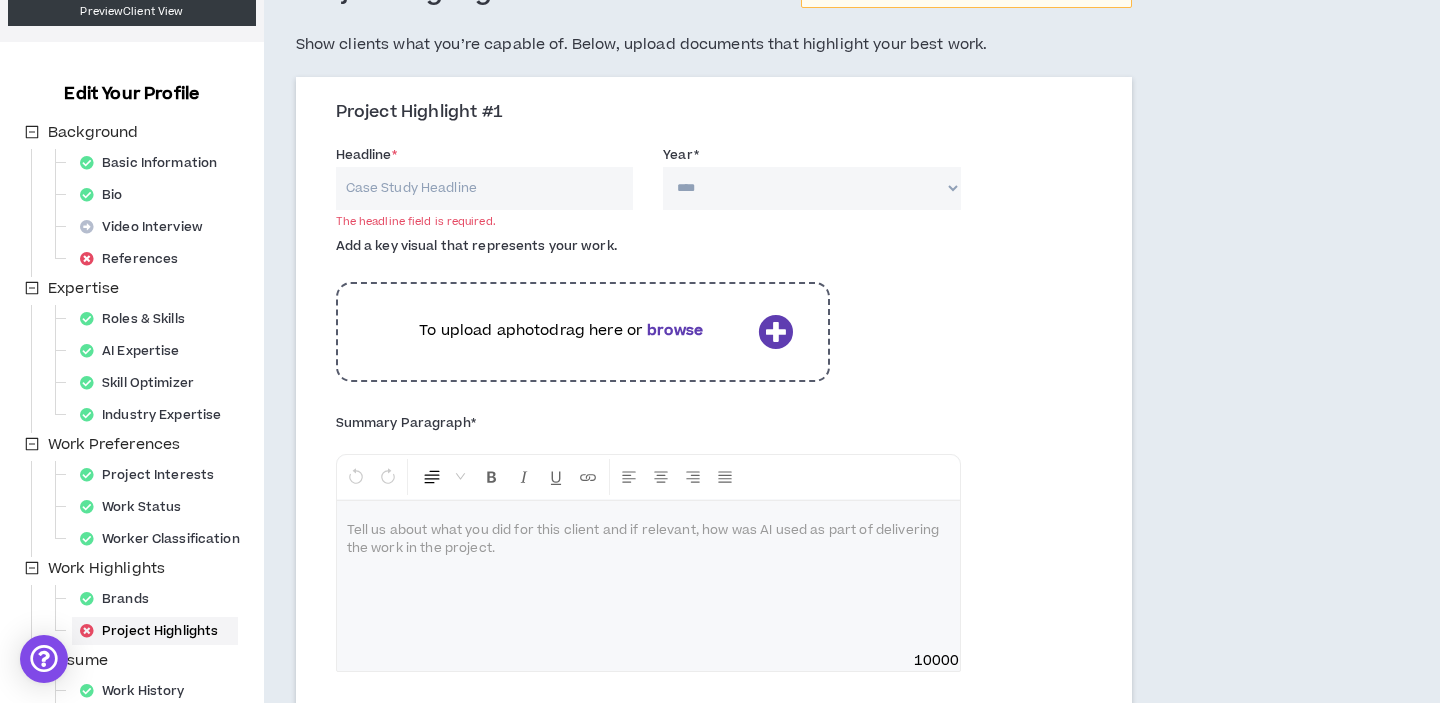 scroll, scrollTop: 0, scrollLeft: 0, axis: both 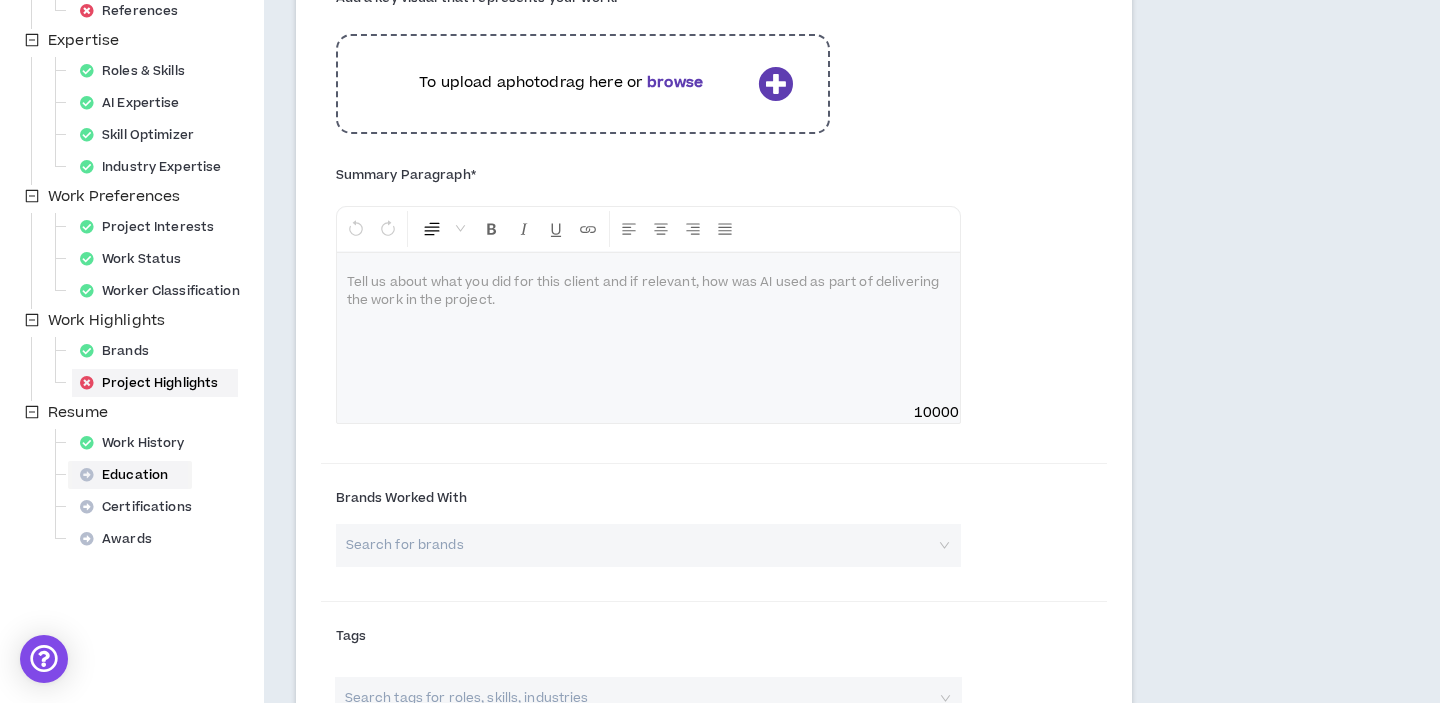 click on "Education" at bounding box center [130, 475] 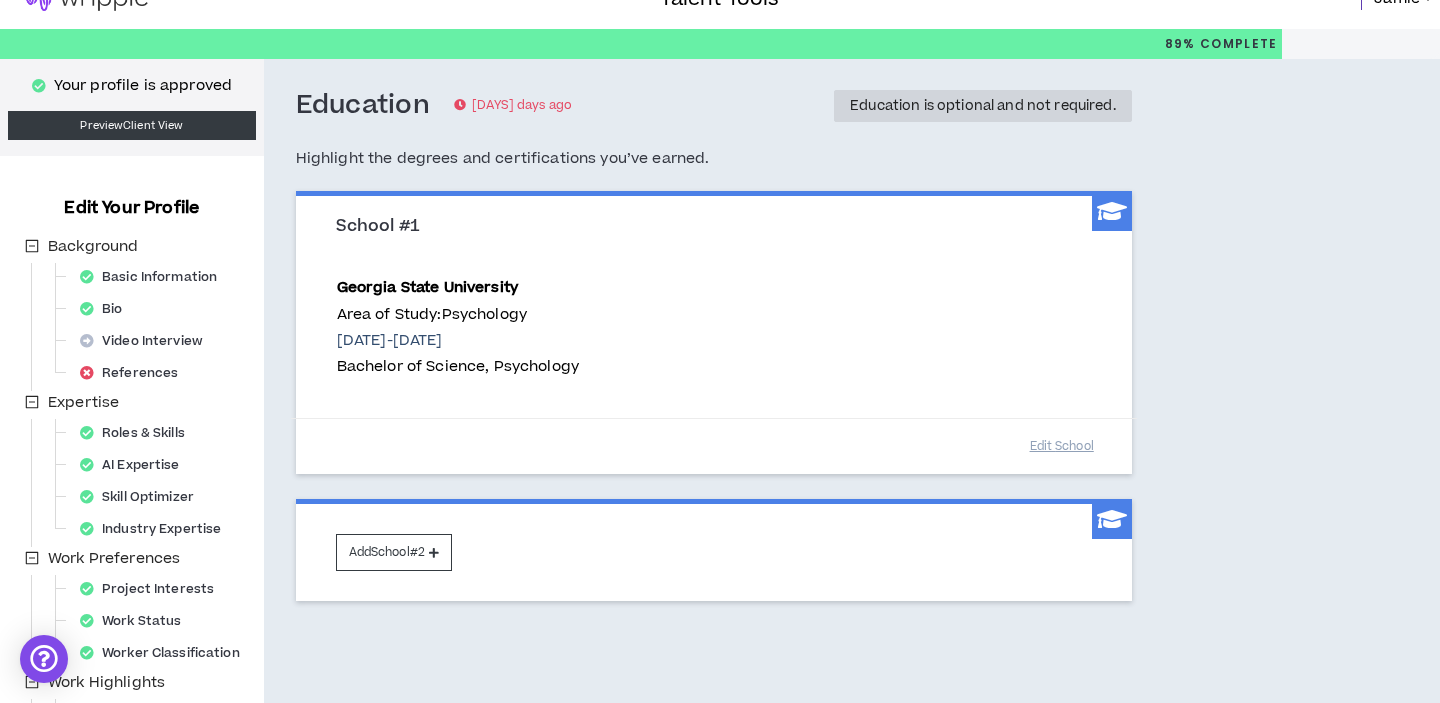 scroll, scrollTop: 0, scrollLeft: 0, axis: both 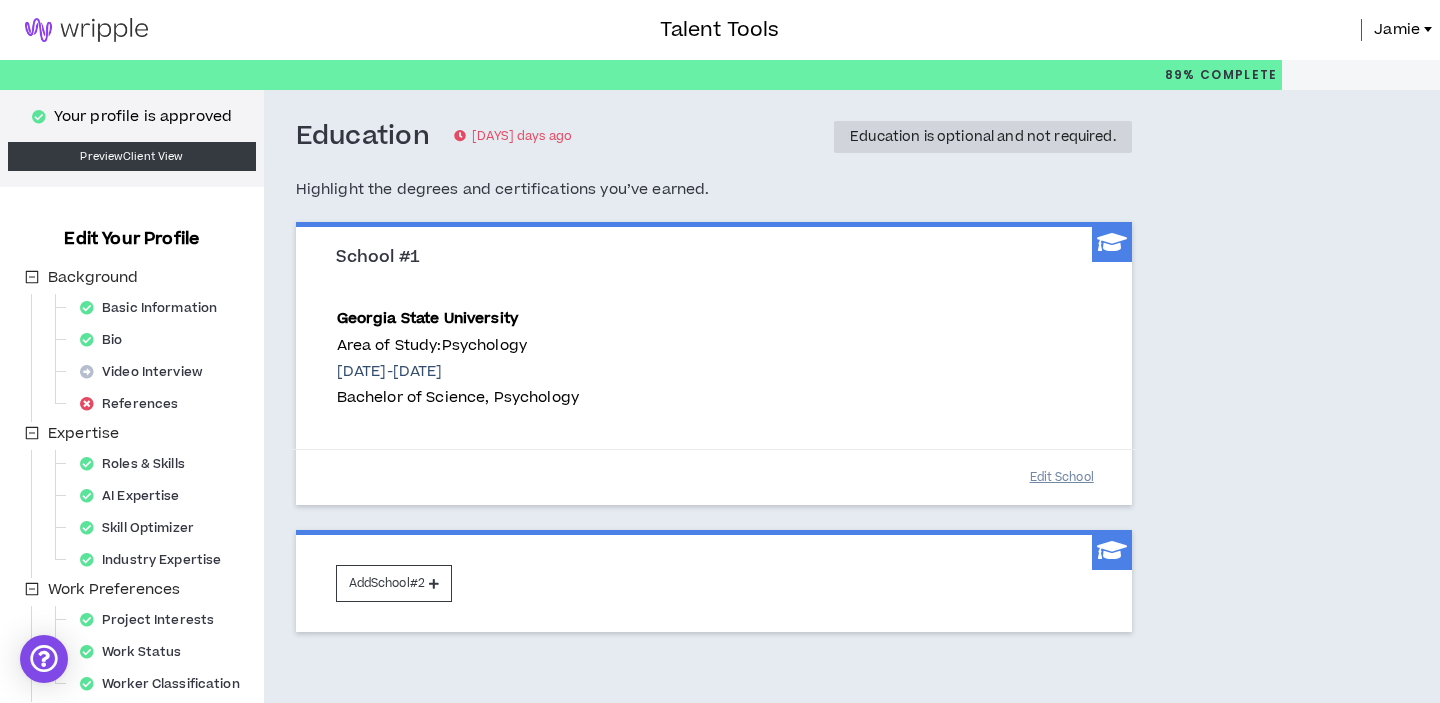 click on "Edit   School" at bounding box center [1062, 477] 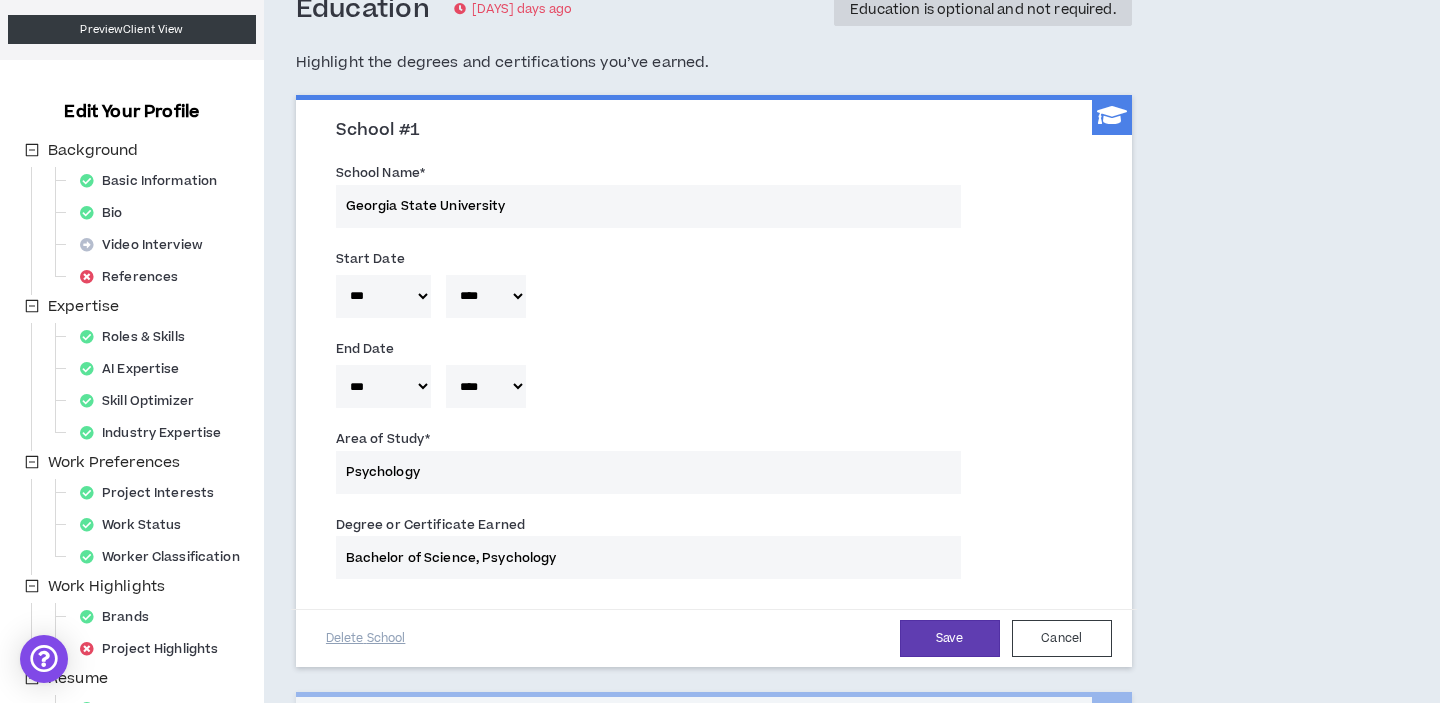 scroll, scrollTop: 396, scrollLeft: 0, axis: vertical 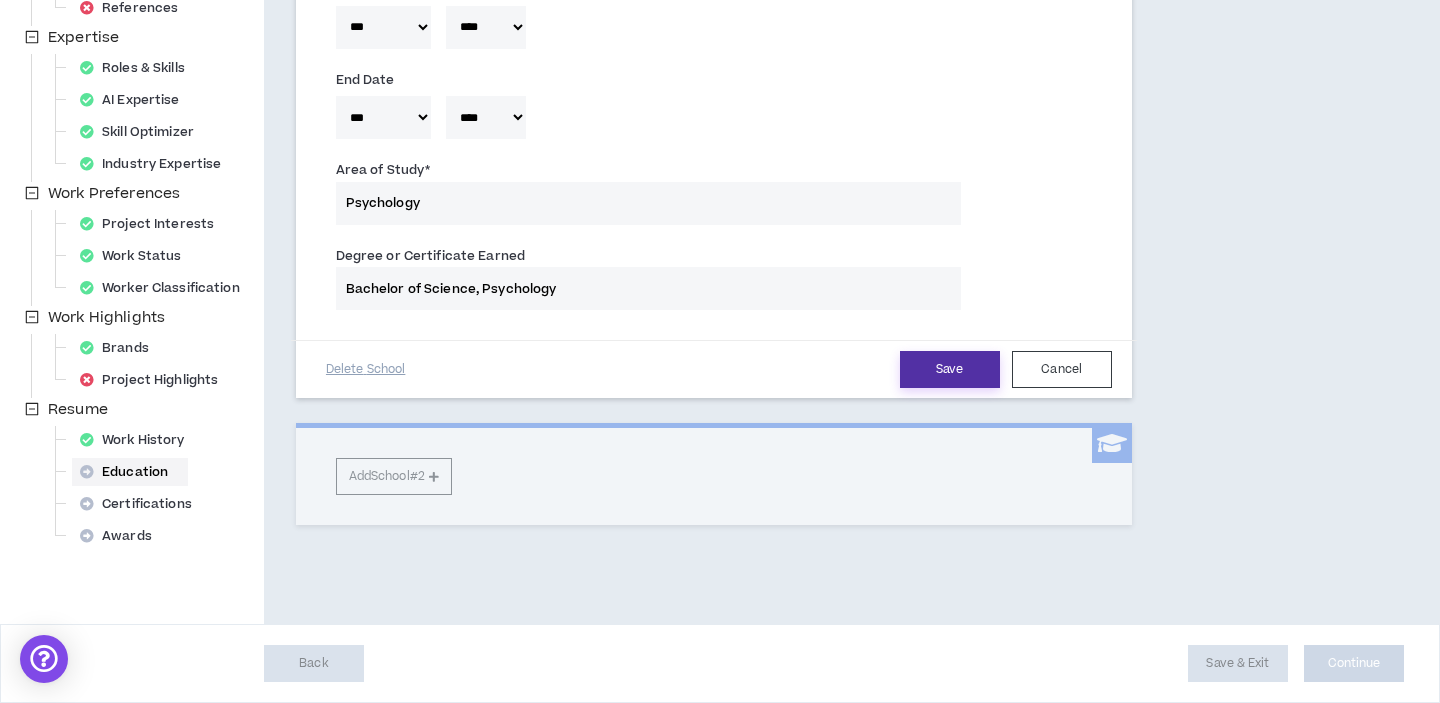 click on "Save" at bounding box center [950, 369] 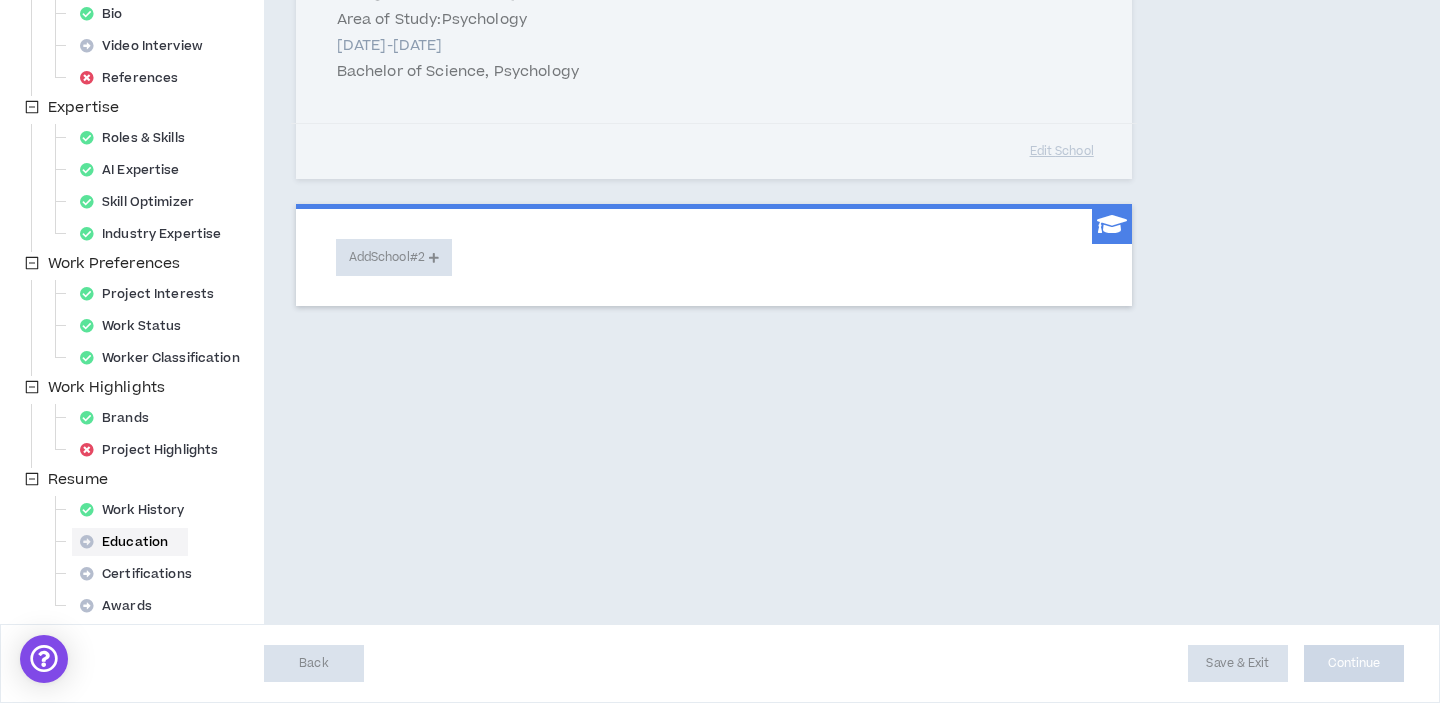 scroll, scrollTop: 0, scrollLeft: 0, axis: both 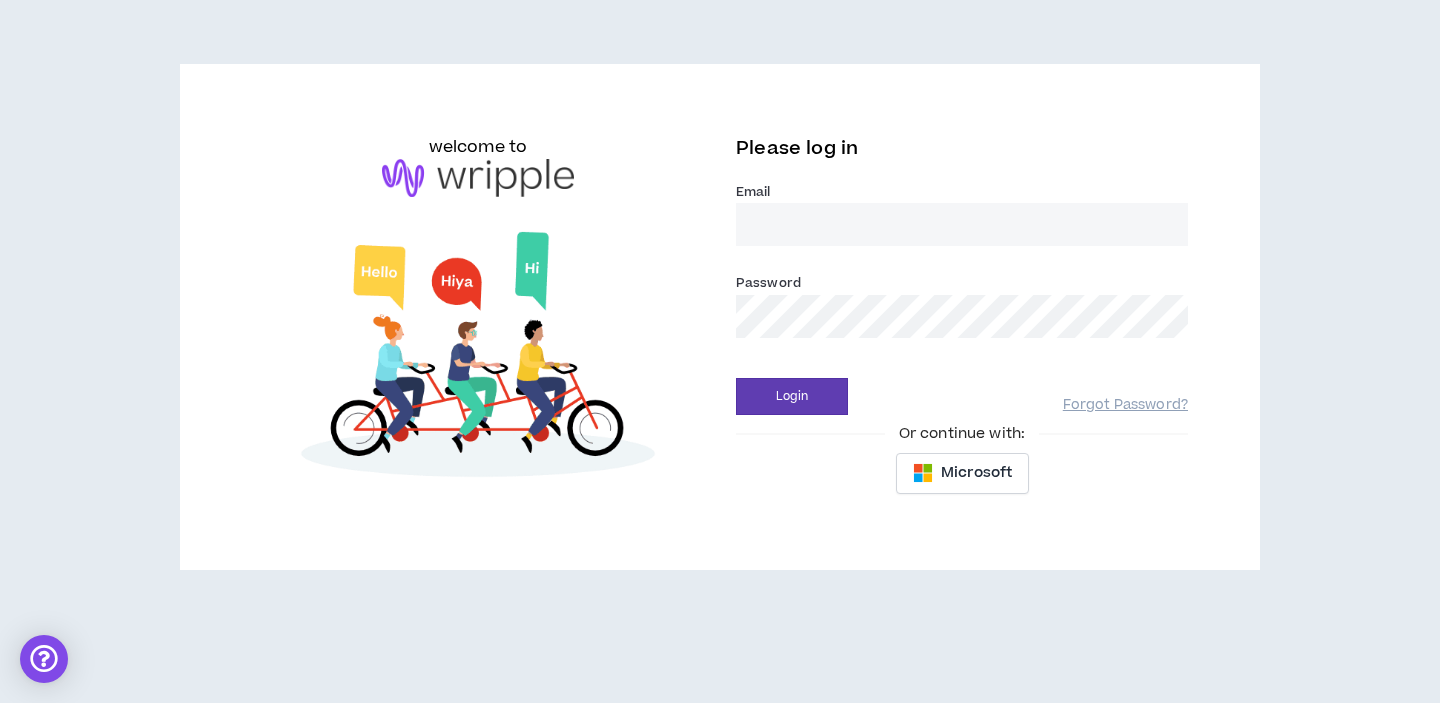 click on "Email  *" at bounding box center (962, 224) 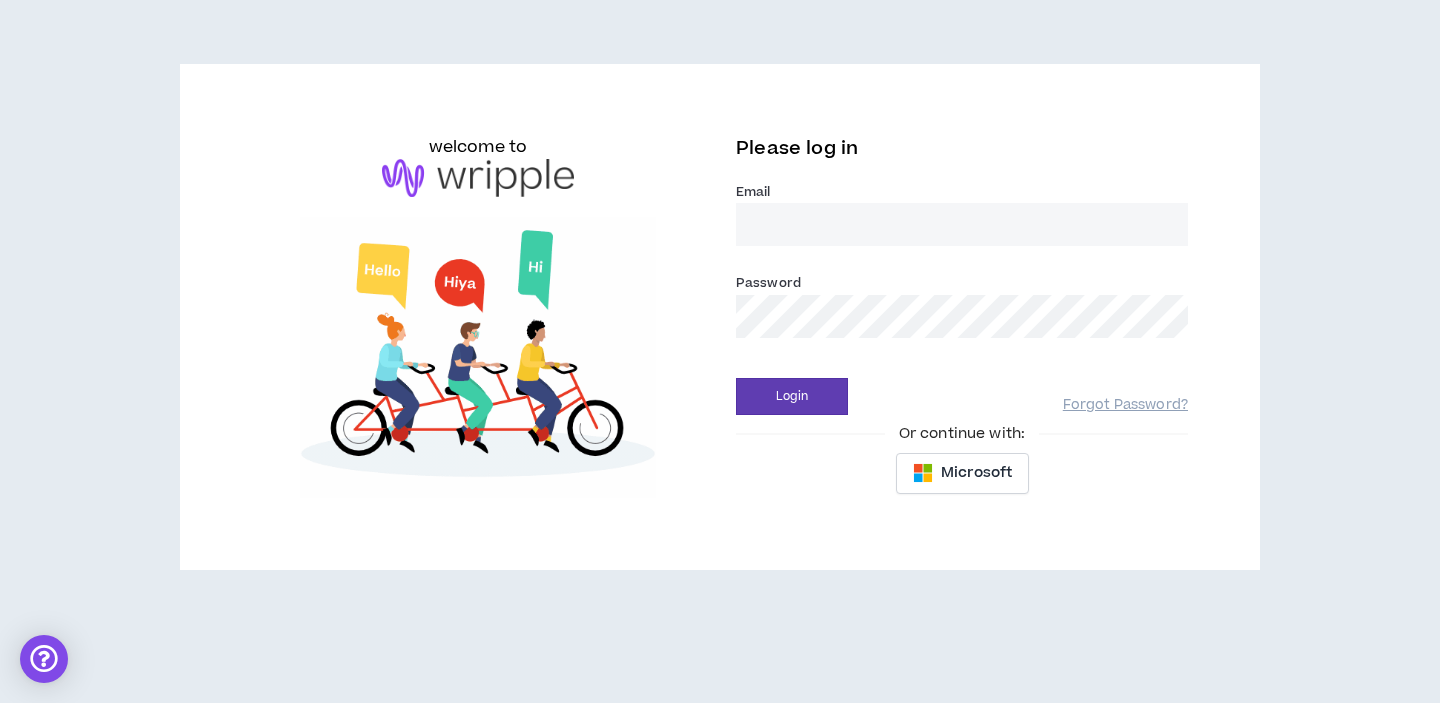 type on "[EMAIL]" 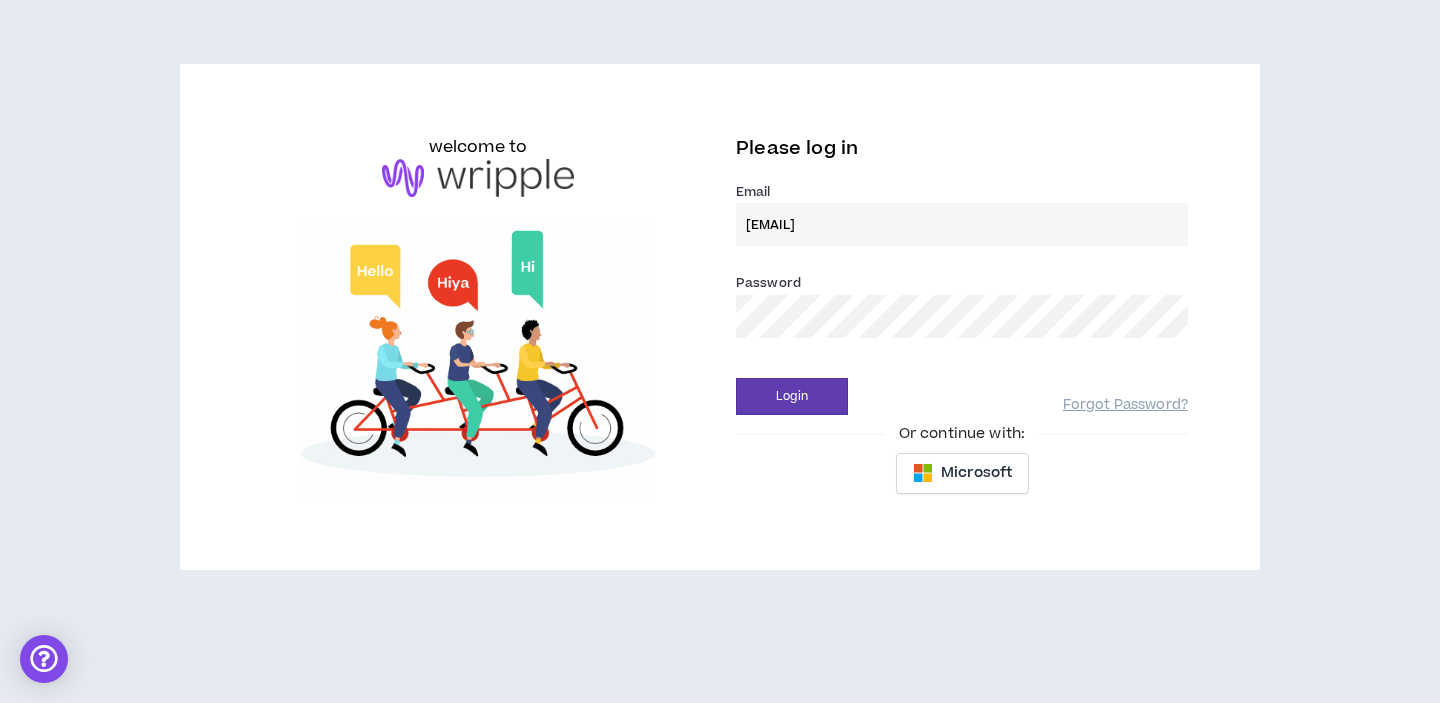 click on "Login" at bounding box center [792, 396] 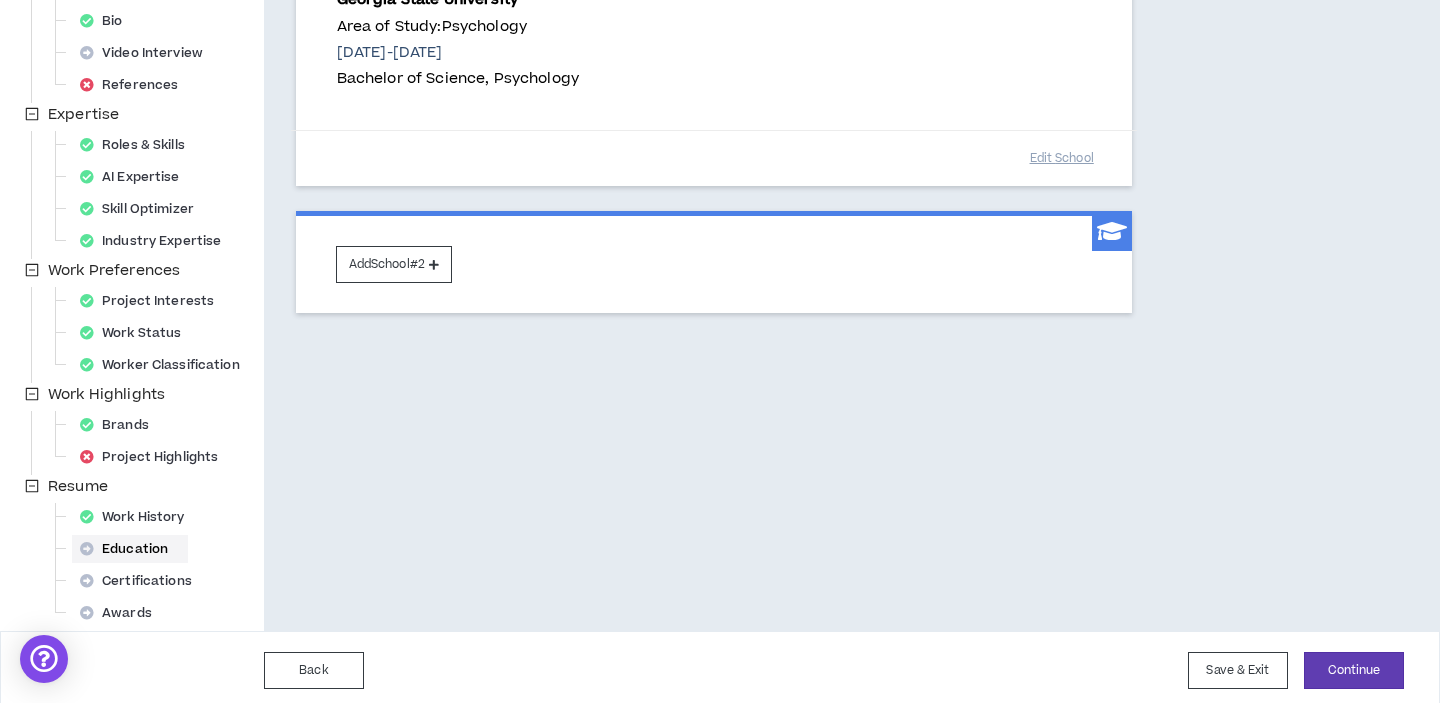 scroll, scrollTop: 326, scrollLeft: 0, axis: vertical 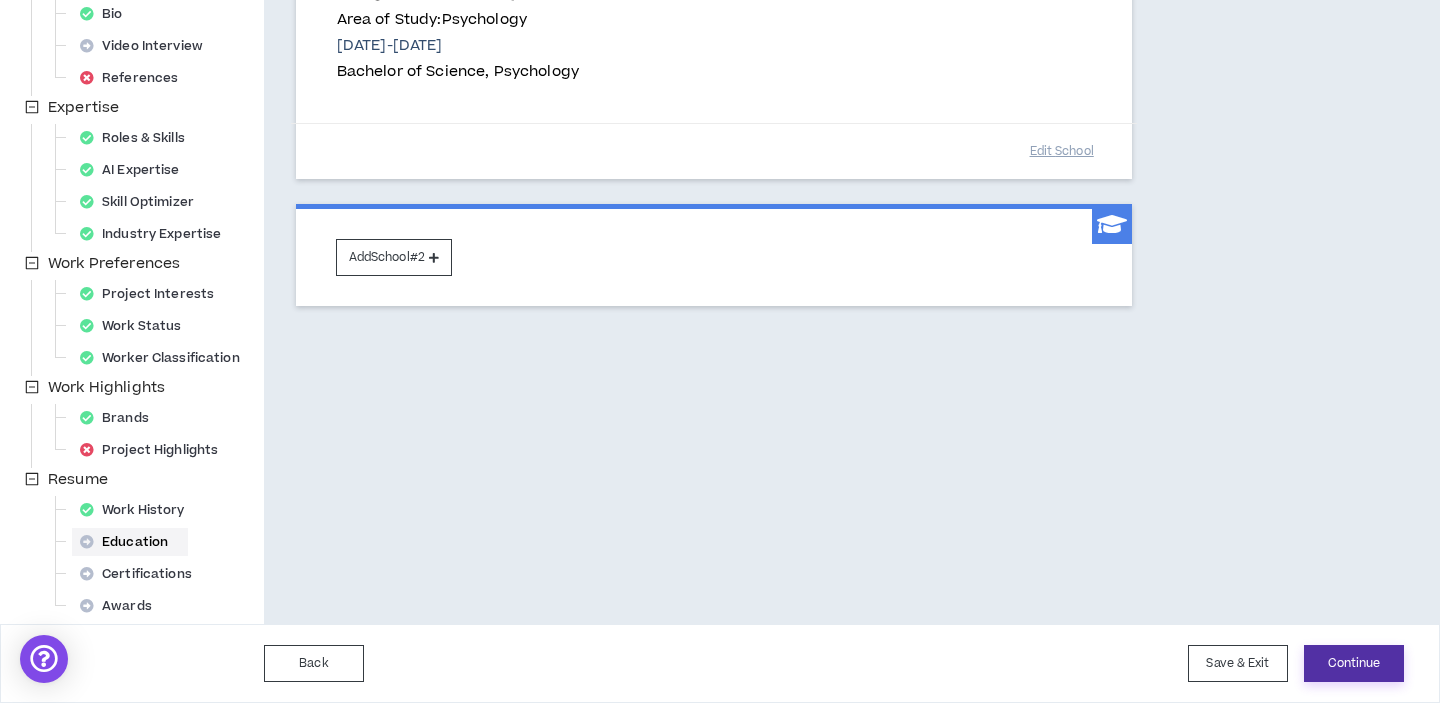 click on "Continue" at bounding box center [1354, 663] 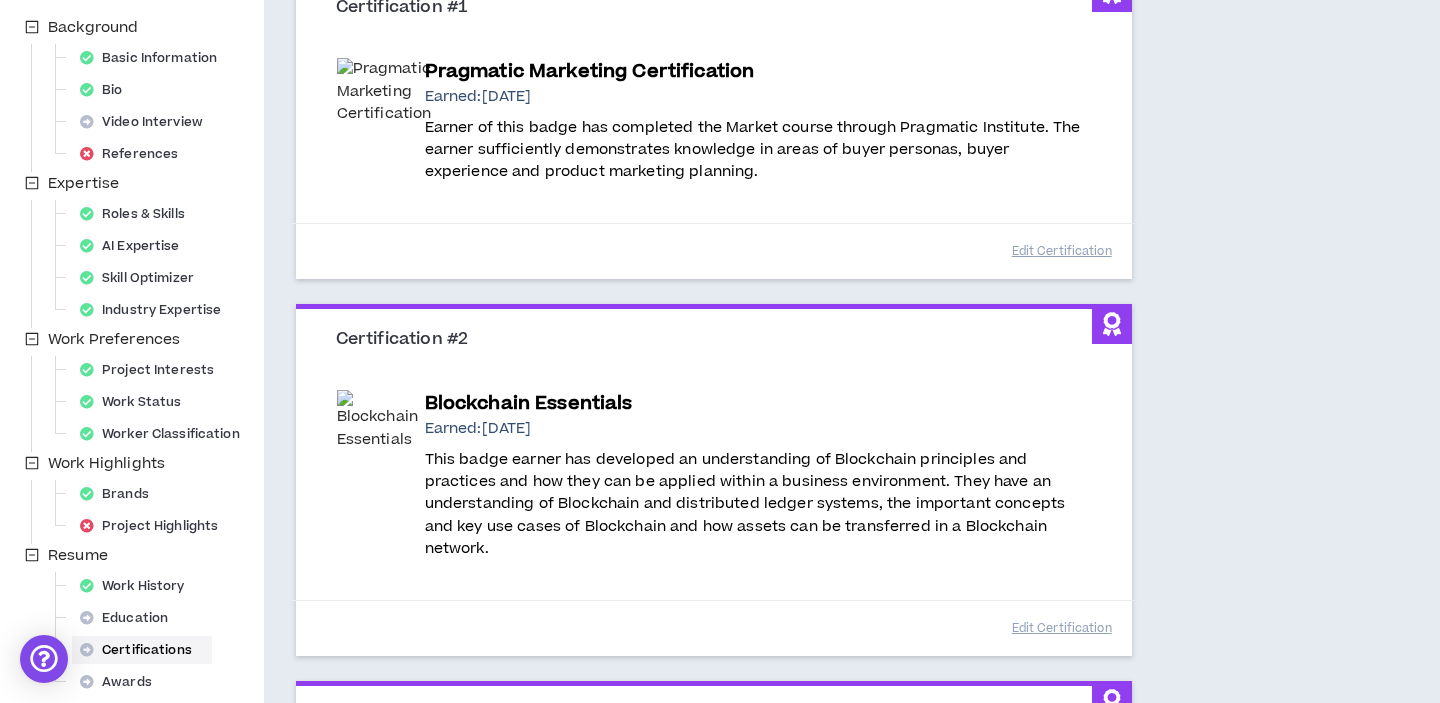 scroll, scrollTop: 485, scrollLeft: 0, axis: vertical 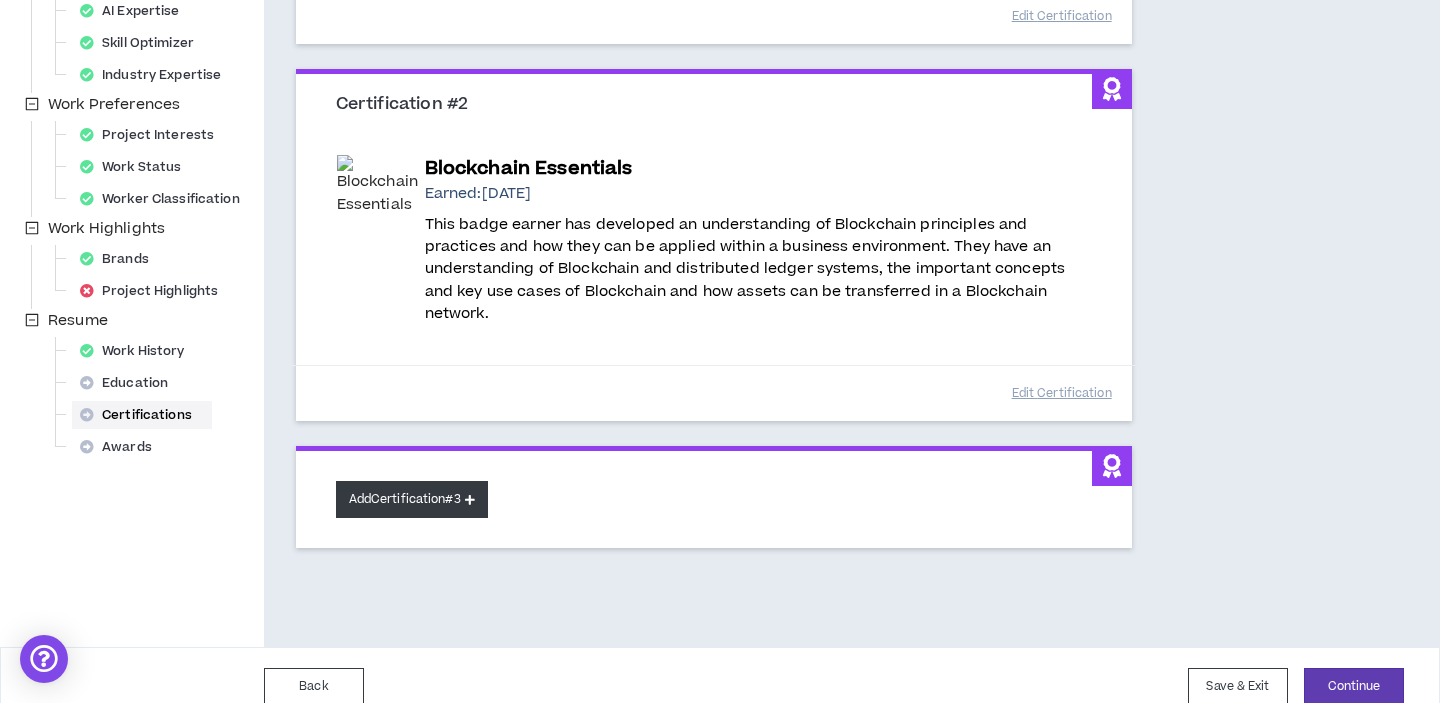 click on "Add  Certification  #3" at bounding box center (412, 499) 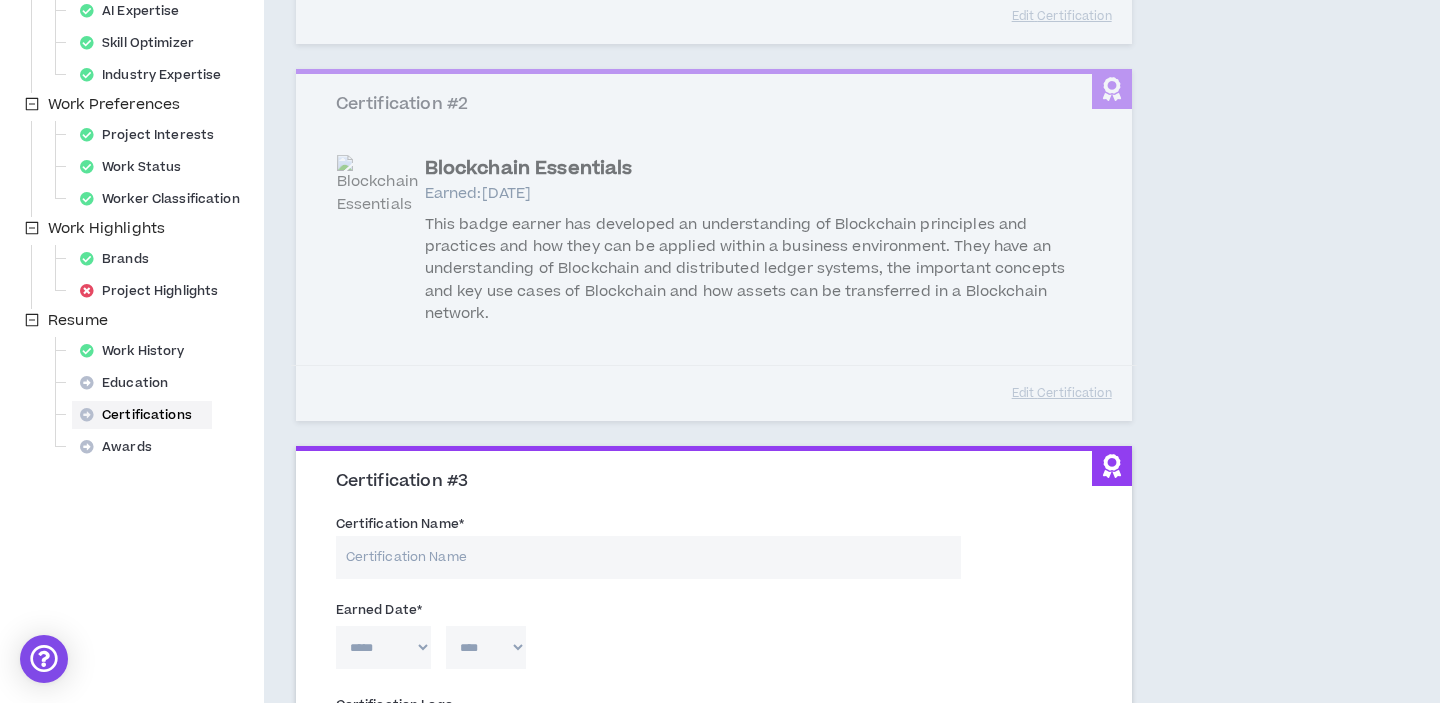 click on "Certification Name  *" at bounding box center (648, 557) 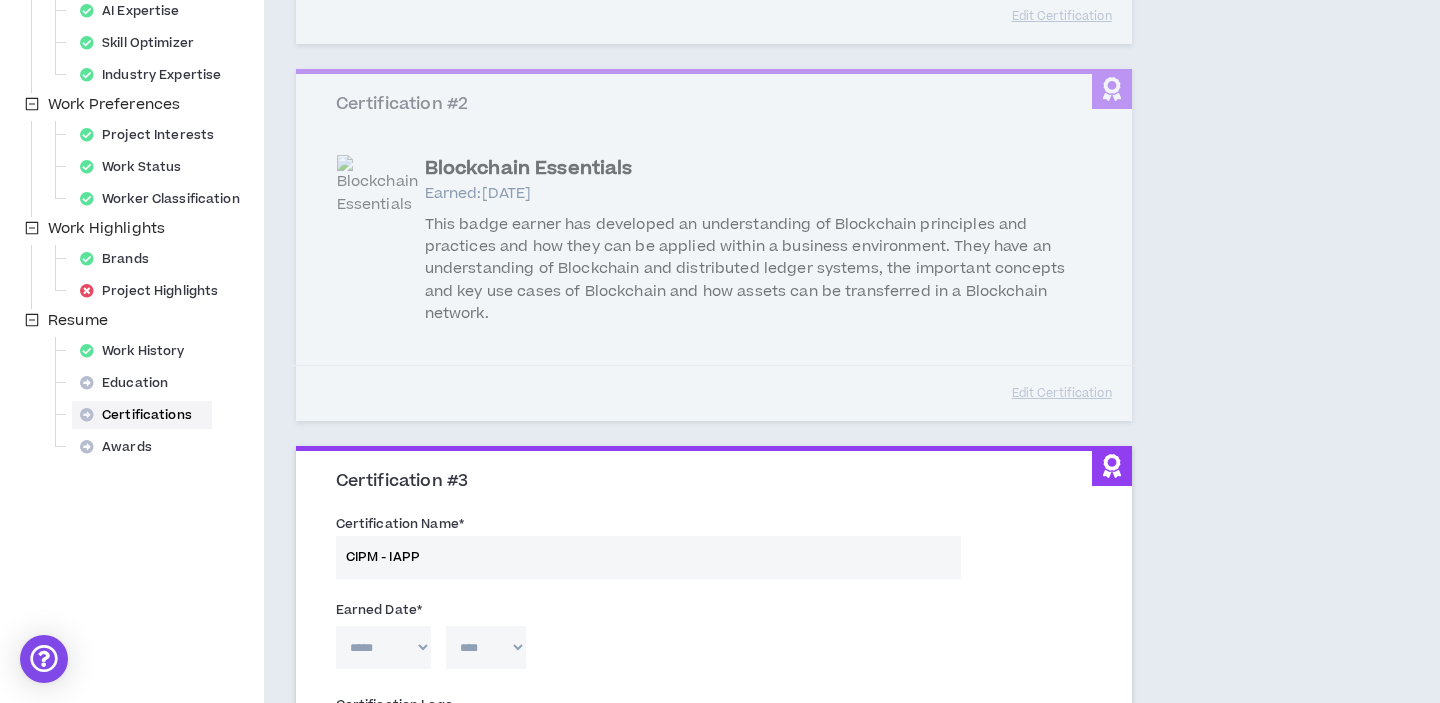 type on "CIPM - IAPP" 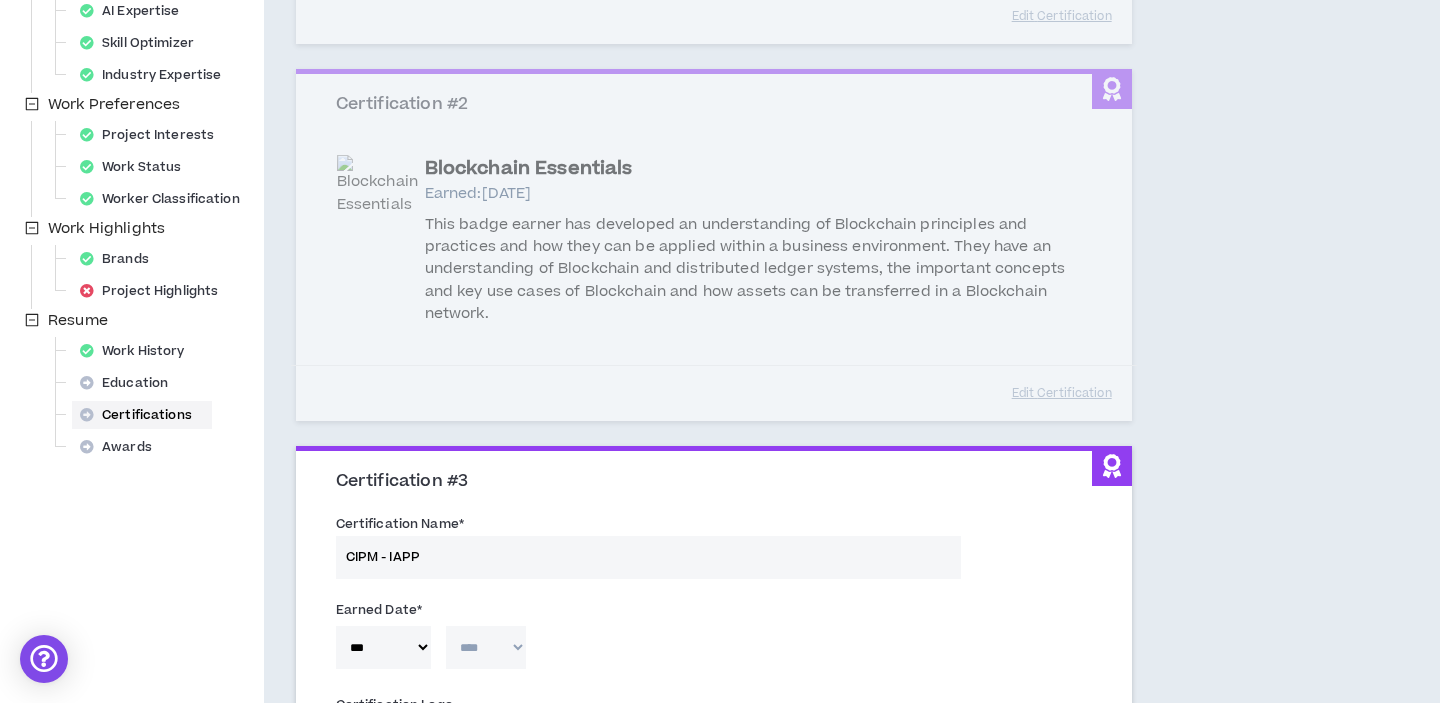 click on "**** **** **** **** **** **** **** **** **** **** **** **** **** **** **** **** **** **** **** **** **** **** **** **** **** **** **** **** **** **** **** **** **** **** **** **** **** **** **** **** **** **** **** **** **** **** **** **** **** **** **** **** **** **** **** **** **** **** **** **** **** **** **** **** **** **** **** **** **** **** **** **** **** **** **** **** **** **** **** **** **** **** **** **** **** **** **** **** **** **** **** **** **** **** **** **** **** **** **** **** **** **** **** **** **** **** **** **** **** **** **** **** **** **** **** **** **** **** **** **** **** **** **** **** **** **** ****" at bounding box center (486, 647) 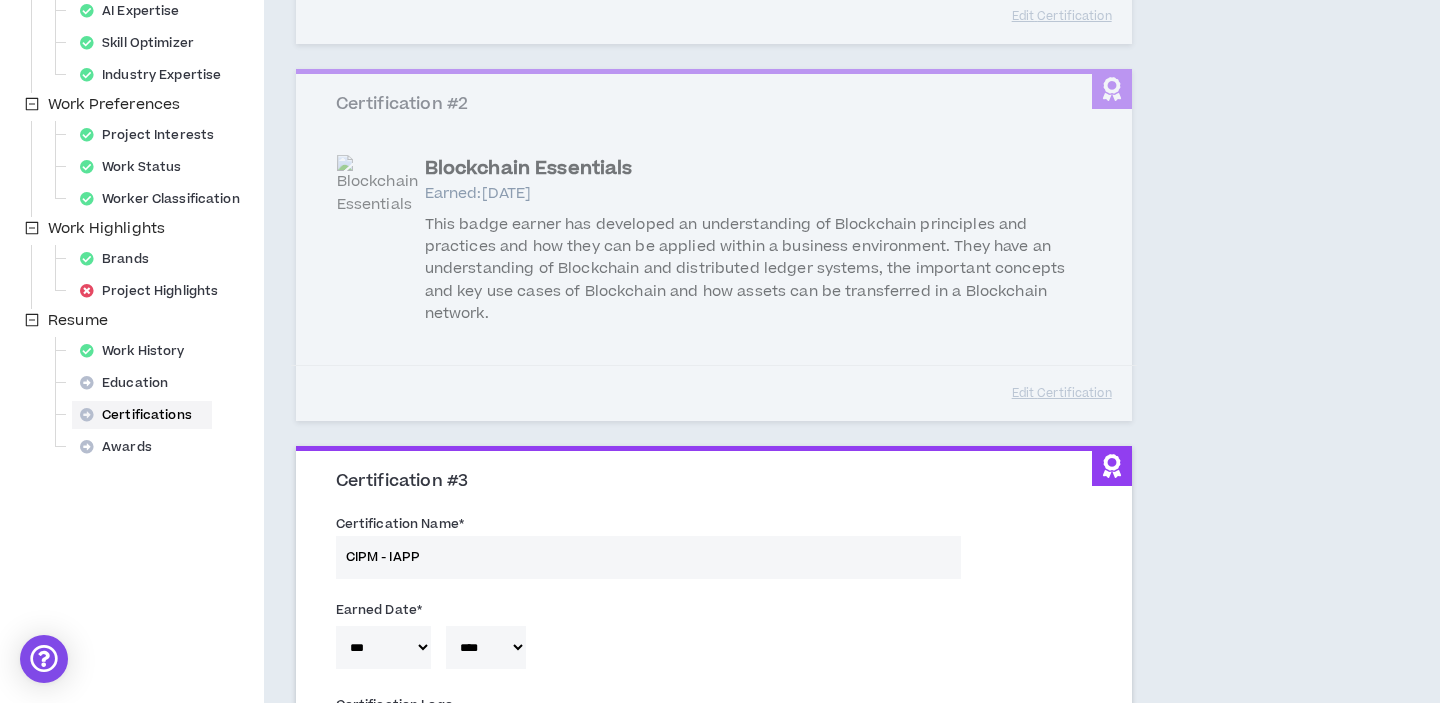 click on "Earned Date  *" at bounding box center (648, 610) 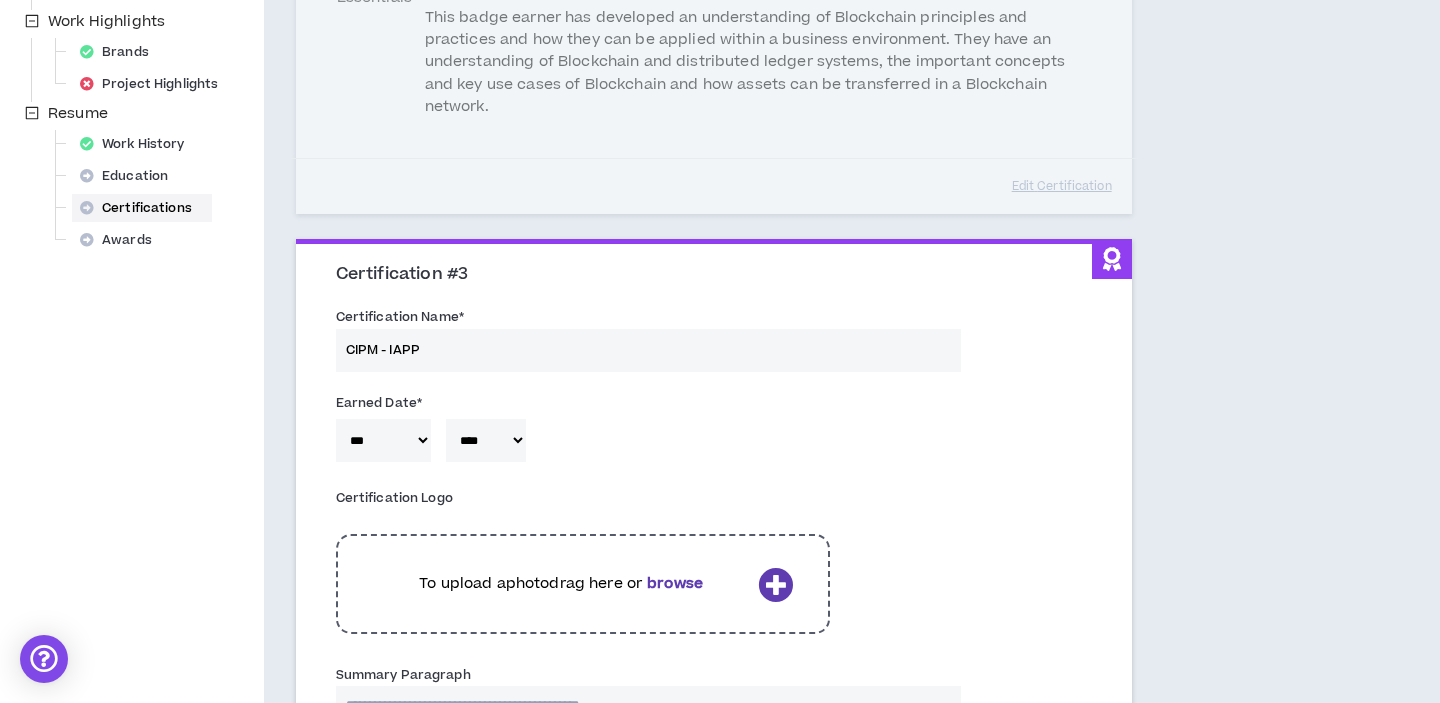 scroll, scrollTop: 696, scrollLeft: 0, axis: vertical 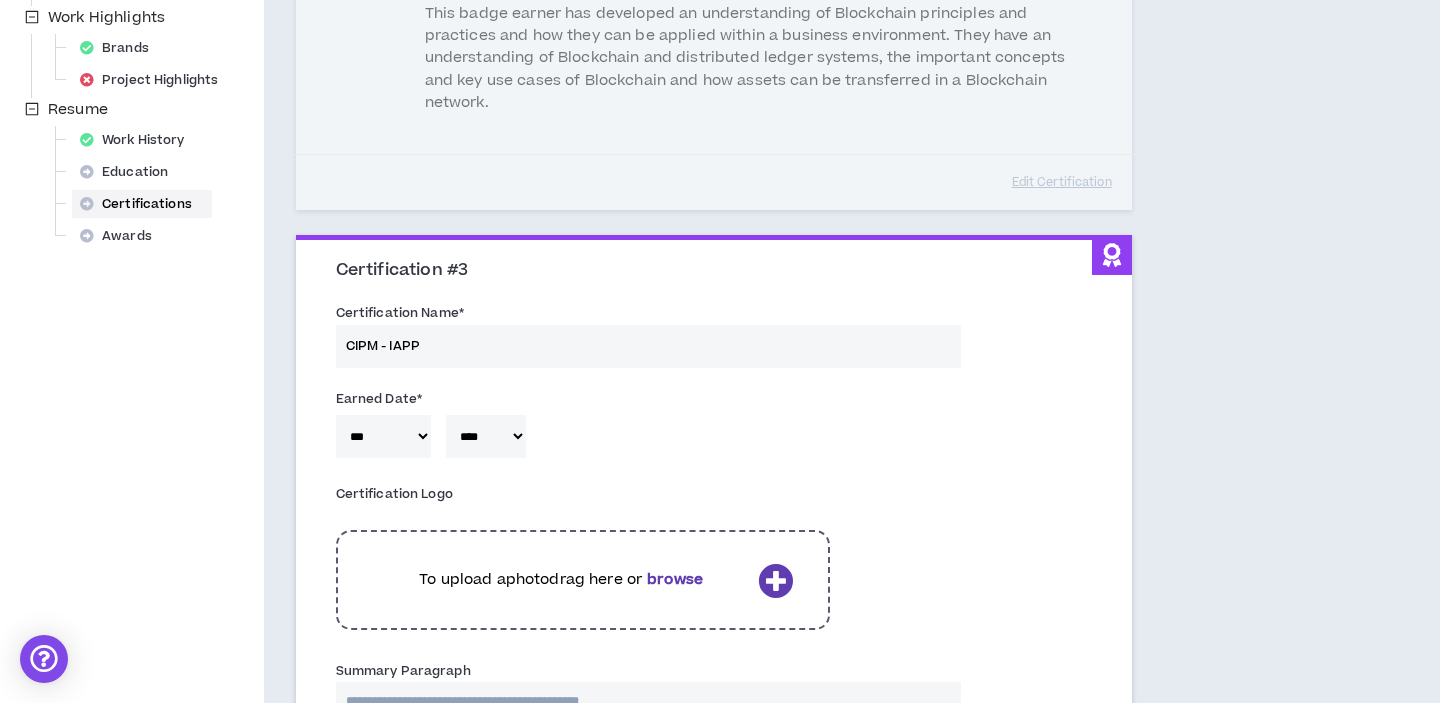 click on "browse" at bounding box center (675, 579) 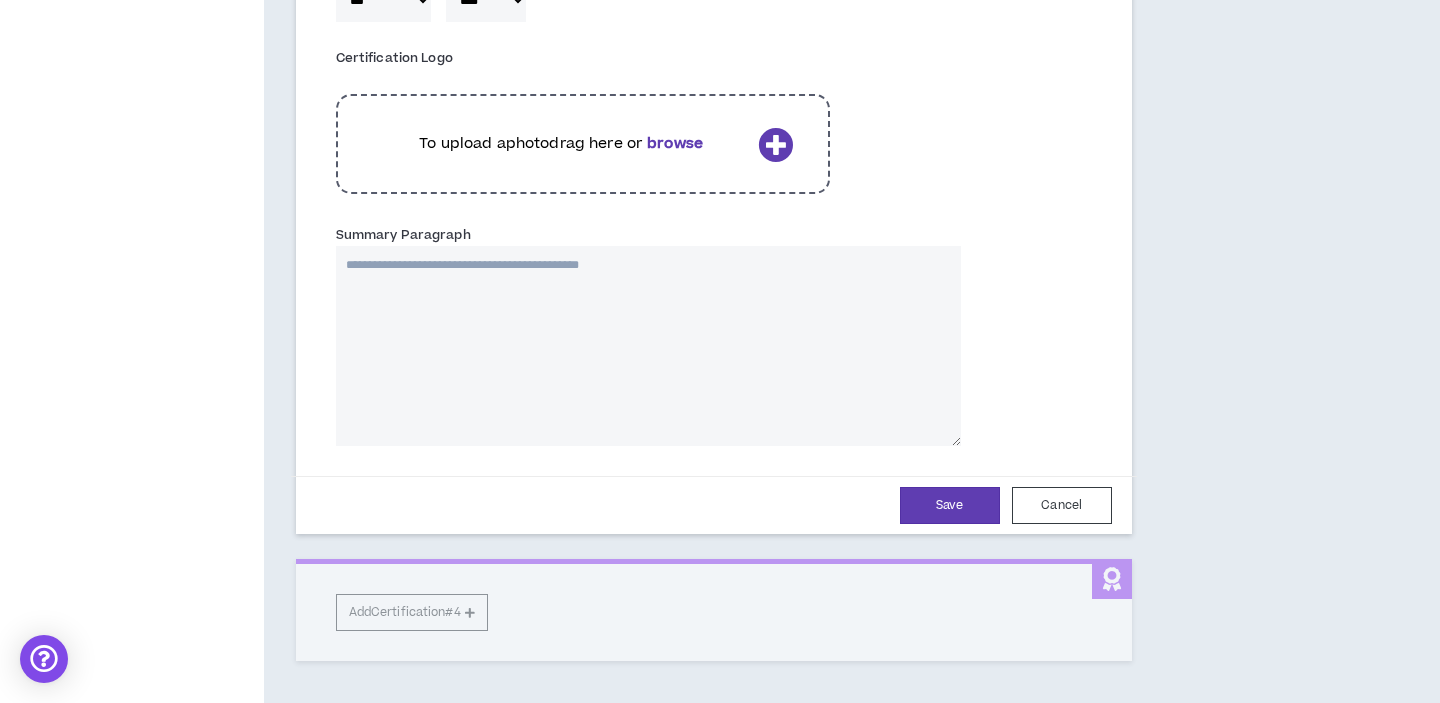 scroll, scrollTop: 1182, scrollLeft: 0, axis: vertical 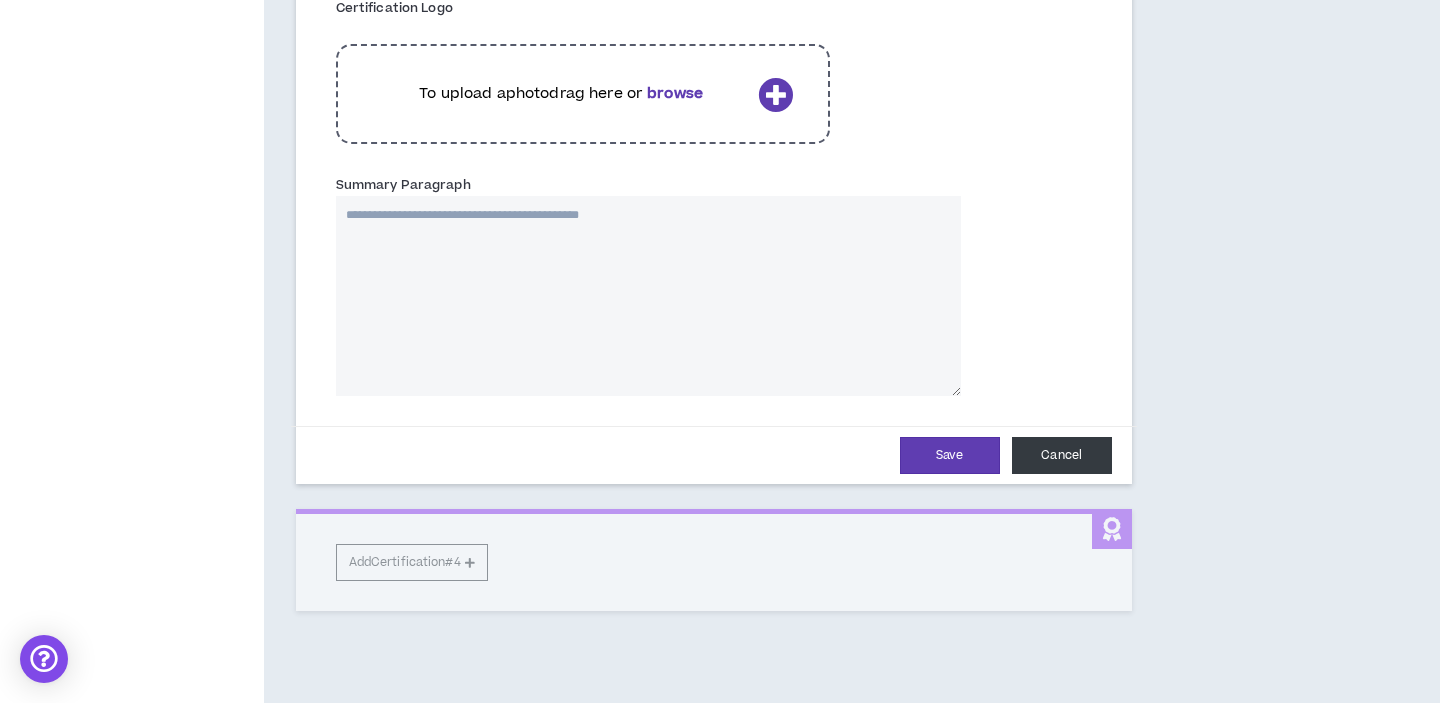 click on "Cancel" at bounding box center [1062, 455] 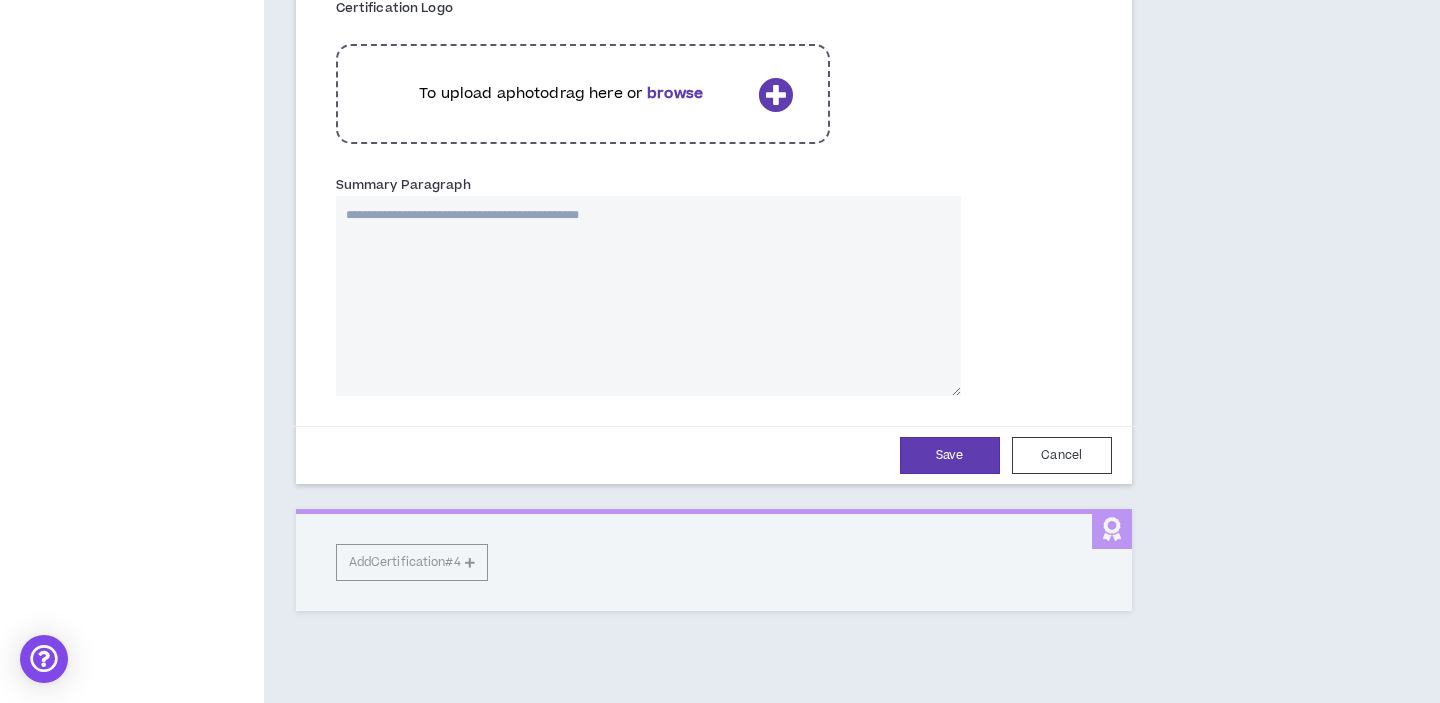 scroll, scrollTop: 485, scrollLeft: 0, axis: vertical 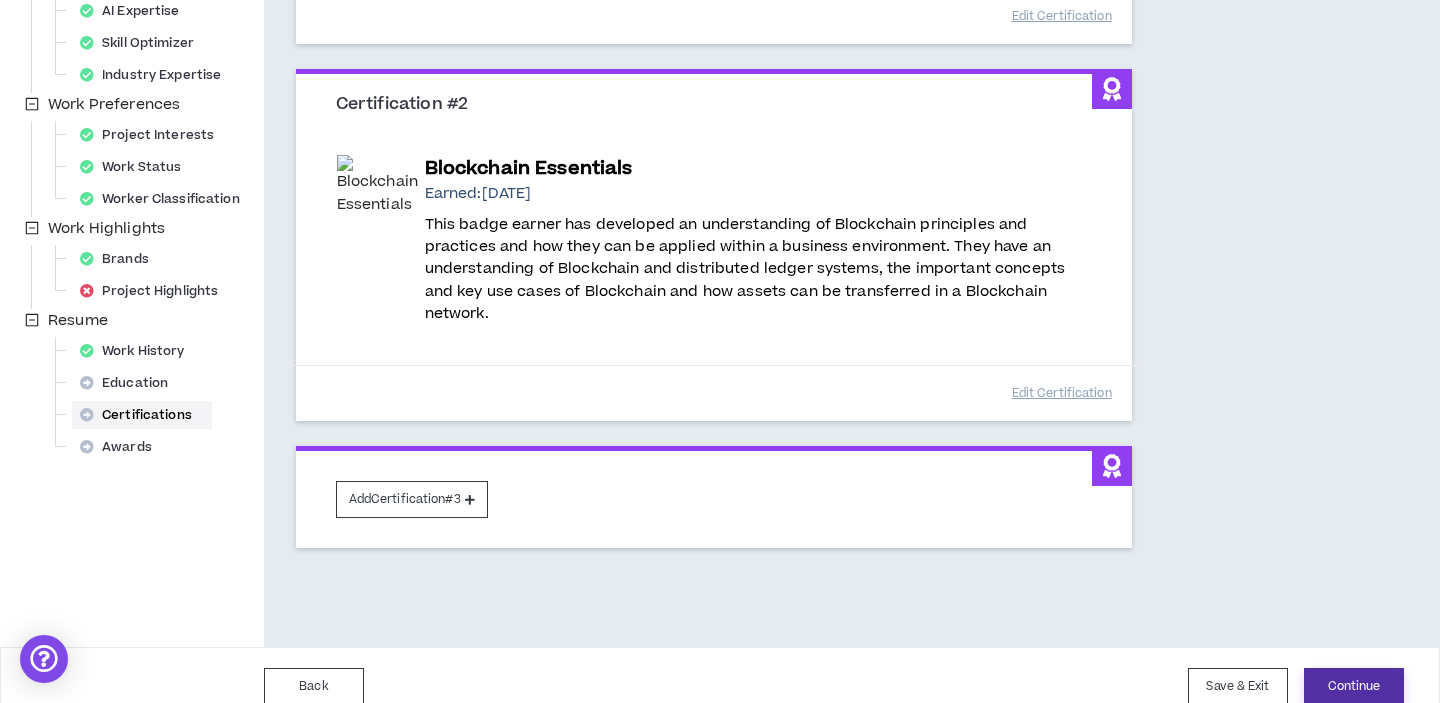 click on "Continue" at bounding box center [1354, 686] 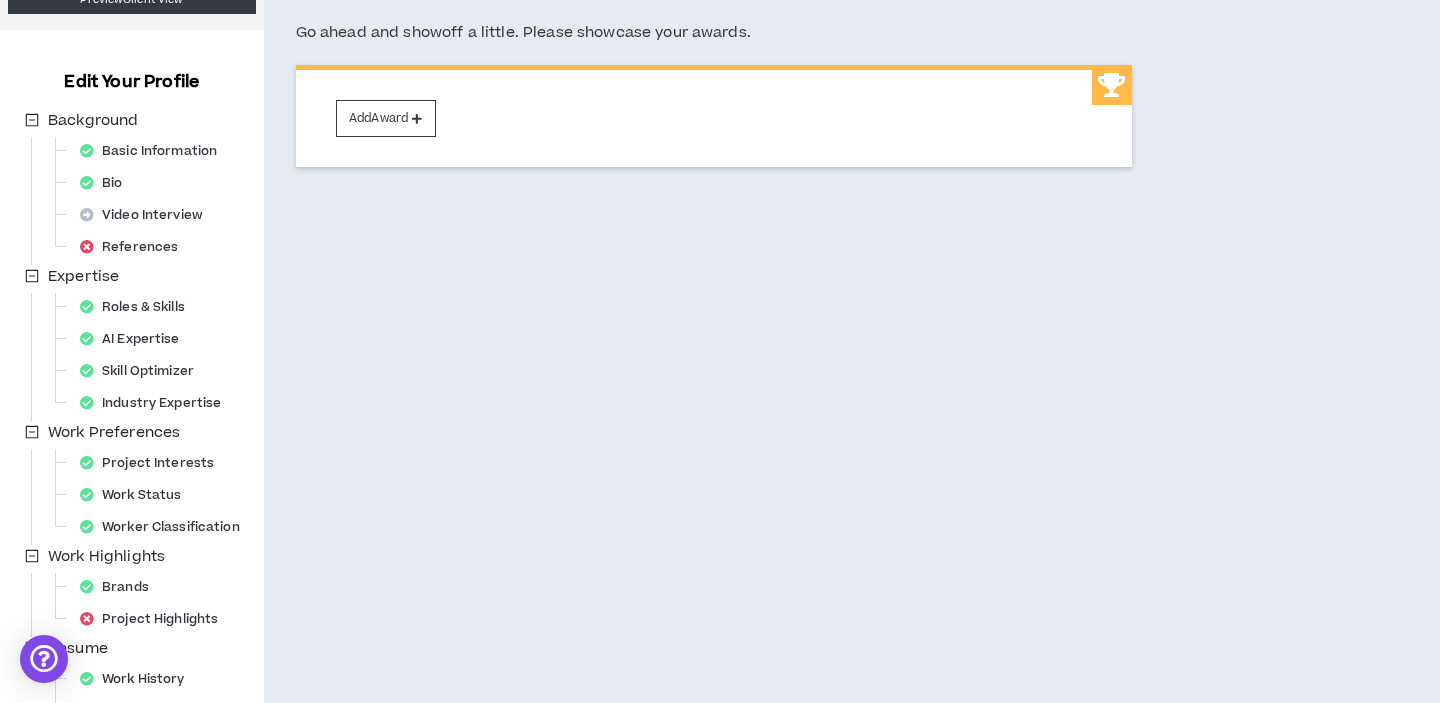 scroll, scrollTop: 0, scrollLeft: 0, axis: both 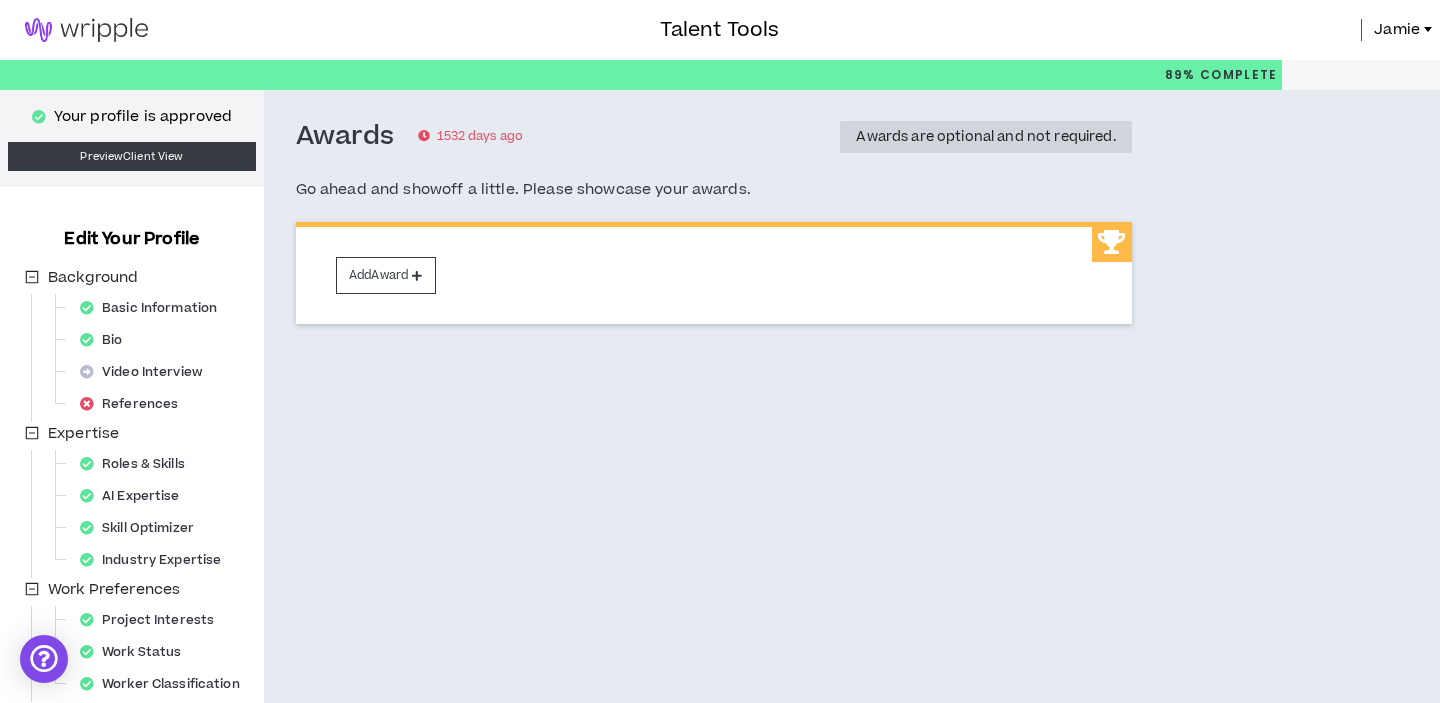click on "Awards    1532 days ago Awards are optional and not required. Go ahead and showoff a little.  Please showcase your awards. Add  Award" at bounding box center (804, 520) 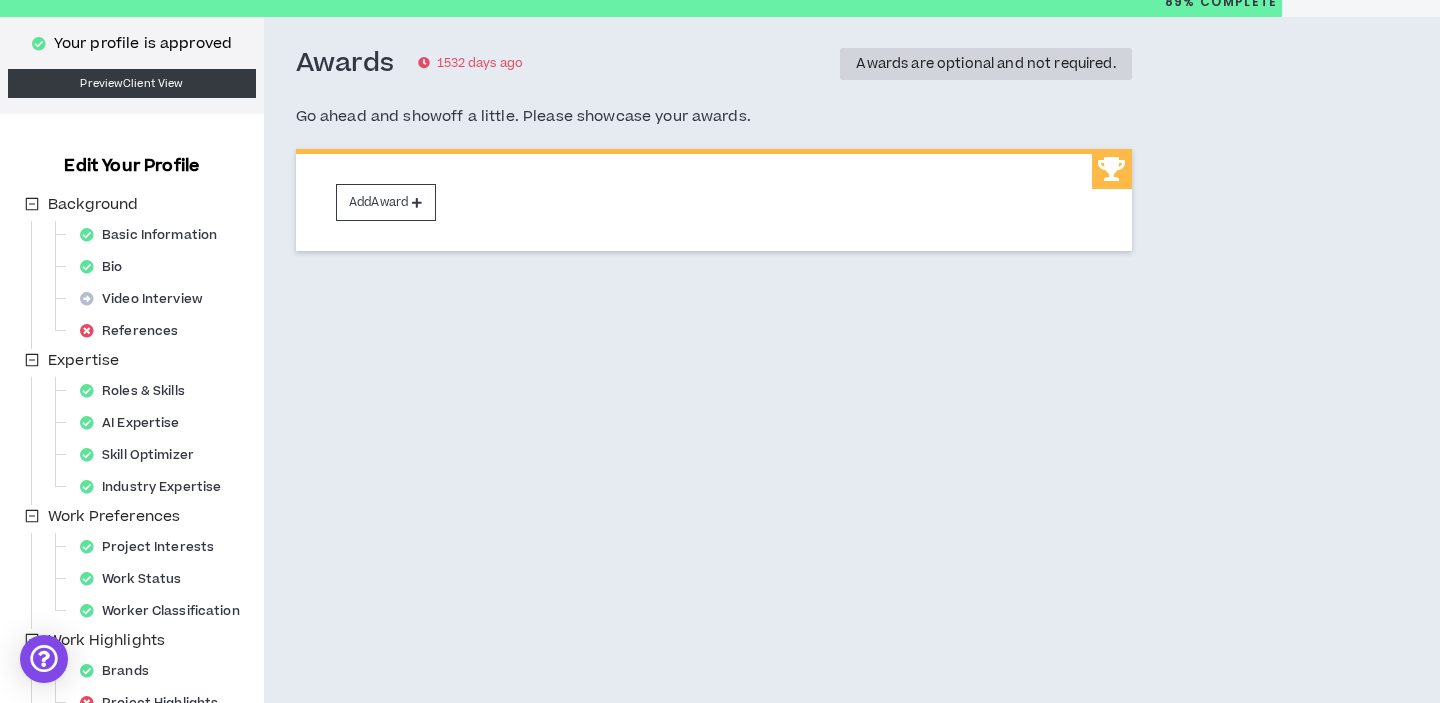 scroll, scrollTop: 0, scrollLeft: 0, axis: both 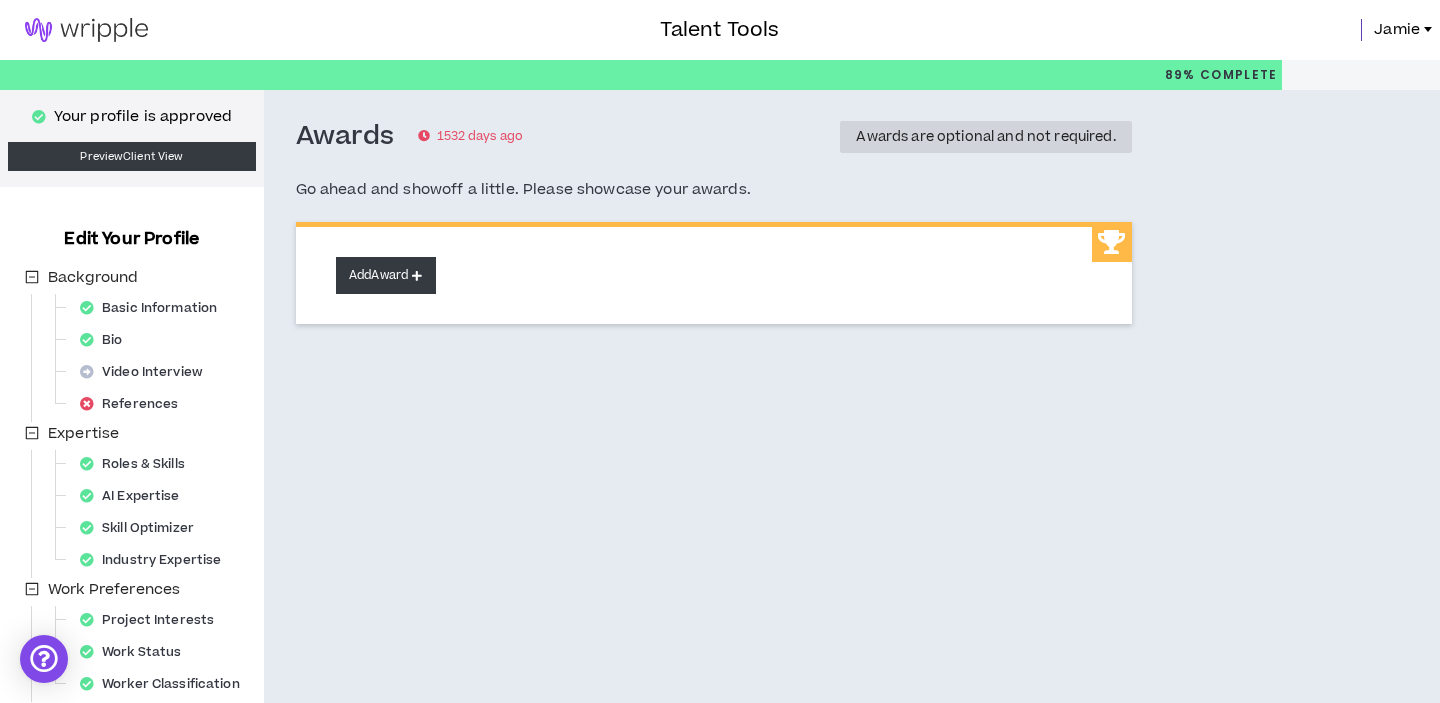 click on "Add  Award" at bounding box center (386, 275) 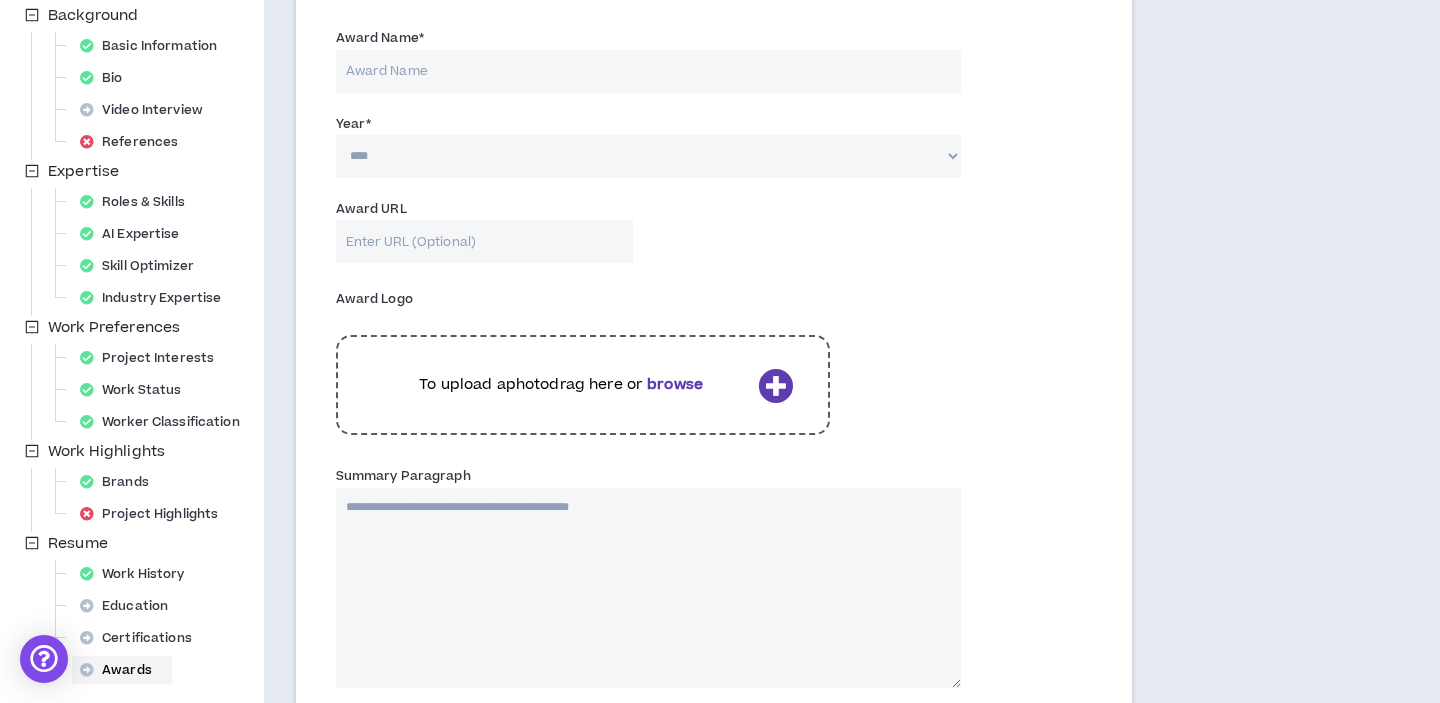 scroll, scrollTop: 639, scrollLeft: 0, axis: vertical 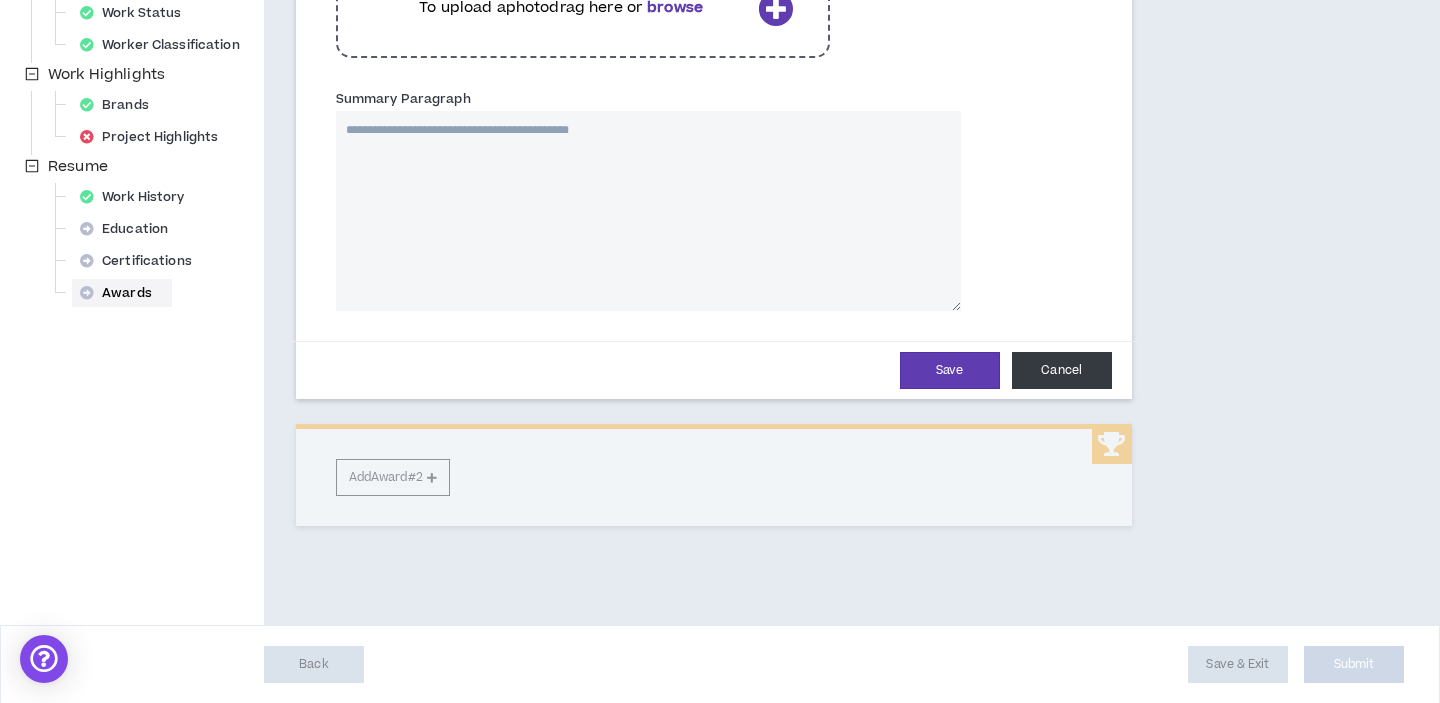 click on "Cancel" at bounding box center [1062, 370] 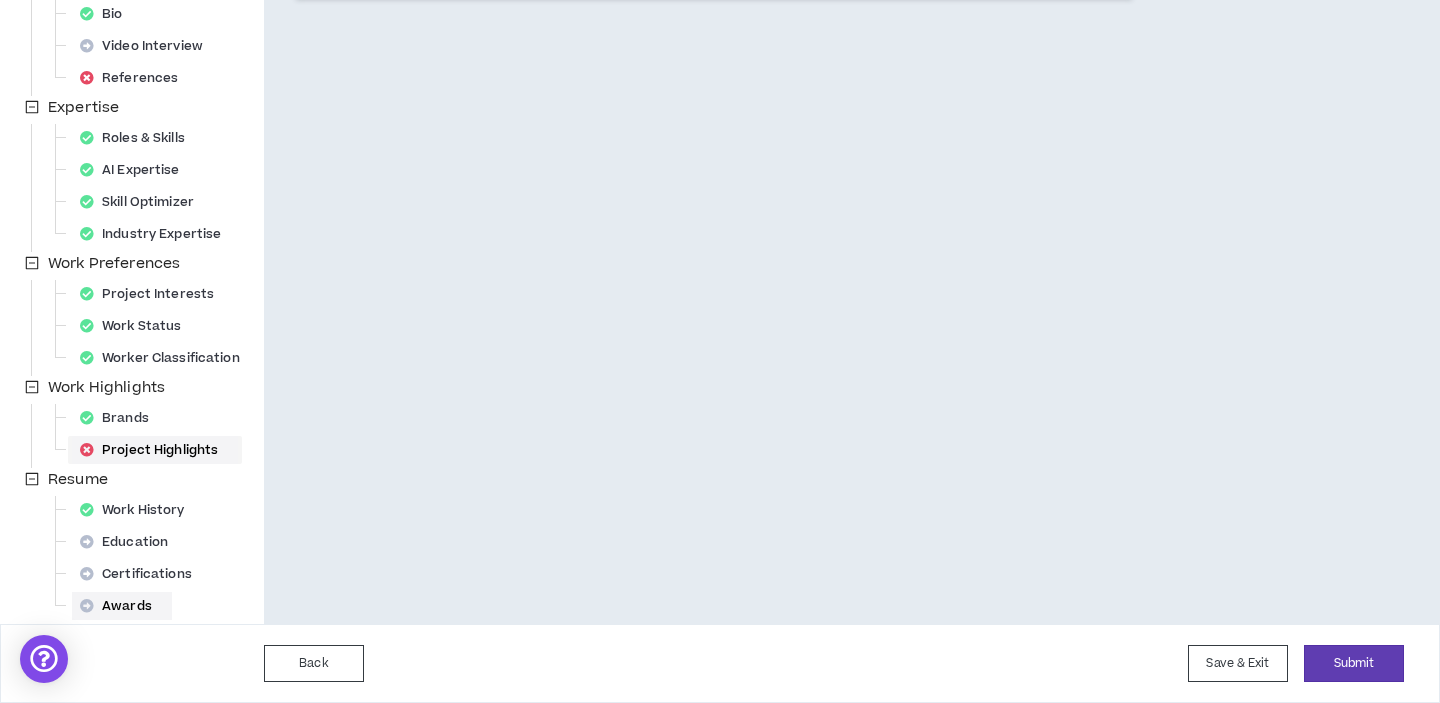 click on "Project Highlights" at bounding box center (155, 450) 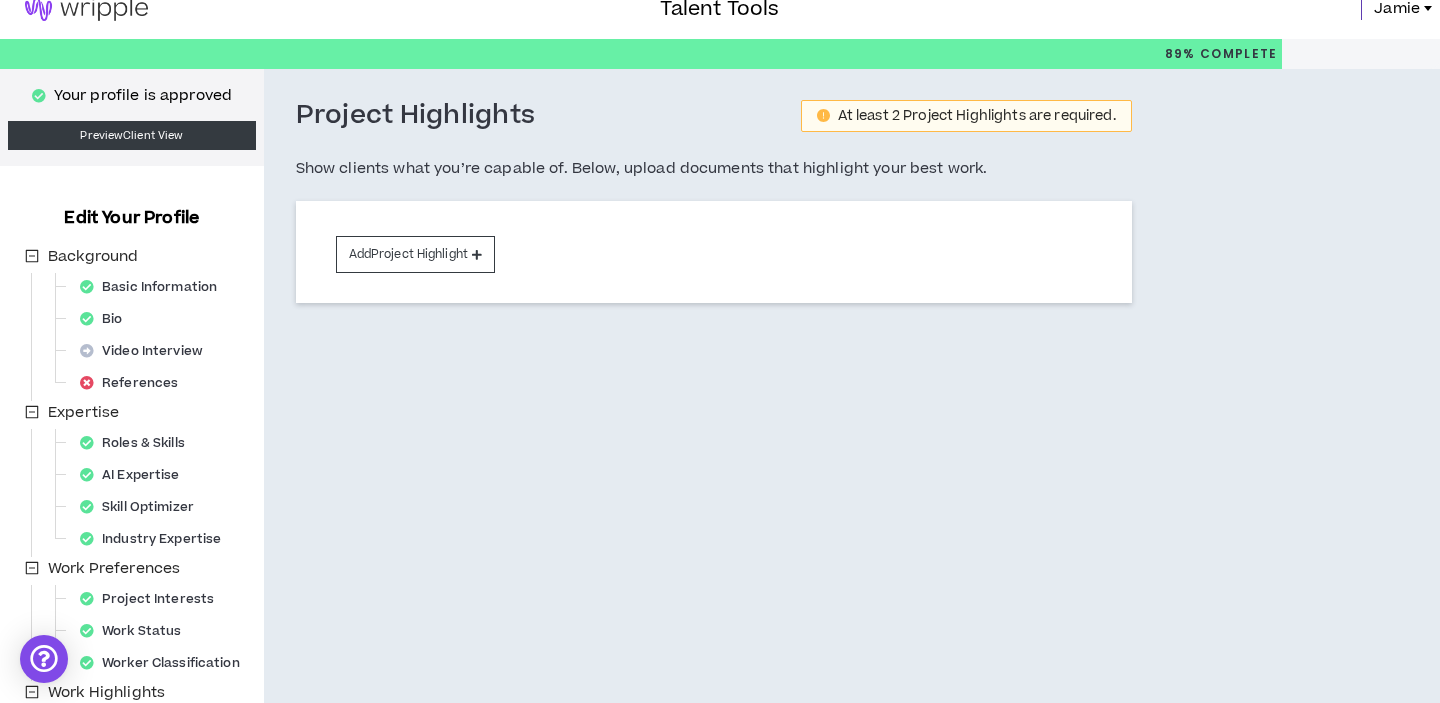 scroll, scrollTop: 0, scrollLeft: 0, axis: both 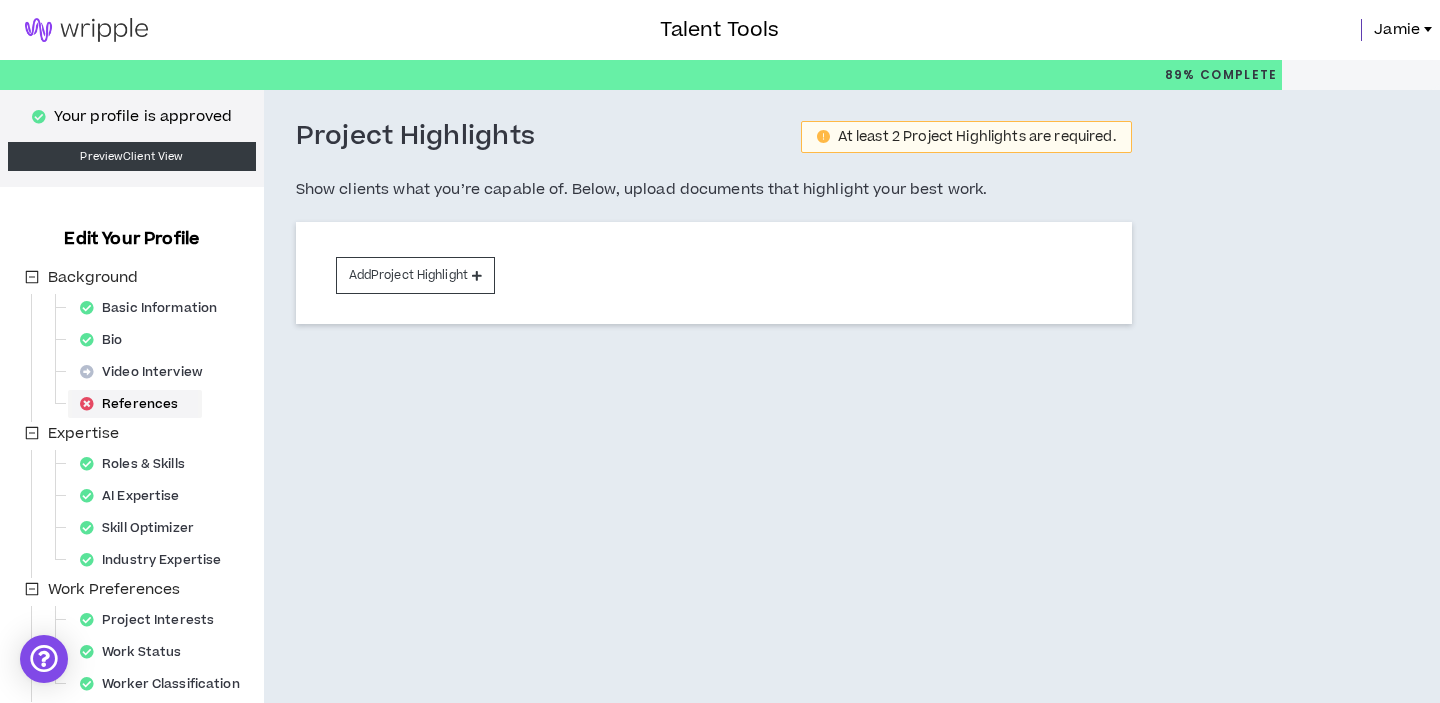 click on "References" at bounding box center [135, 404] 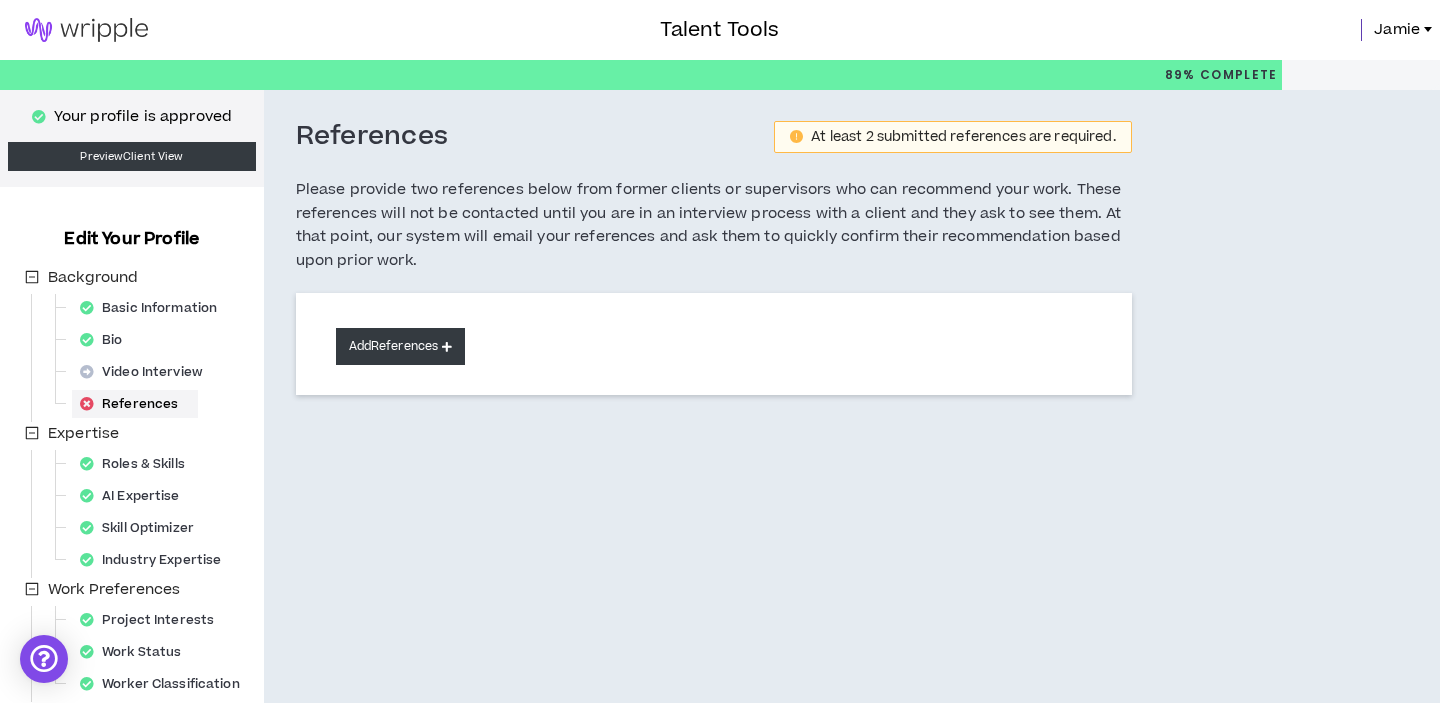 click on "Add  References" at bounding box center [401, 346] 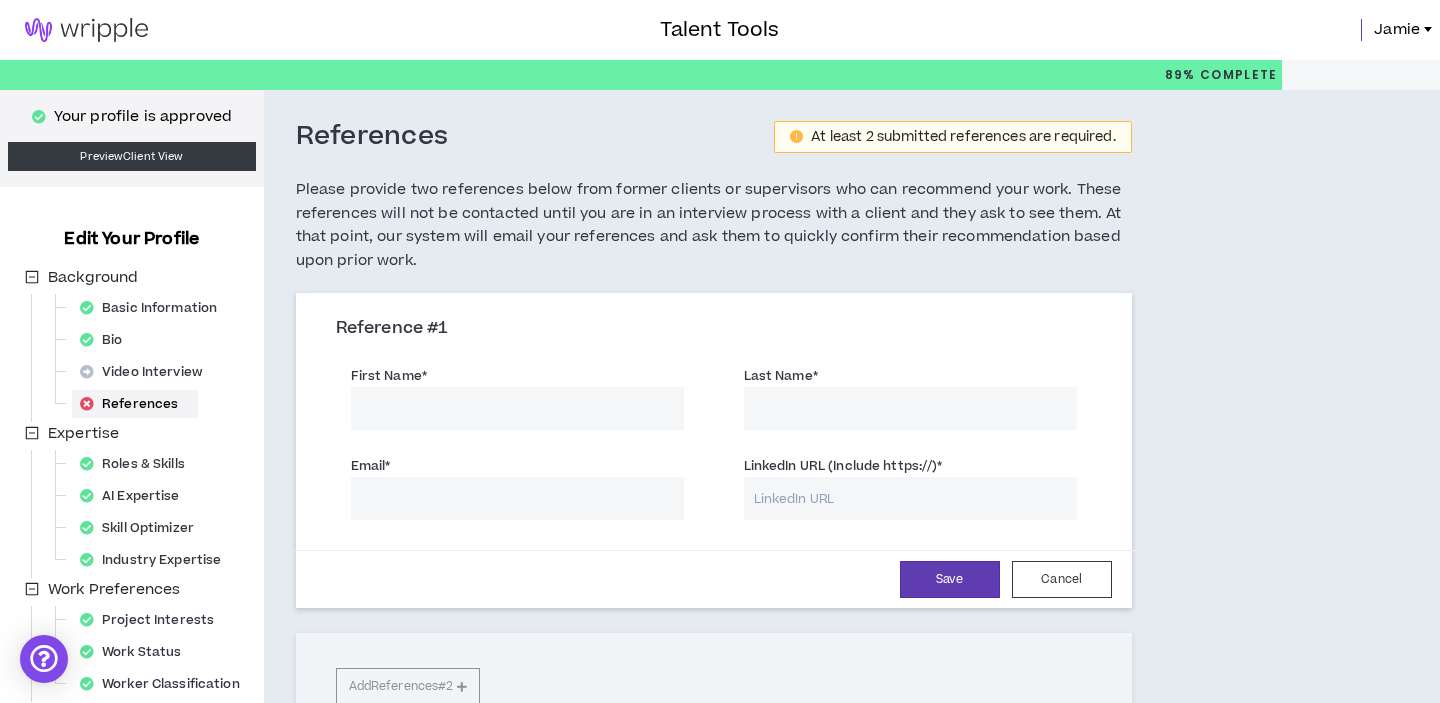 click on "First Name  *" at bounding box center (517, 408) 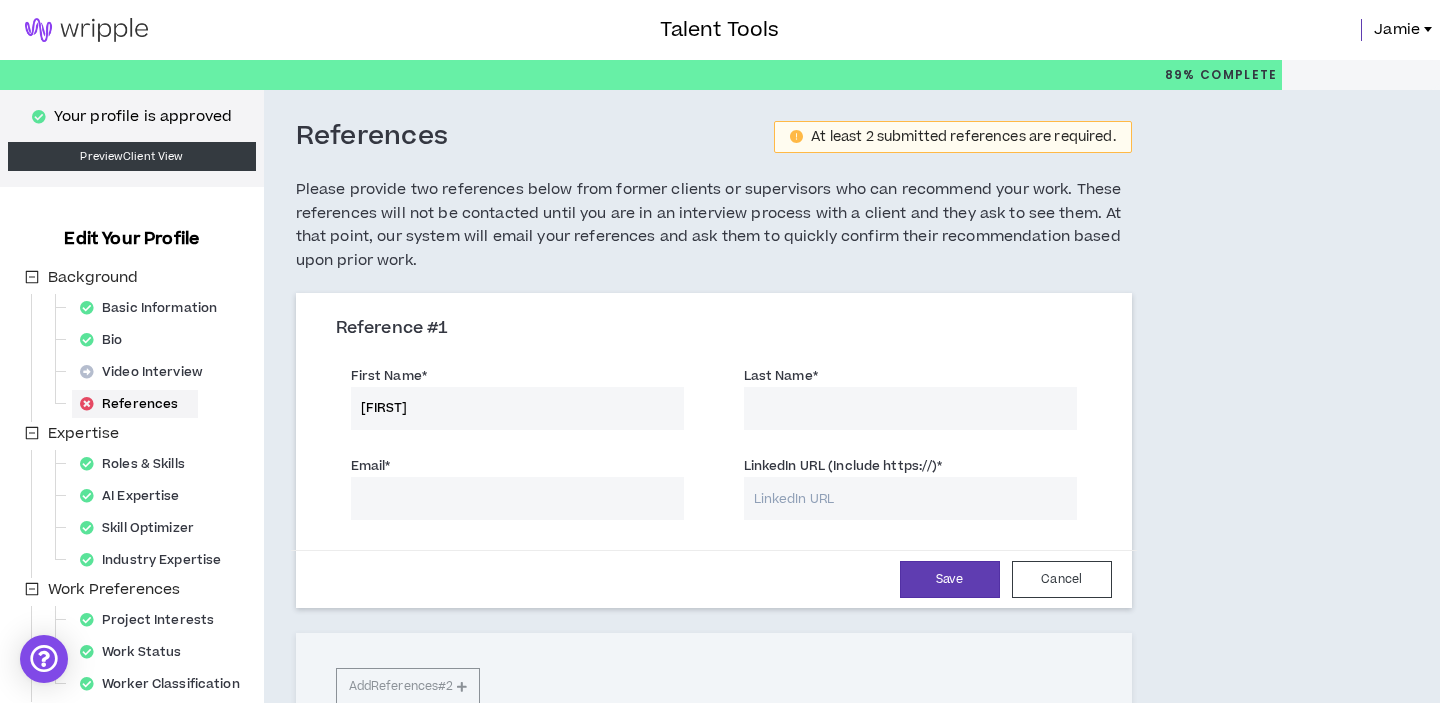 type on "Christiana" 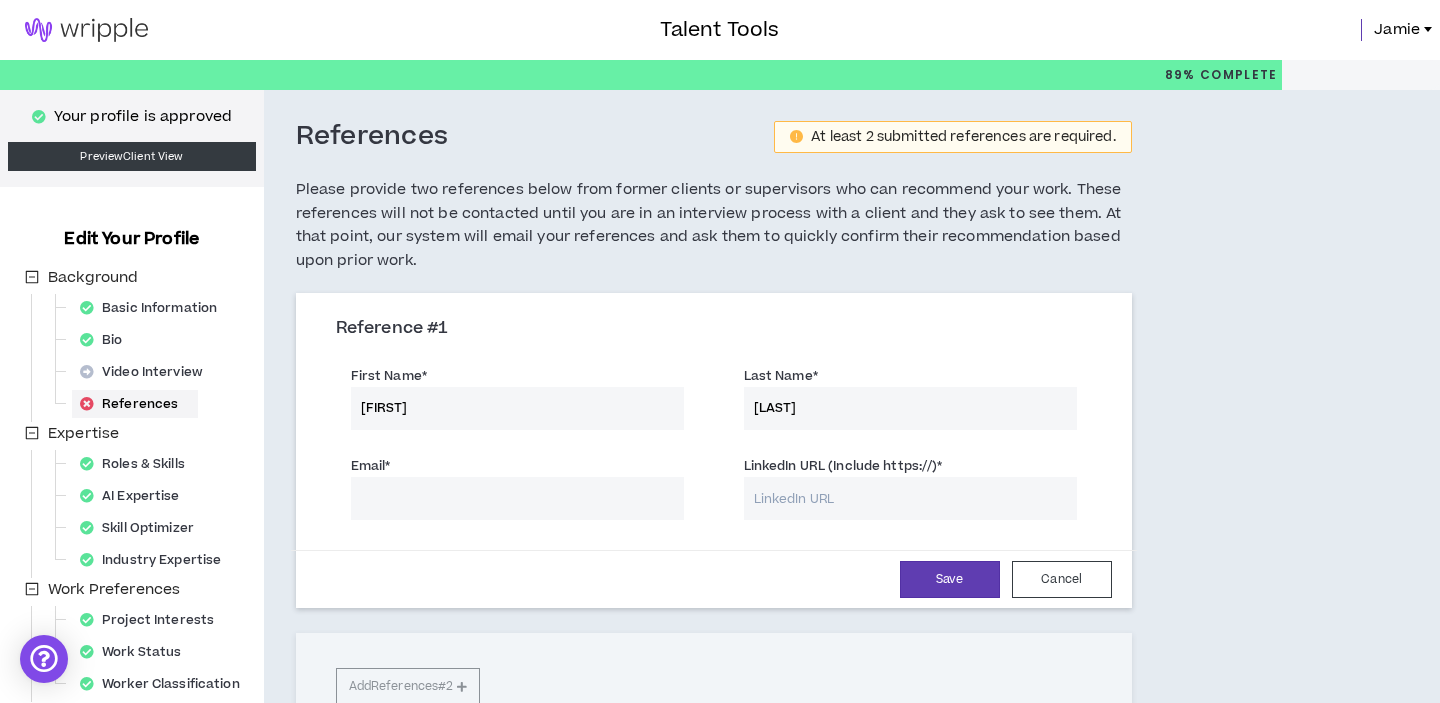 type on "Franson" 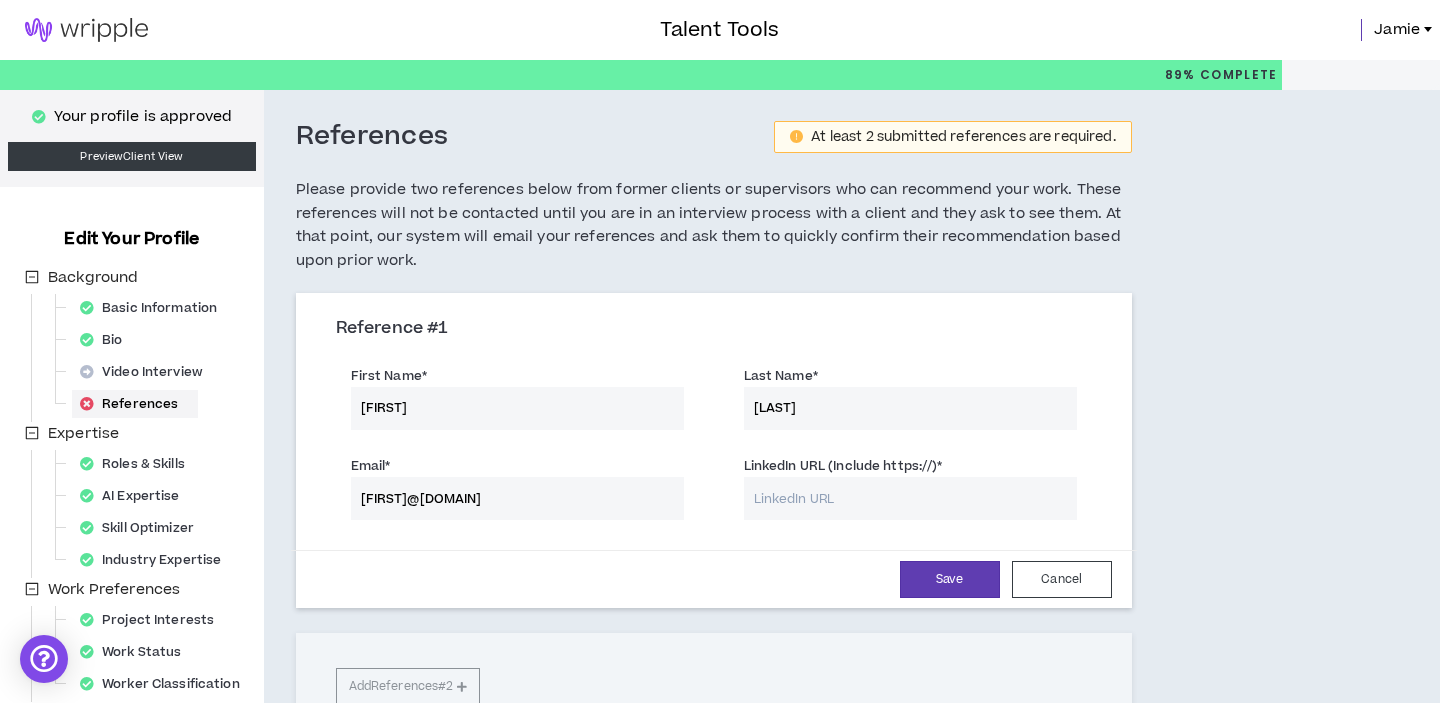 type on "Christiana@dropbox.com" 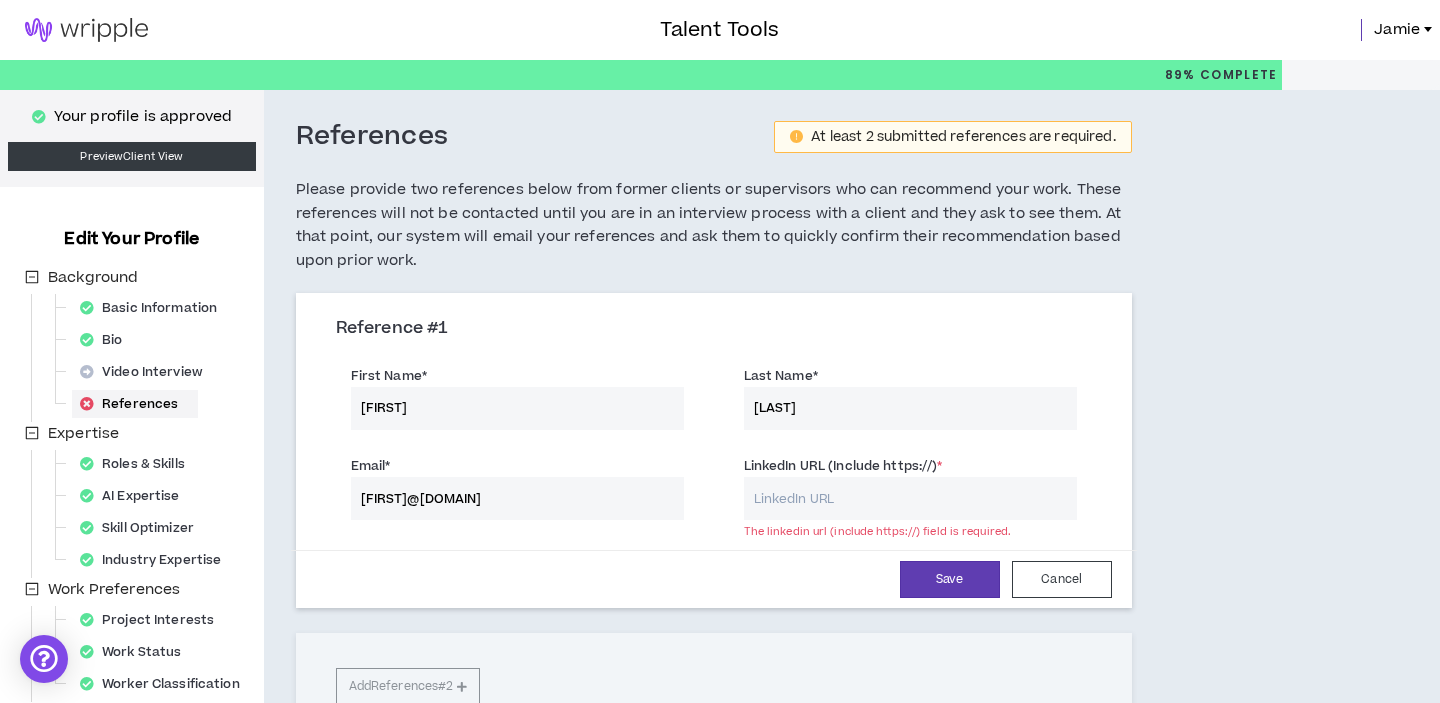 paste on "https://www.linkedin.com/in/christianarattazzi/" 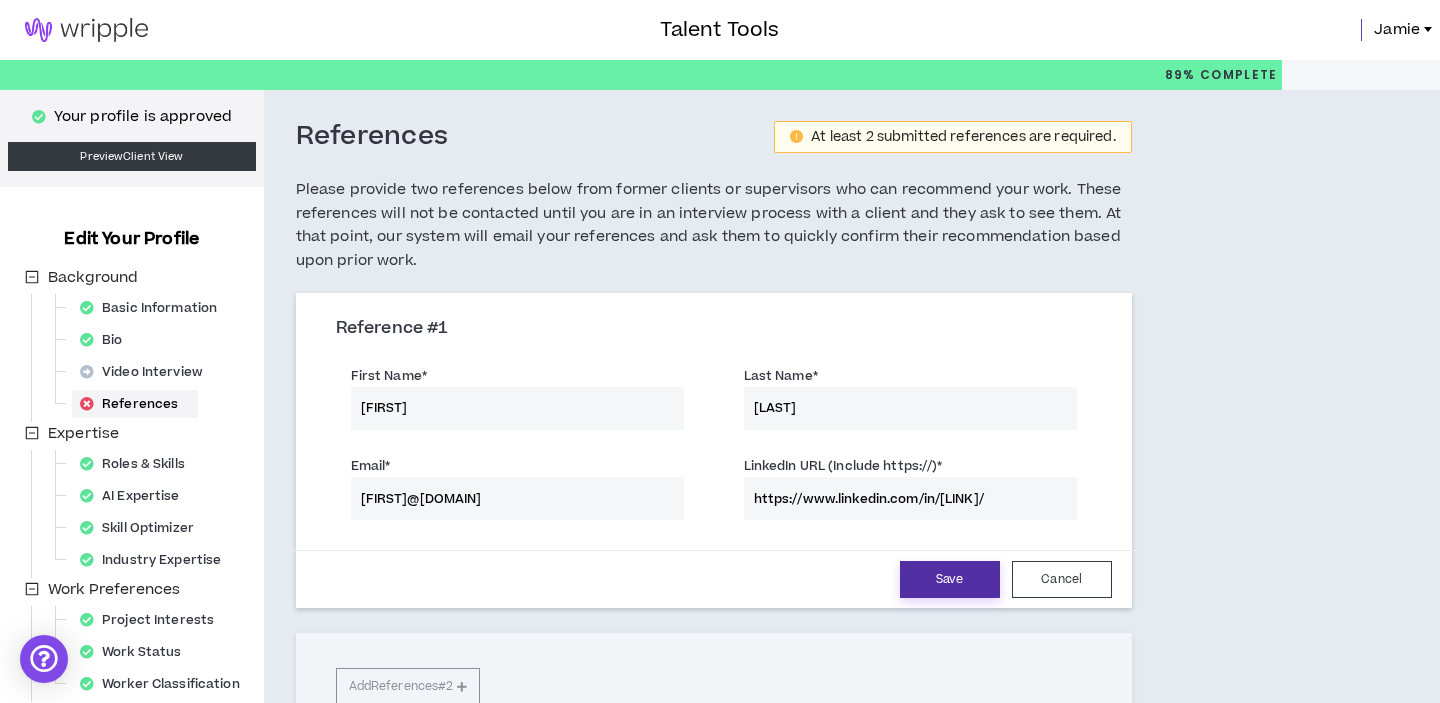 type on "https://www.linkedin.com/in/christianarattazzi/" 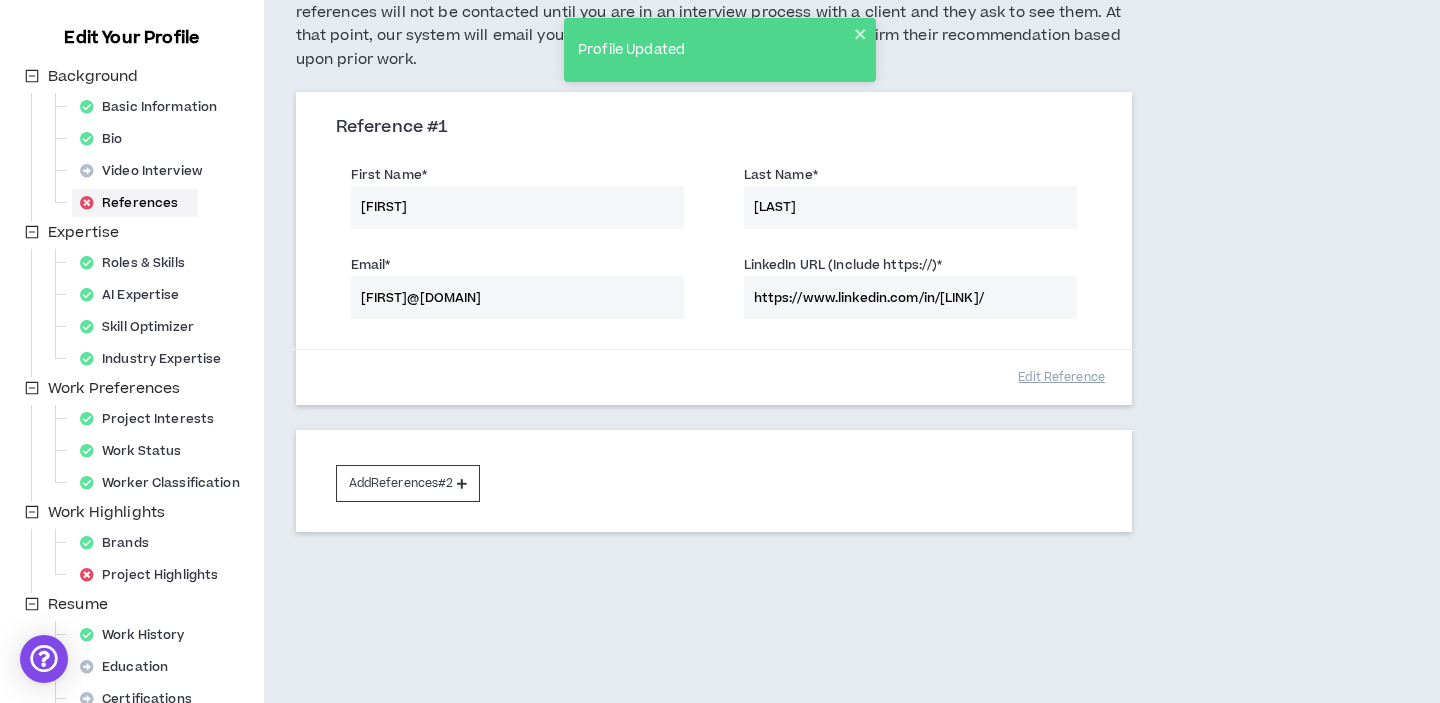 scroll, scrollTop: 186, scrollLeft: 0, axis: vertical 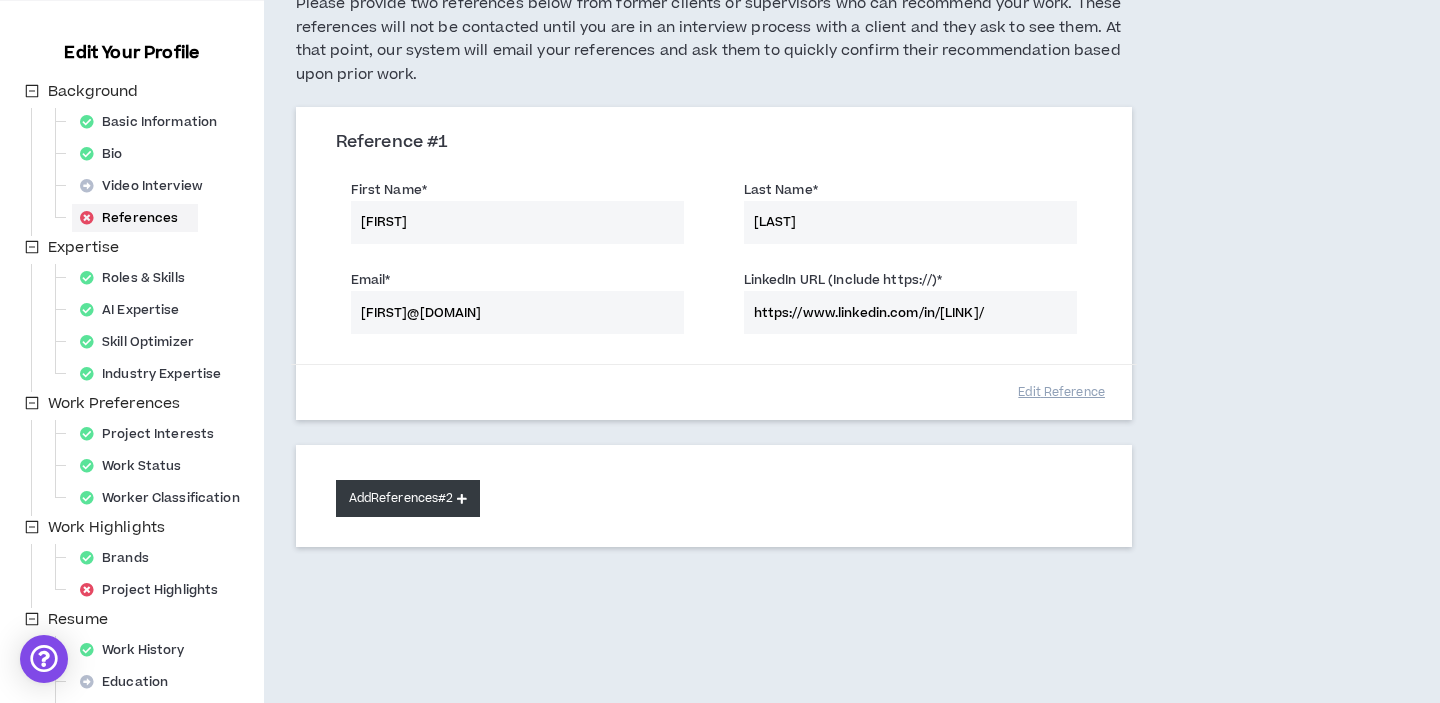 click on "Add  References  #2" at bounding box center [408, 498] 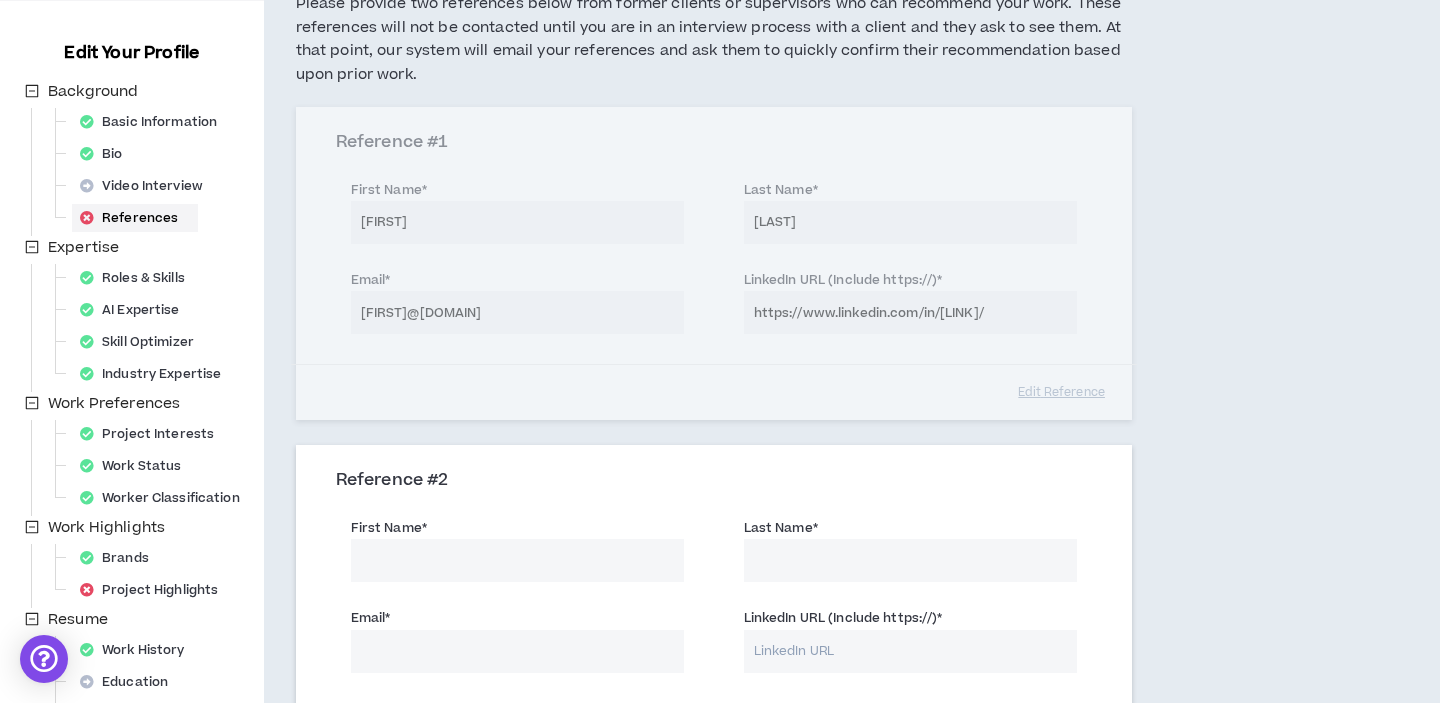 click on "First Name  *" at bounding box center (517, 560) 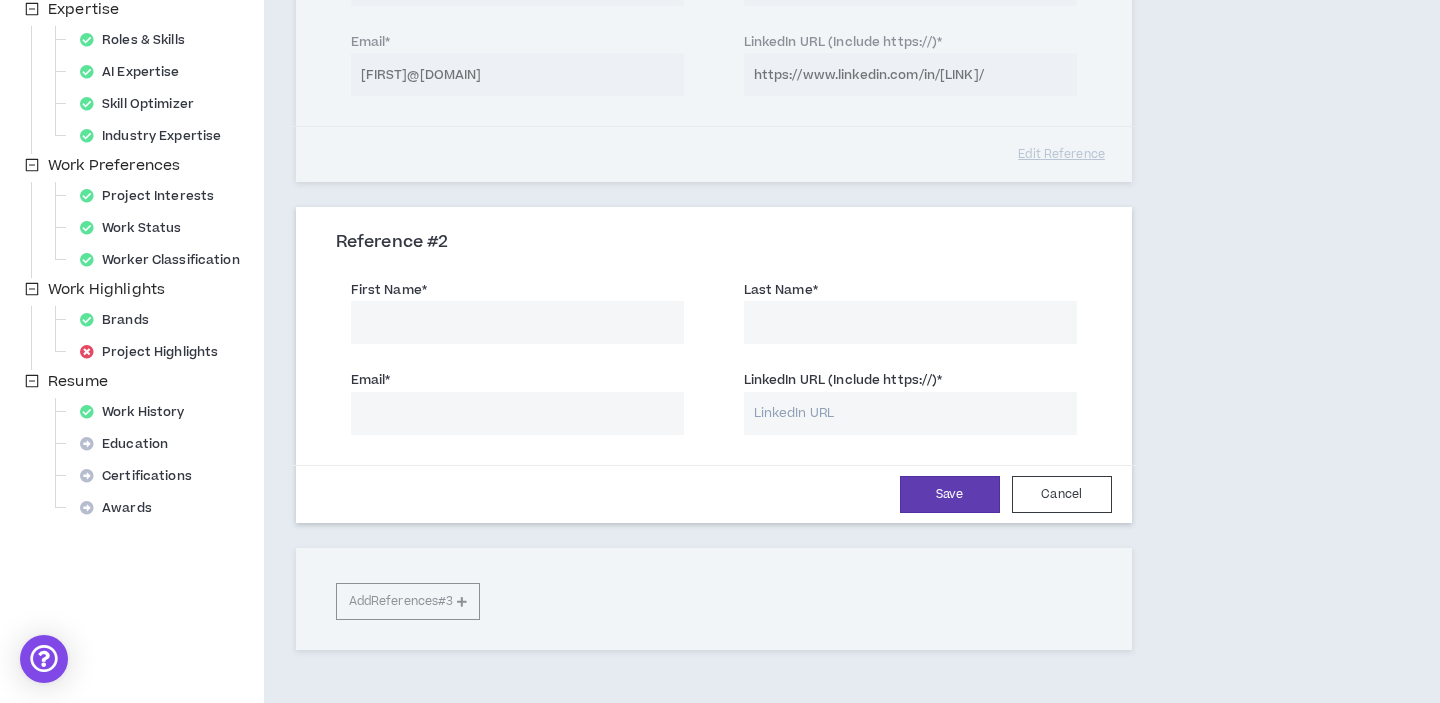 scroll, scrollTop: 425, scrollLeft: 0, axis: vertical 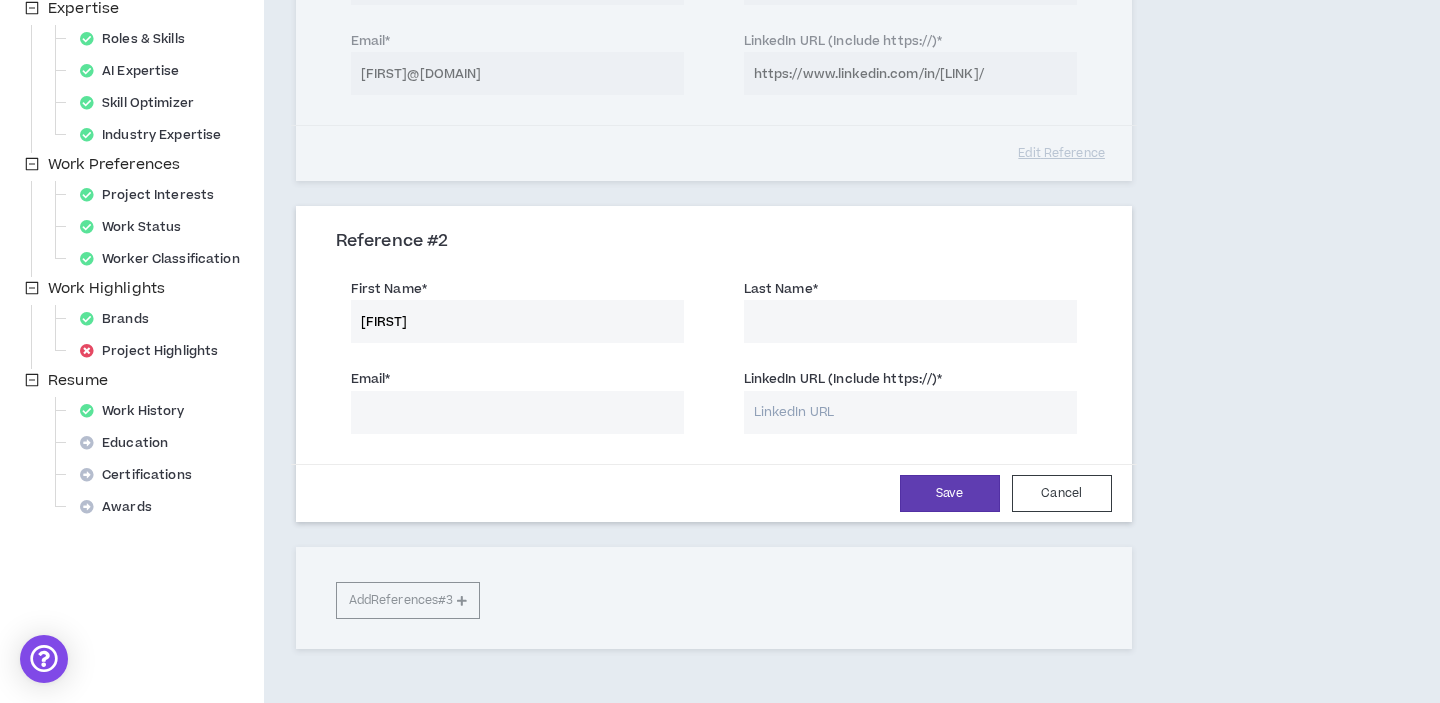 type on "Bryan" 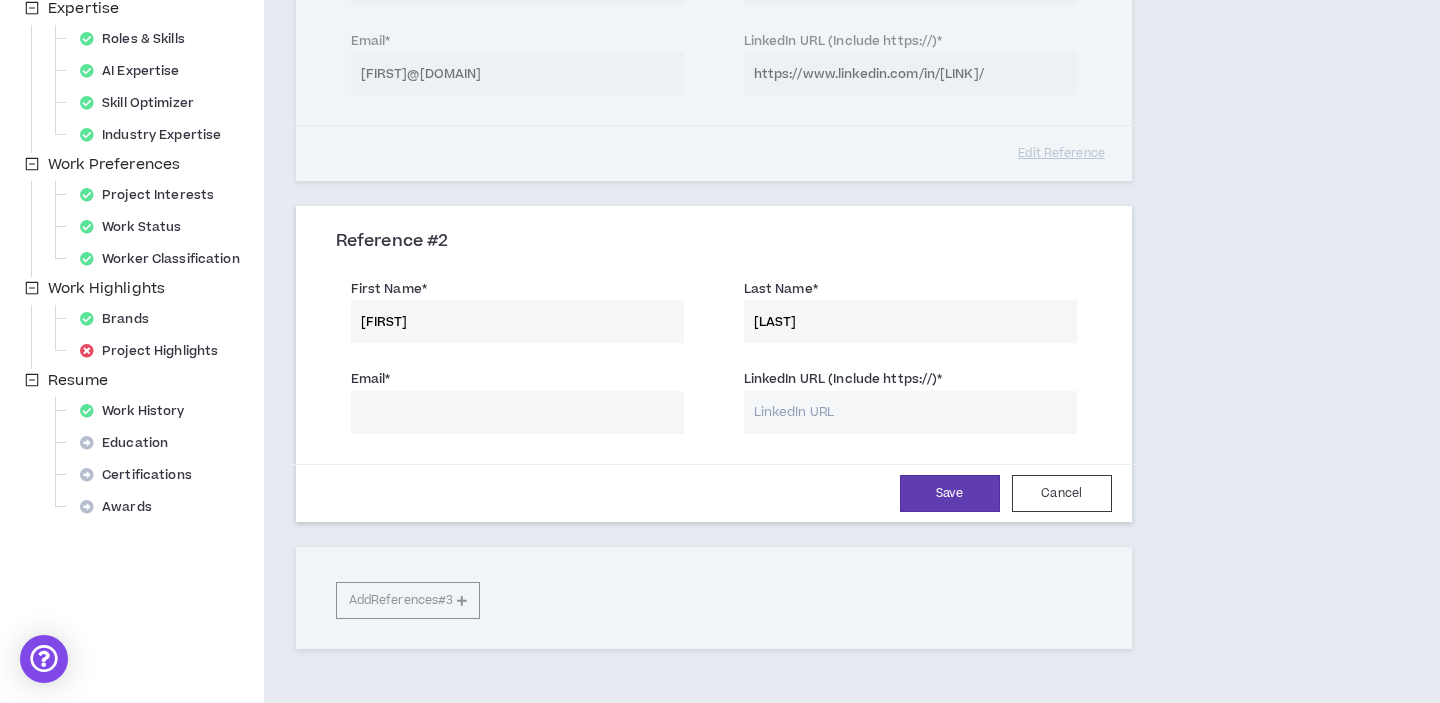 type on "Mann" 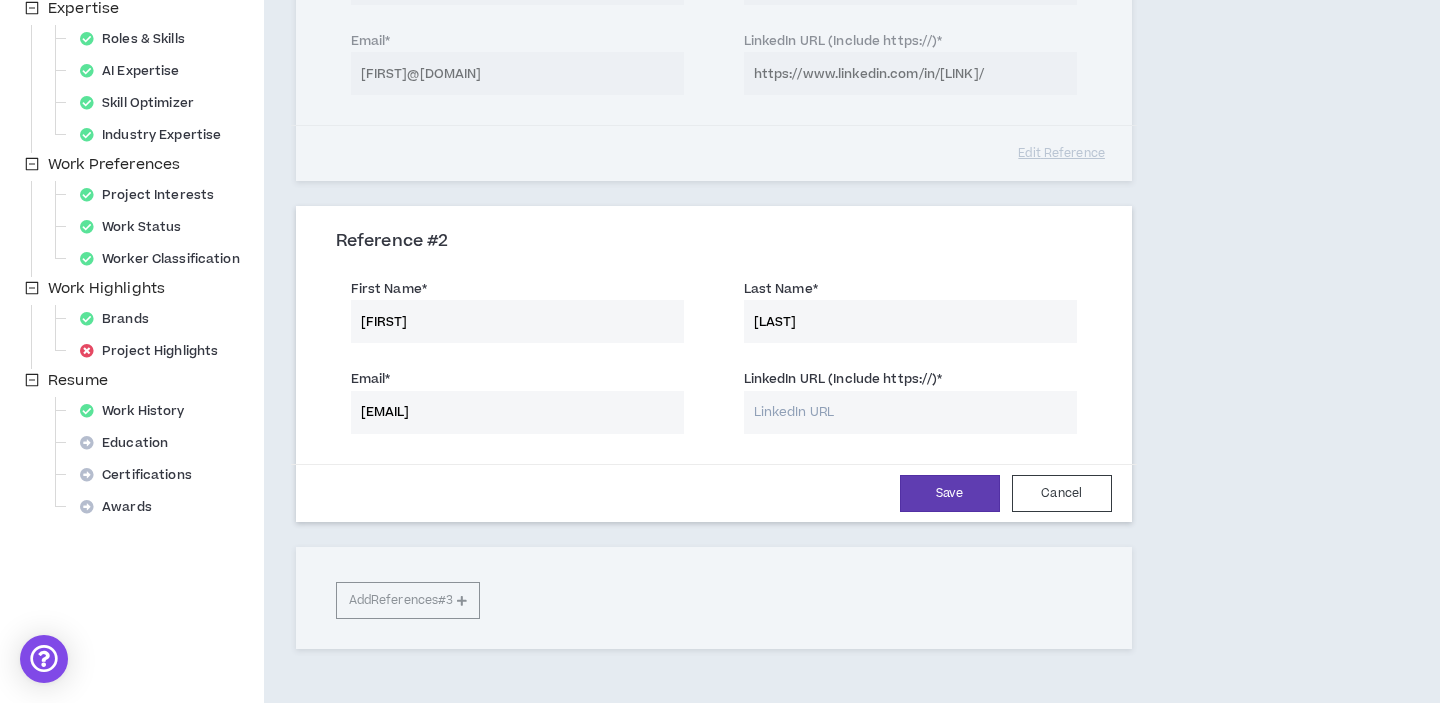 type on "bmann@gmail.com" 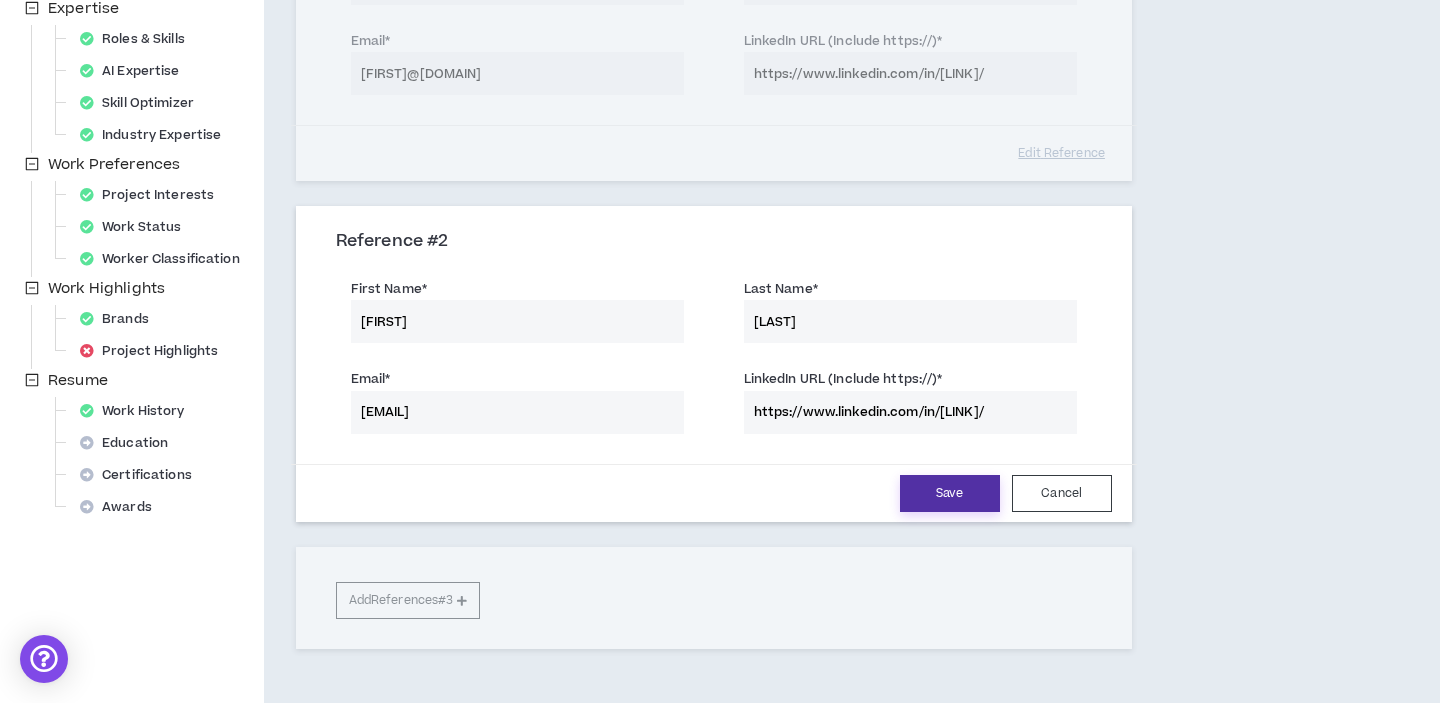 type on "https://www.linkedin.com/in/bryanmann1/" 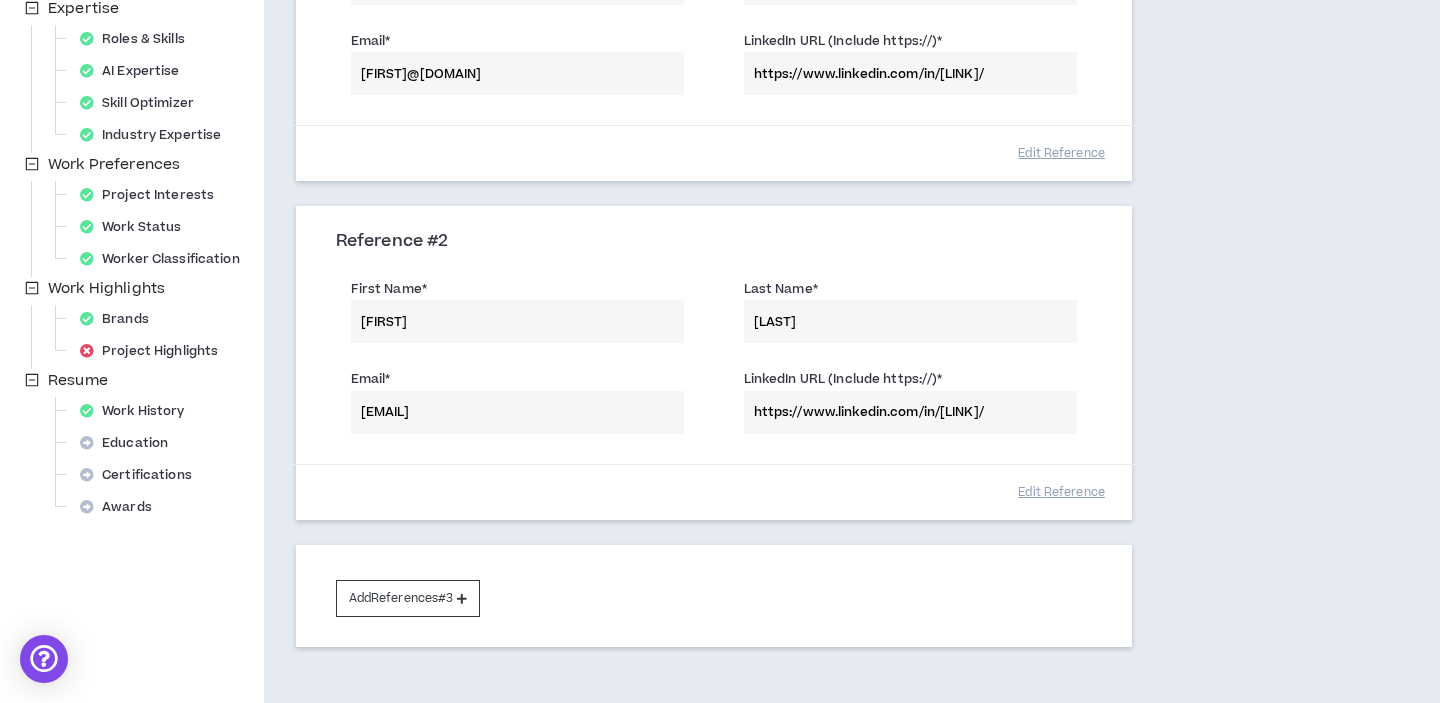 scroll, scrollTop: 546, scrollLeft: 0, axis: vertical 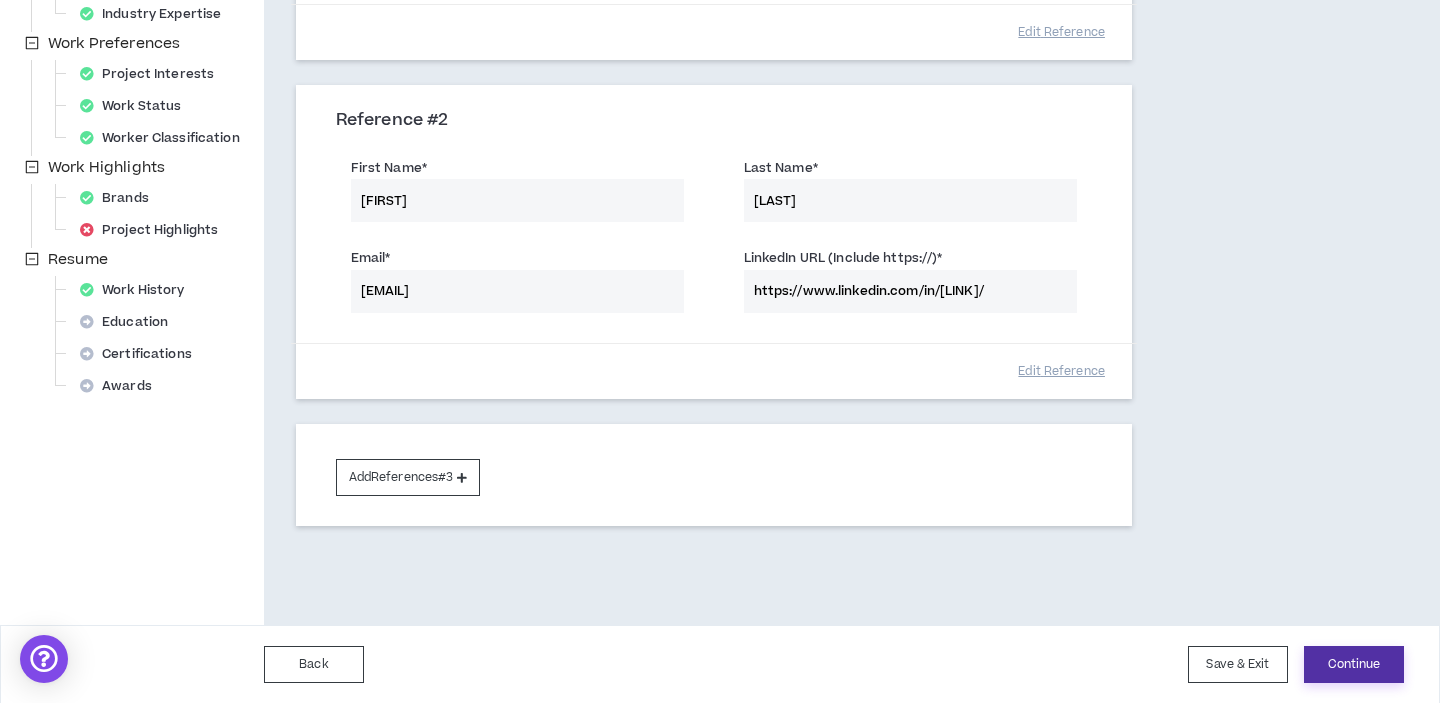 click on "Continue" at bounding box center (1354, 664) 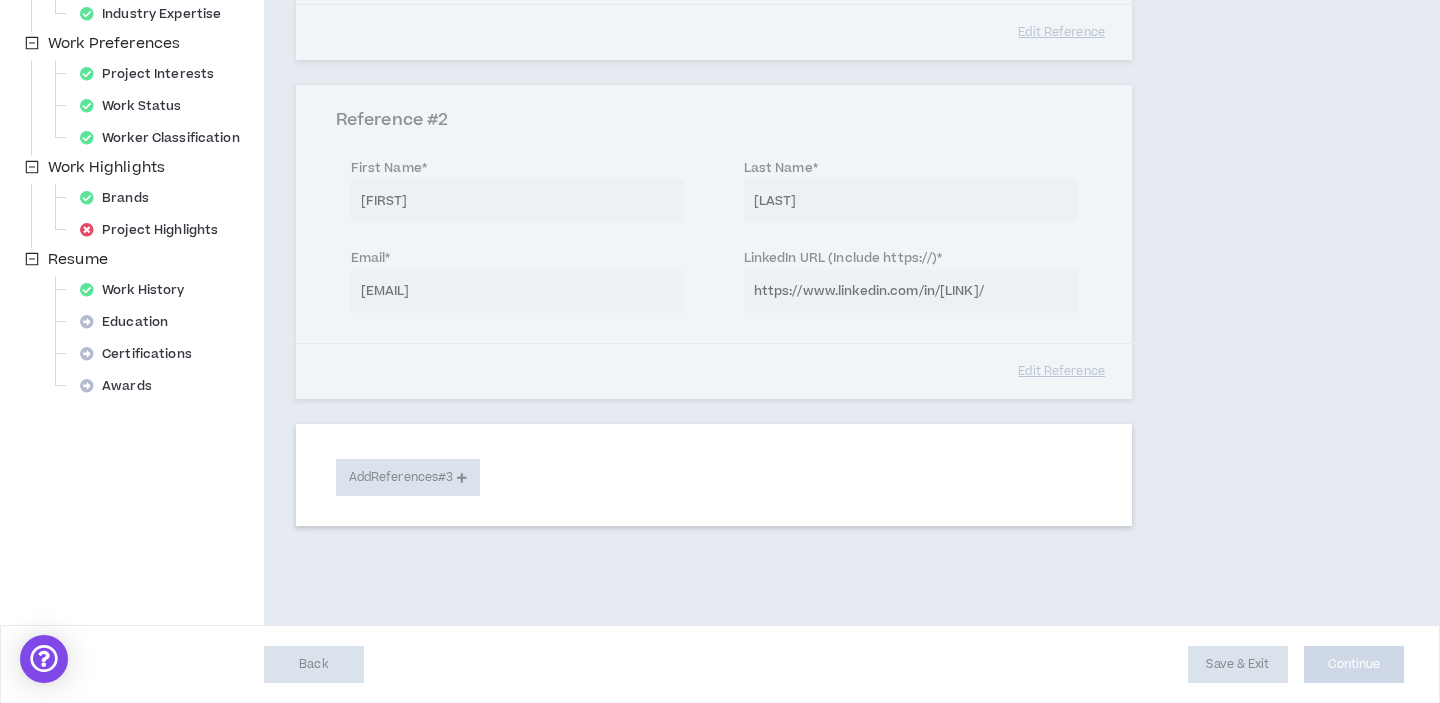 select on "***" 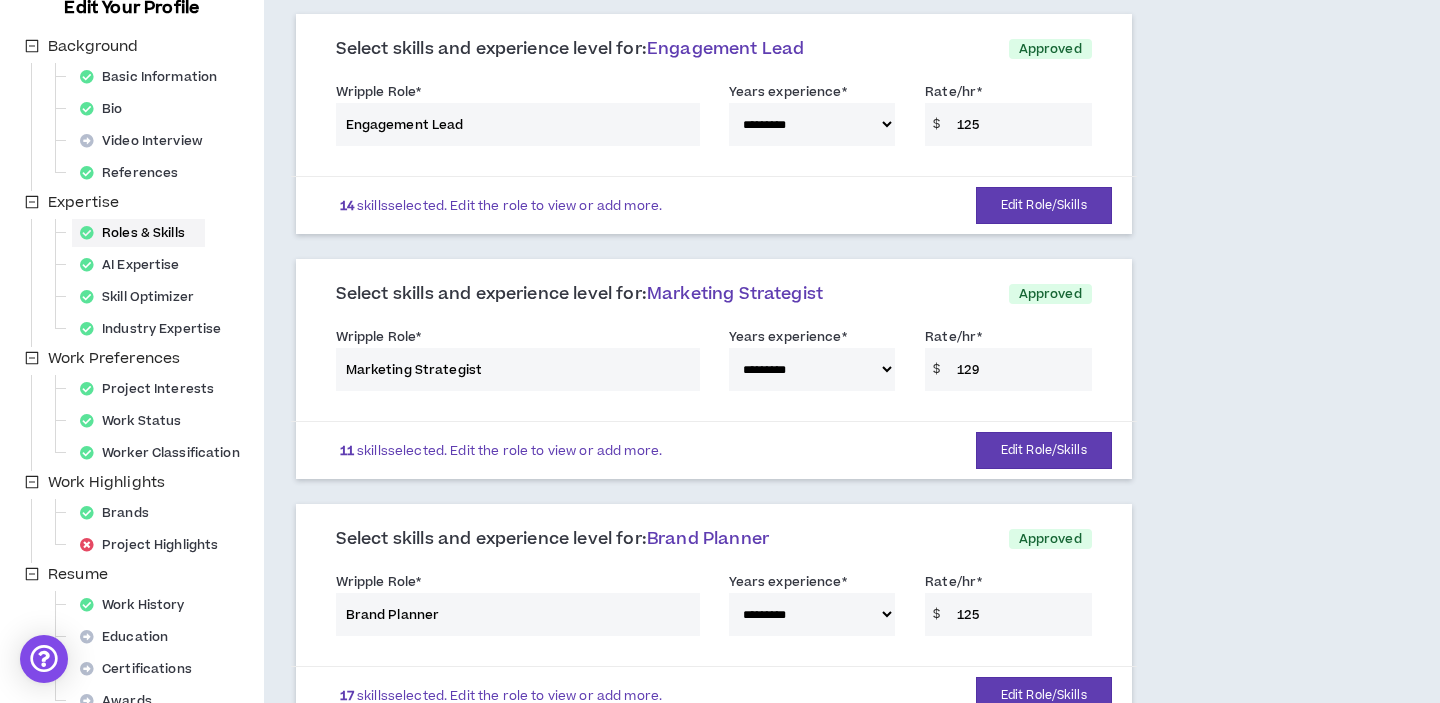 scroll, scrollTop: 226, scrollLeft: 0, axis: vertical 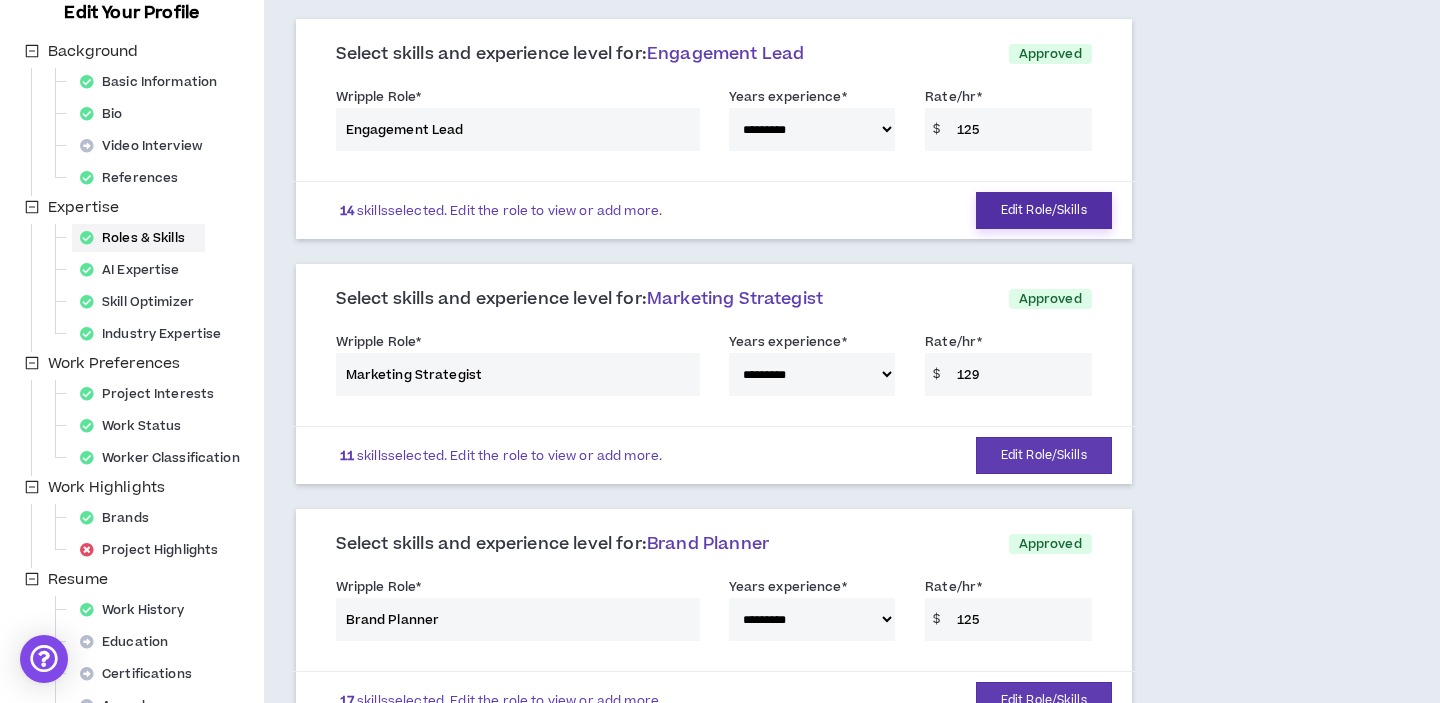 click on "Edit Role/Skills" at bounding box center [1044, 210] 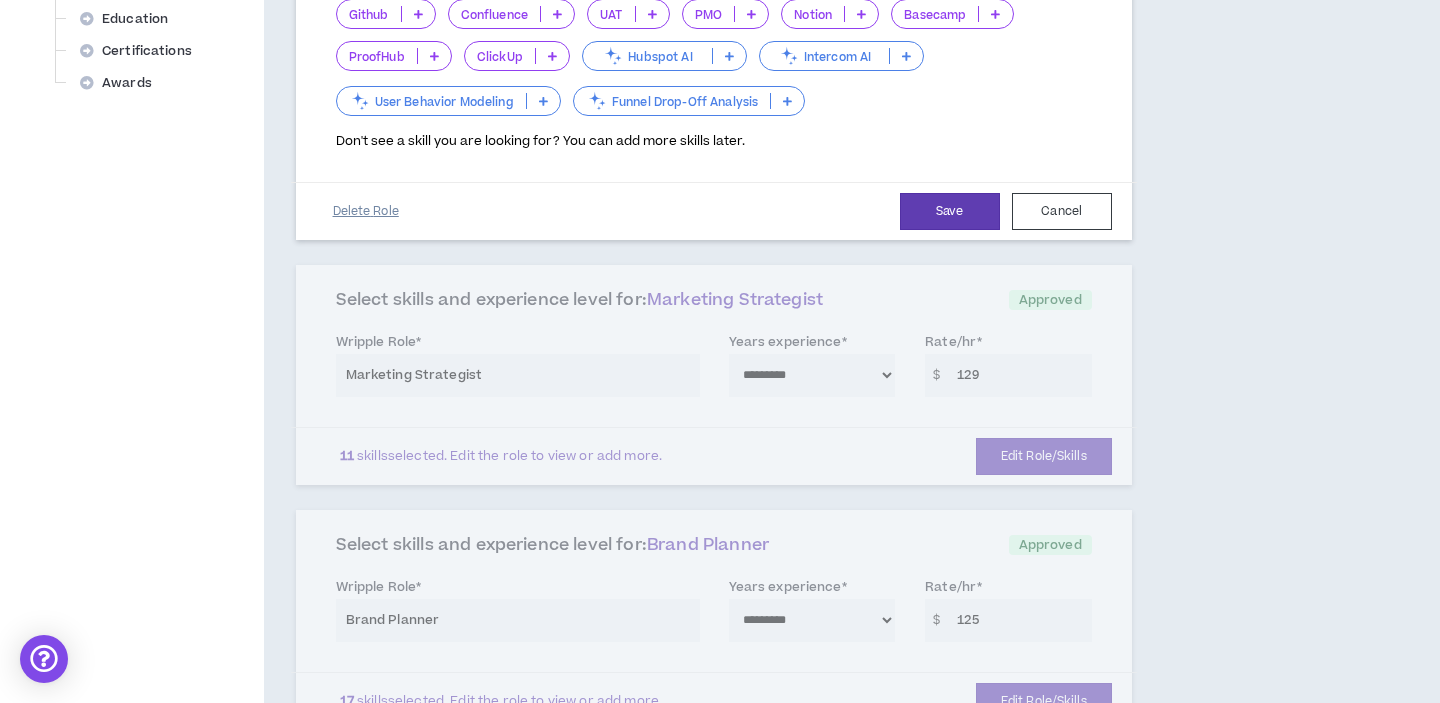 scroll, scrollTop: 850, scrollLeft: 0, axis: vertical 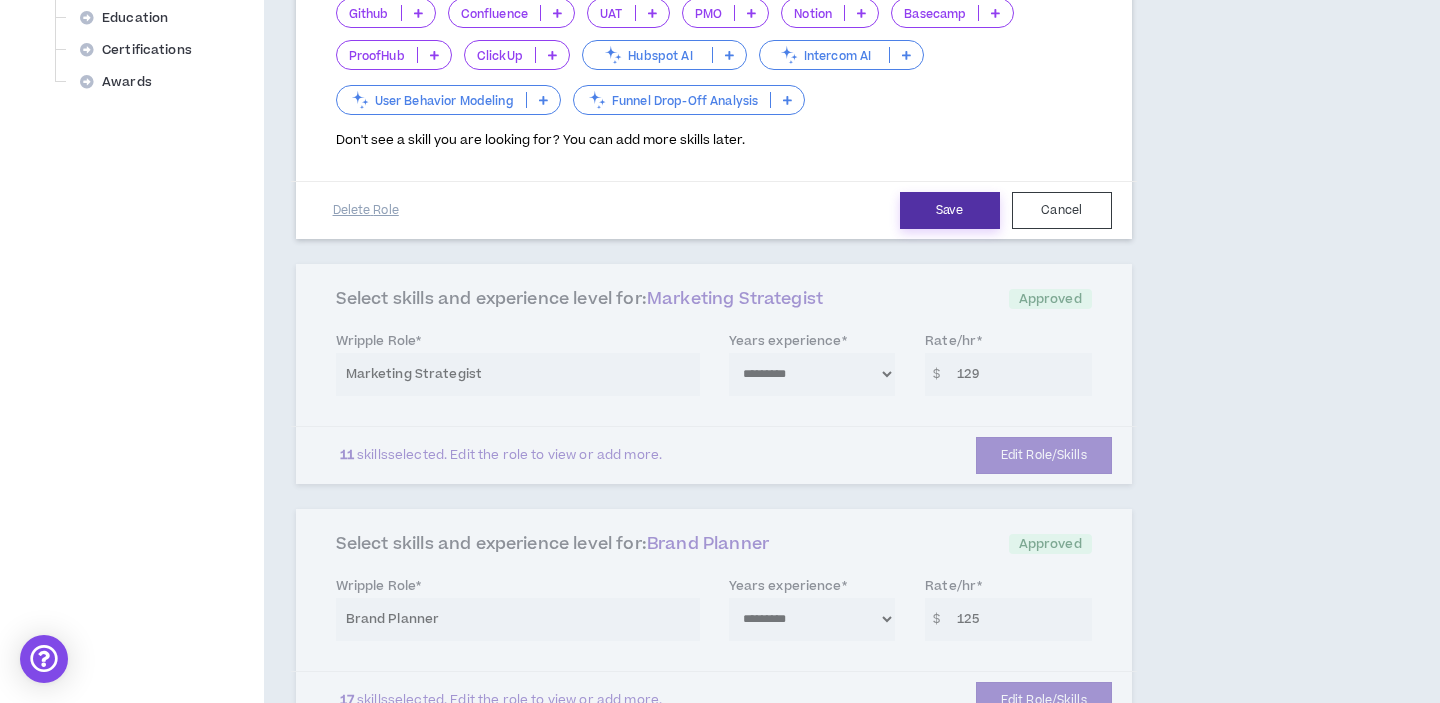 click on "Save" at bounding box center [950, 210] 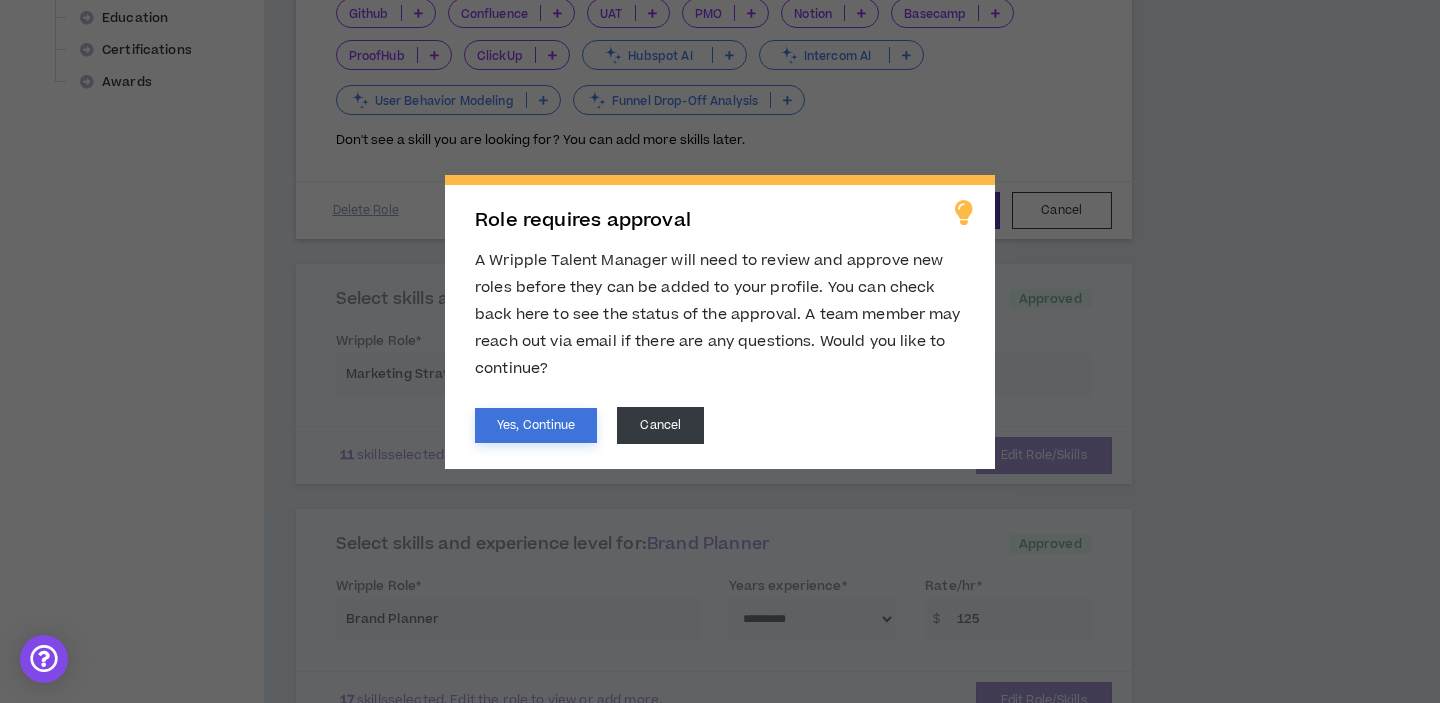 click on "Yes, Continue" at bounding box center (536, 425) 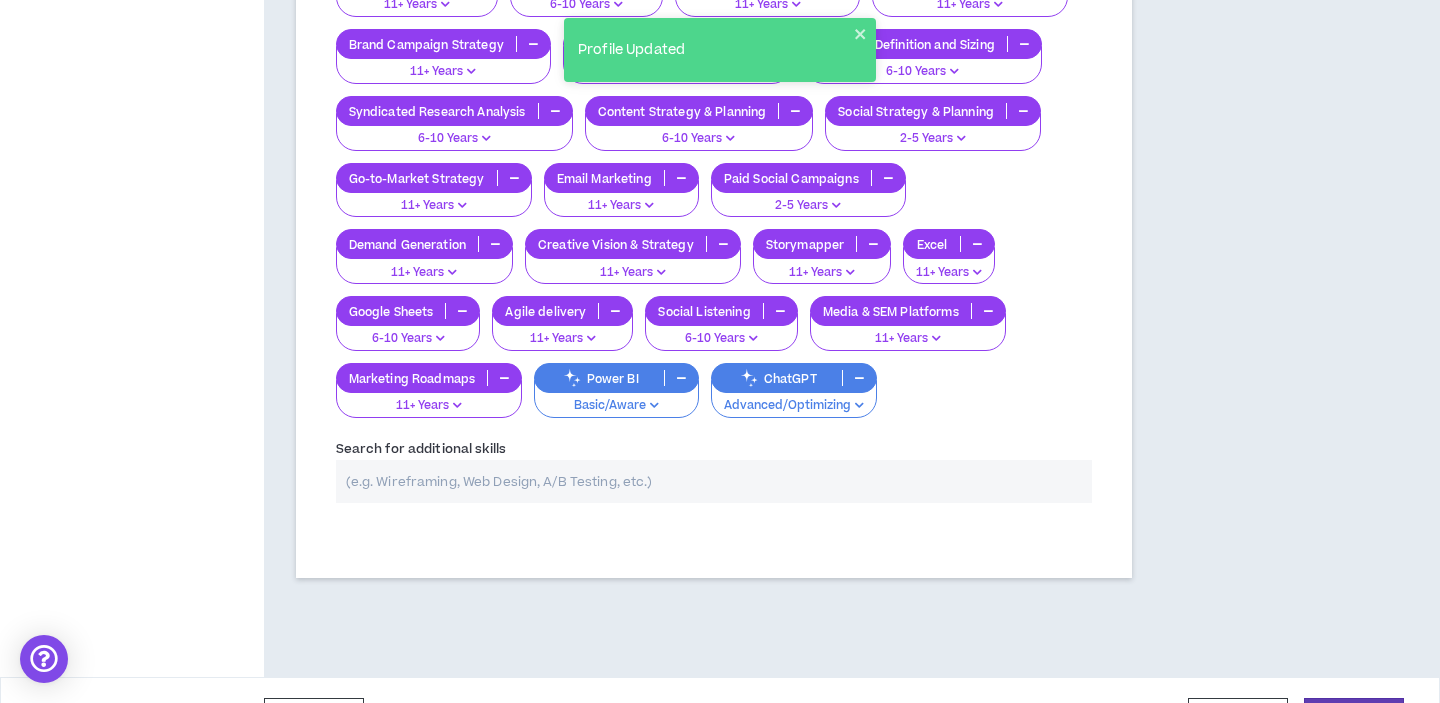 scroll, scrollTop: 2935, scrollLeft: 0, axis: vertical 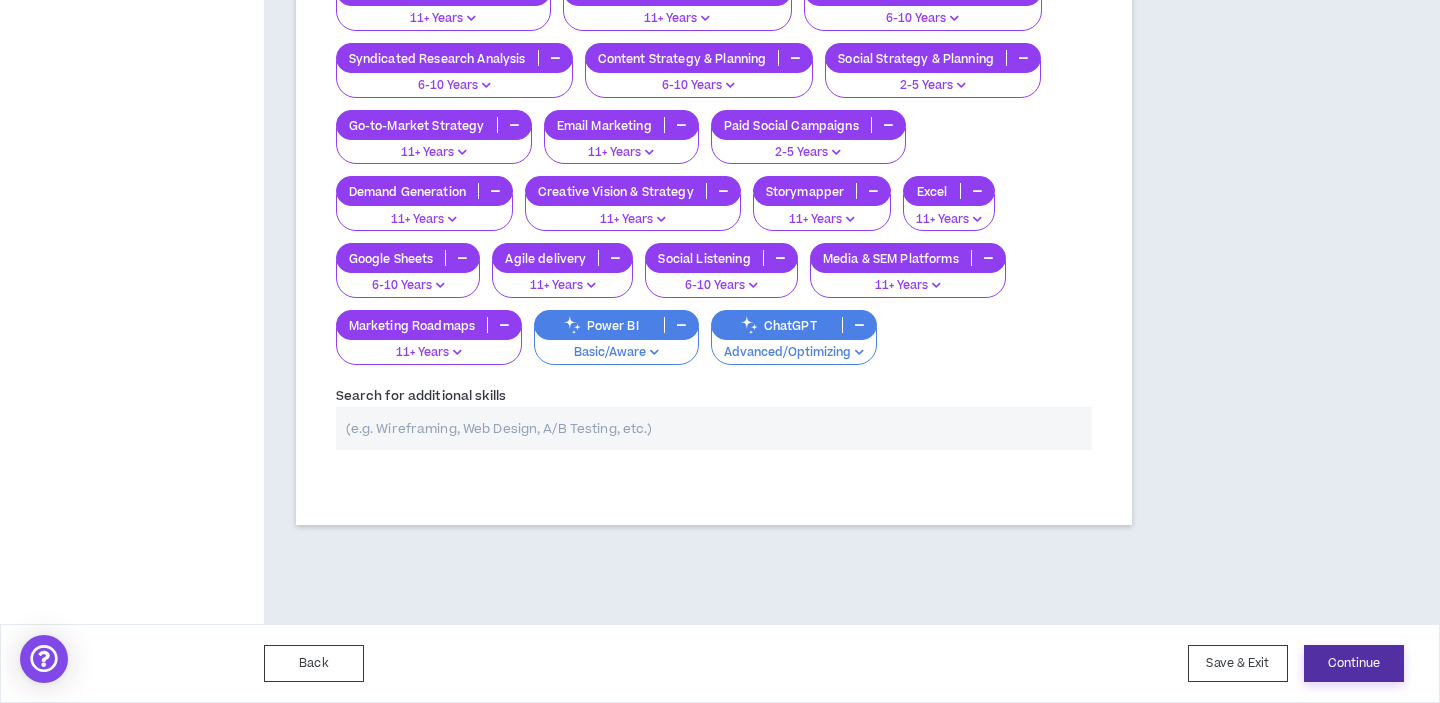 click on "Continue" at bounding box center [1354, 663] 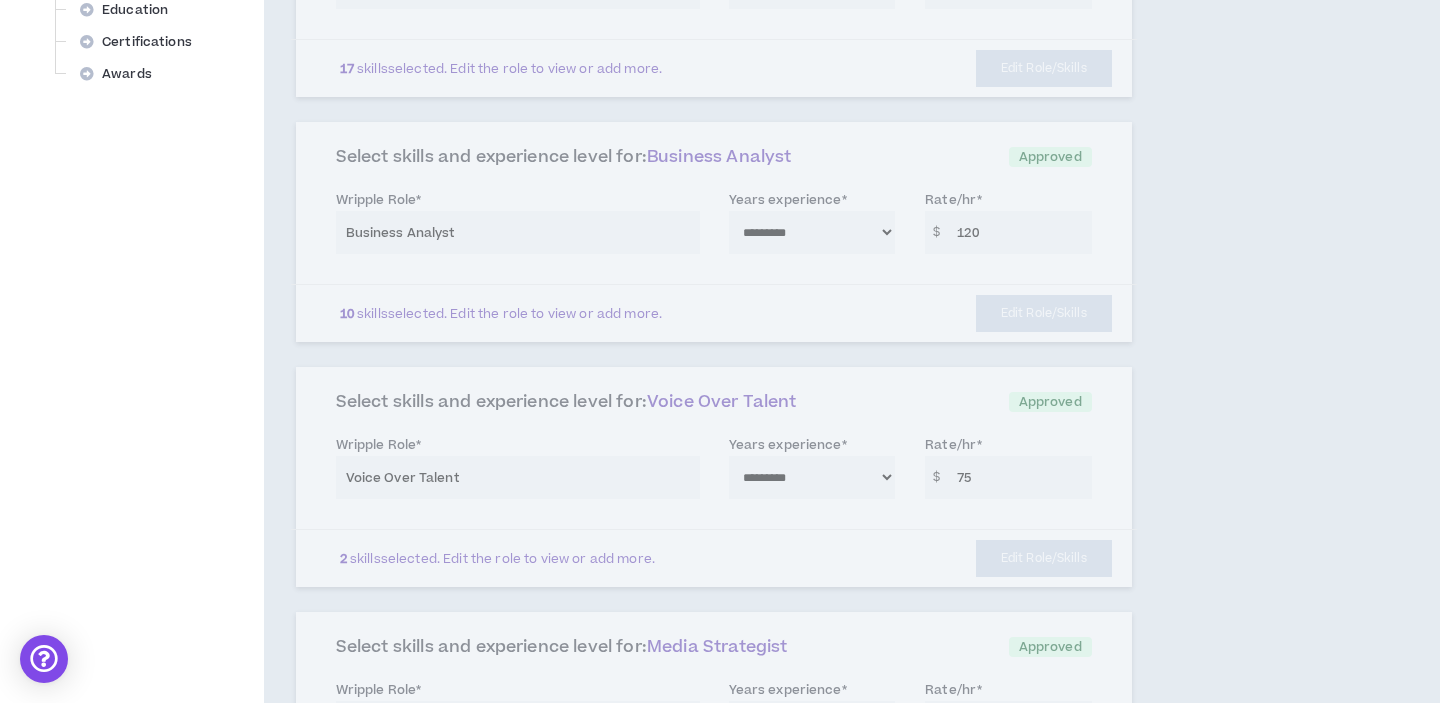 select on "*" 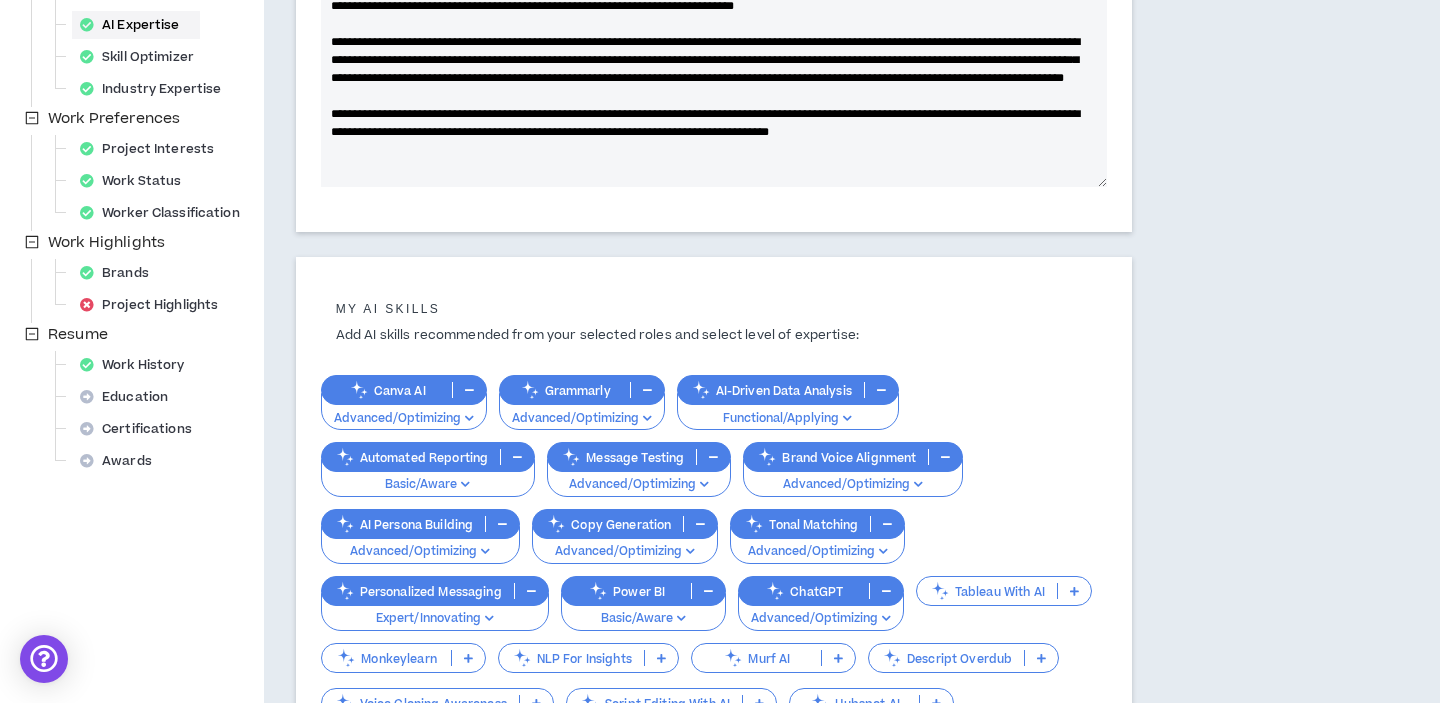scroll, scrollTop: 858, scrollLeft: 0, axis: vertical 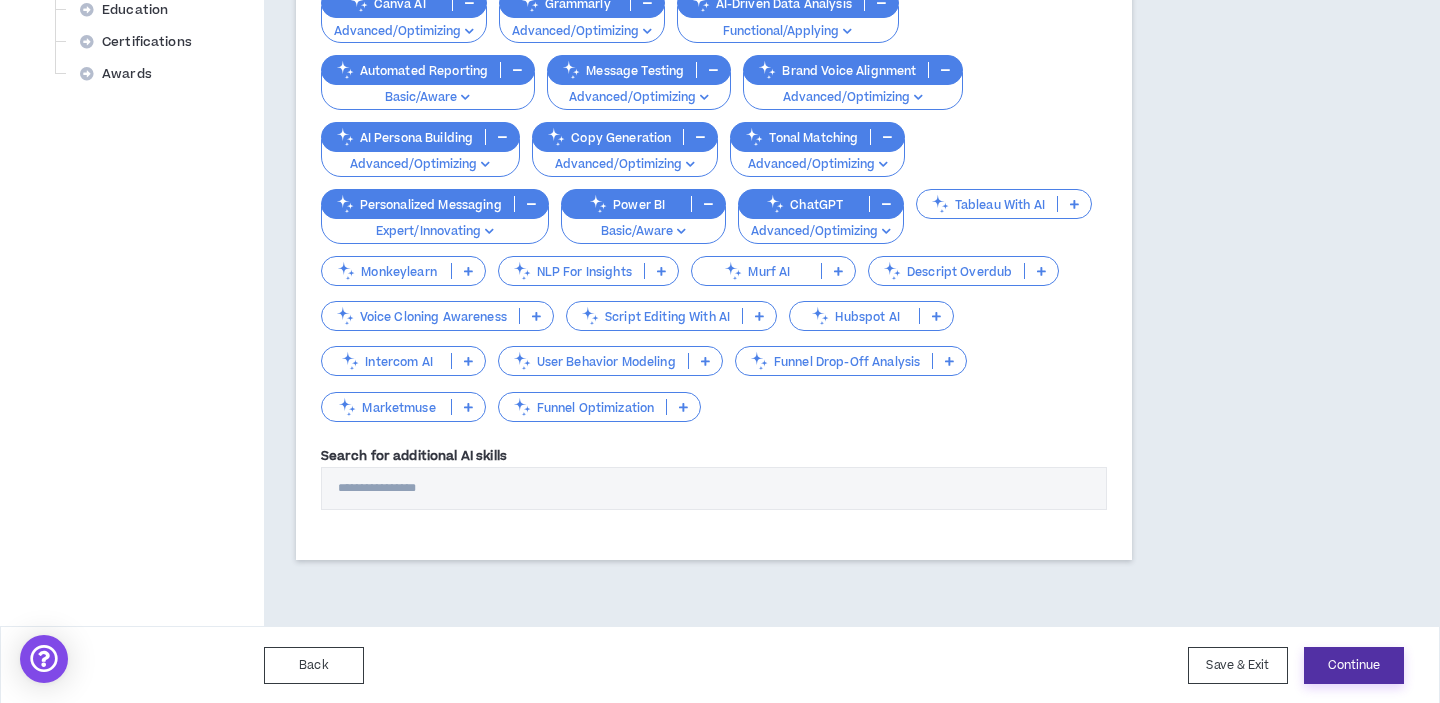click on "Continue" at bounding box center [1354, 665] 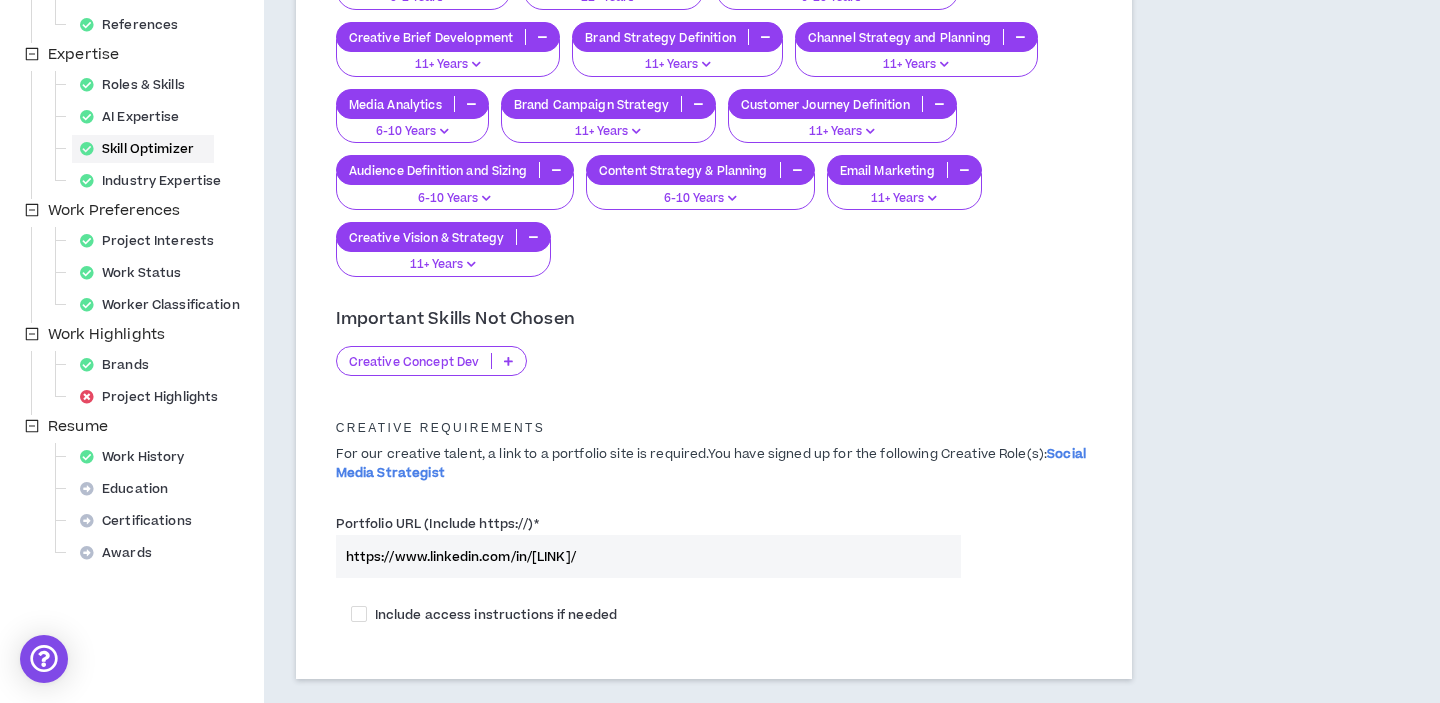 scroll, scrollTop: 510, scrollLeft: 0, axis: vertical 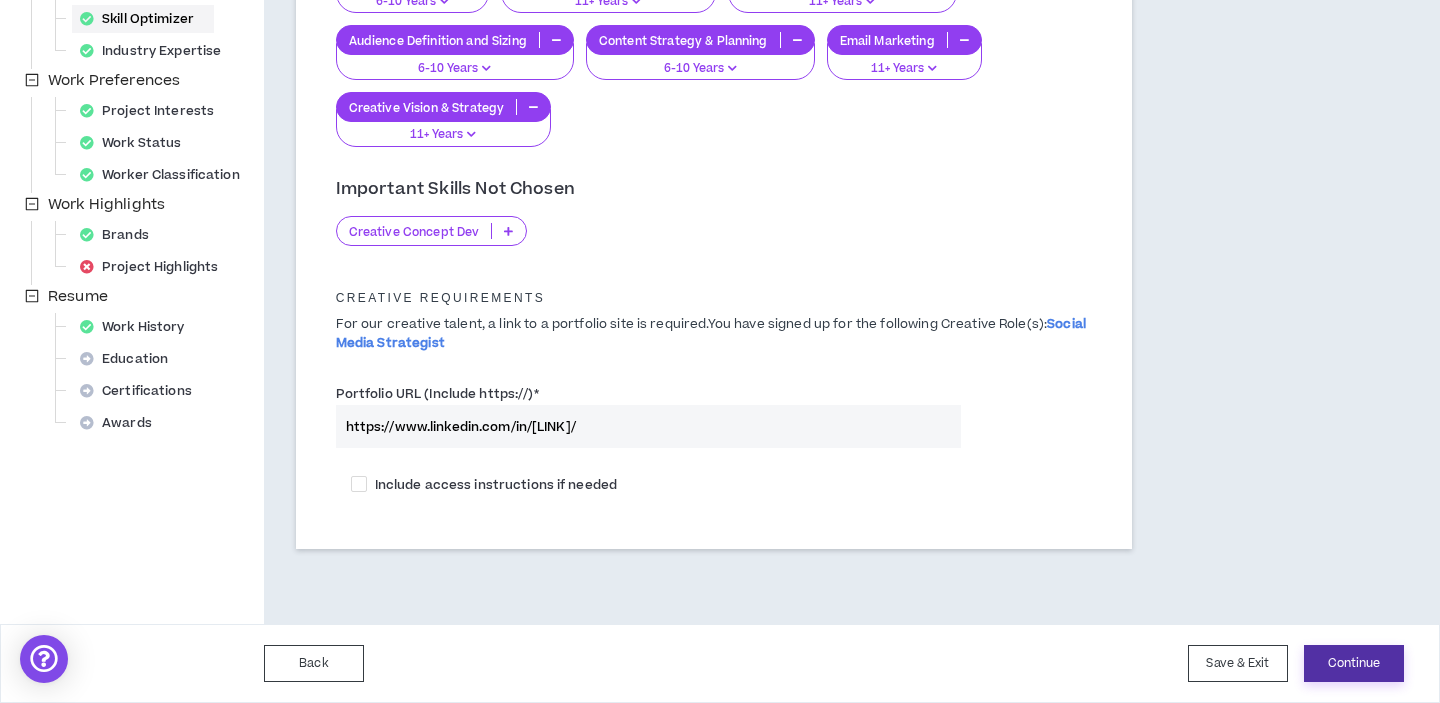 click on "Continue" at bounding box center [1354, 663] 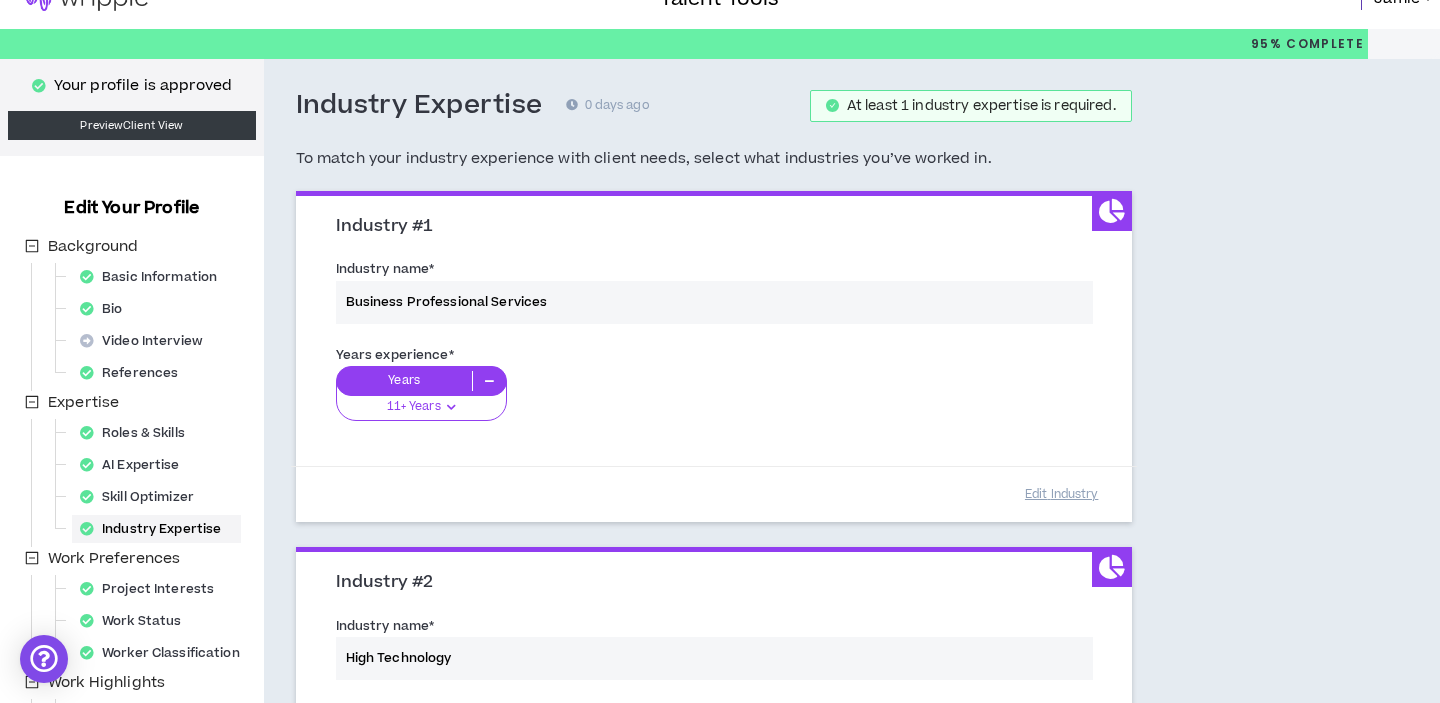scroll, scrollTop: 7, scrollLeft: 0, axis: vertical 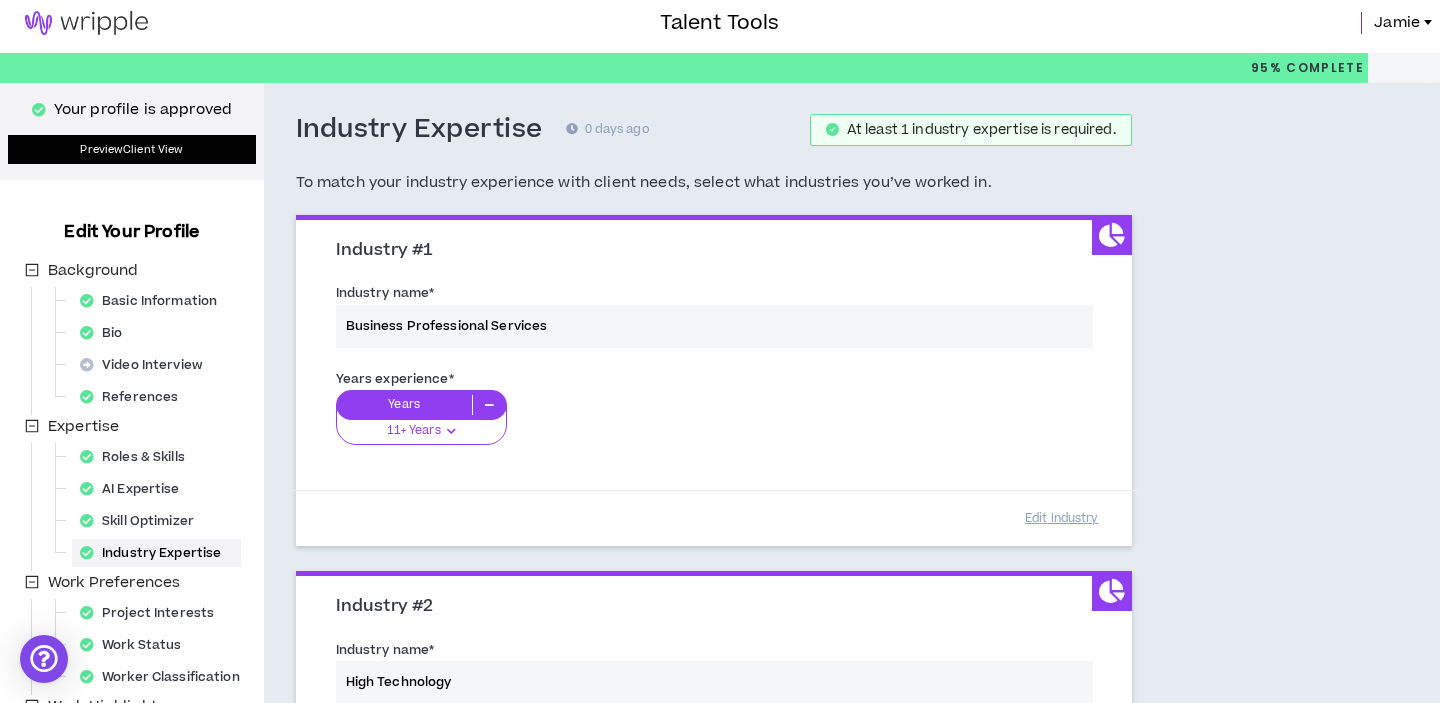 click on "Preview   Client View" at bounding box center (132, 149) 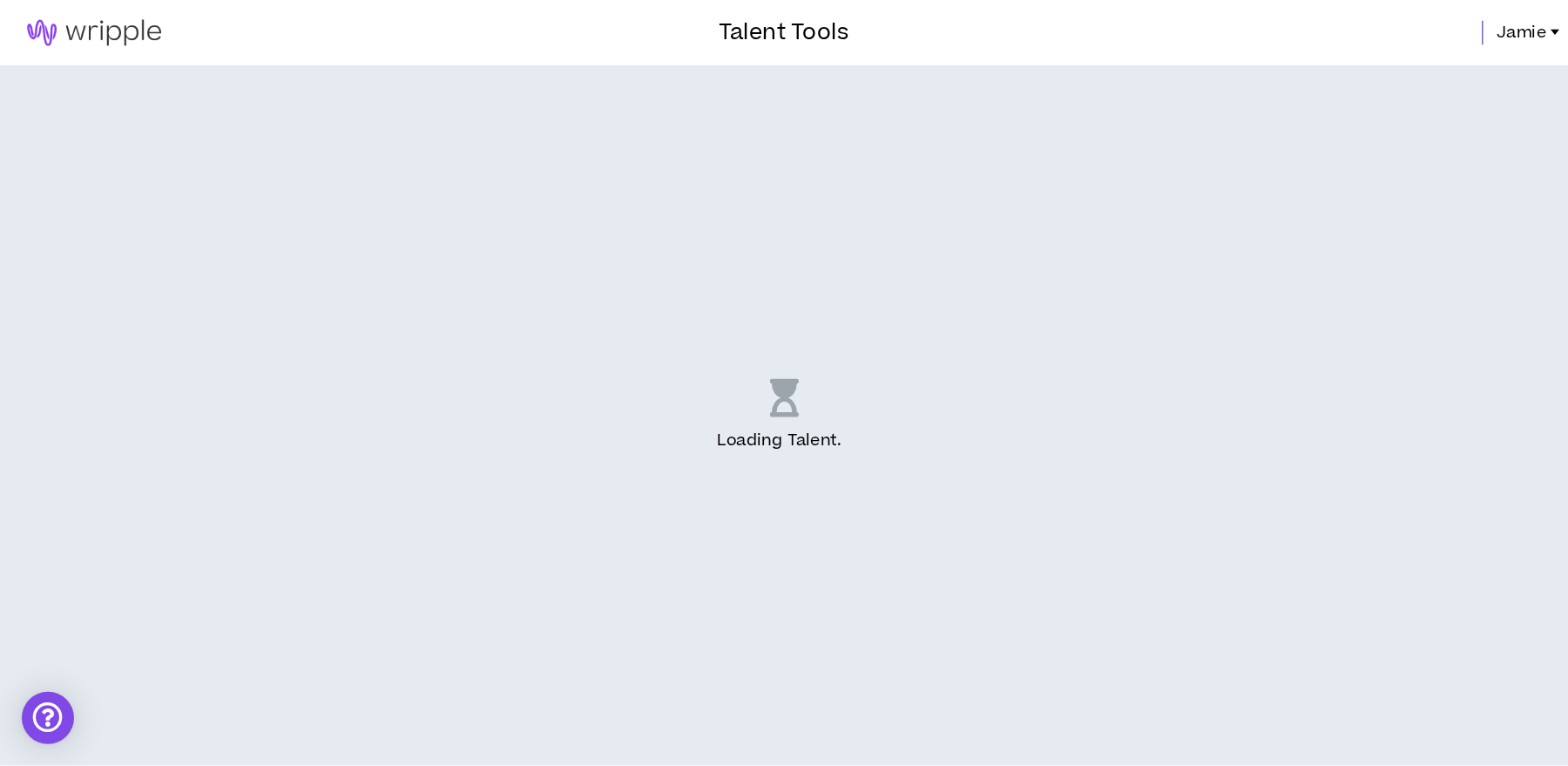scroll, scrollTop: 0, scrollLeft: 0, axis: both 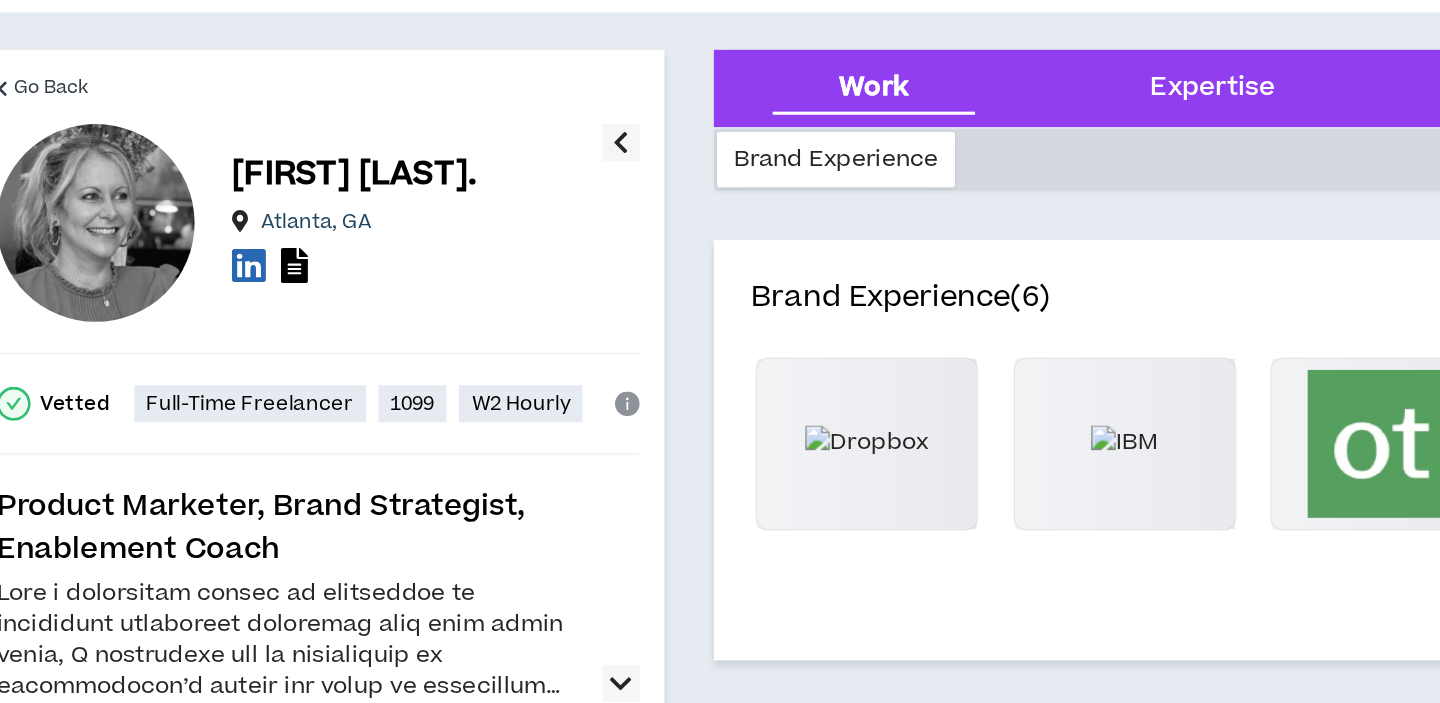 click on "Go Back Jamie M. Atlanta , GA Vetted Full-Time Freelancer 1099 W2 Hourly Product Marketer, Brand Strategist, Enablement Coach Rate $ 75-129 /hr Roles Engagement Lead 11+ Years Marketing Strategist 11+ Years Brand Planner 11+ Years Business Analyst 6-10 Years +  3 Portfolio https://www.linkedin.com/in/jamiemolnar/ Links https://www.linkedin.com/in/jamiemolnar/ Documents Jamie Molnar Reference.pdf Jamie Molnar Resume.pdf" at bounding box center (268, 578) 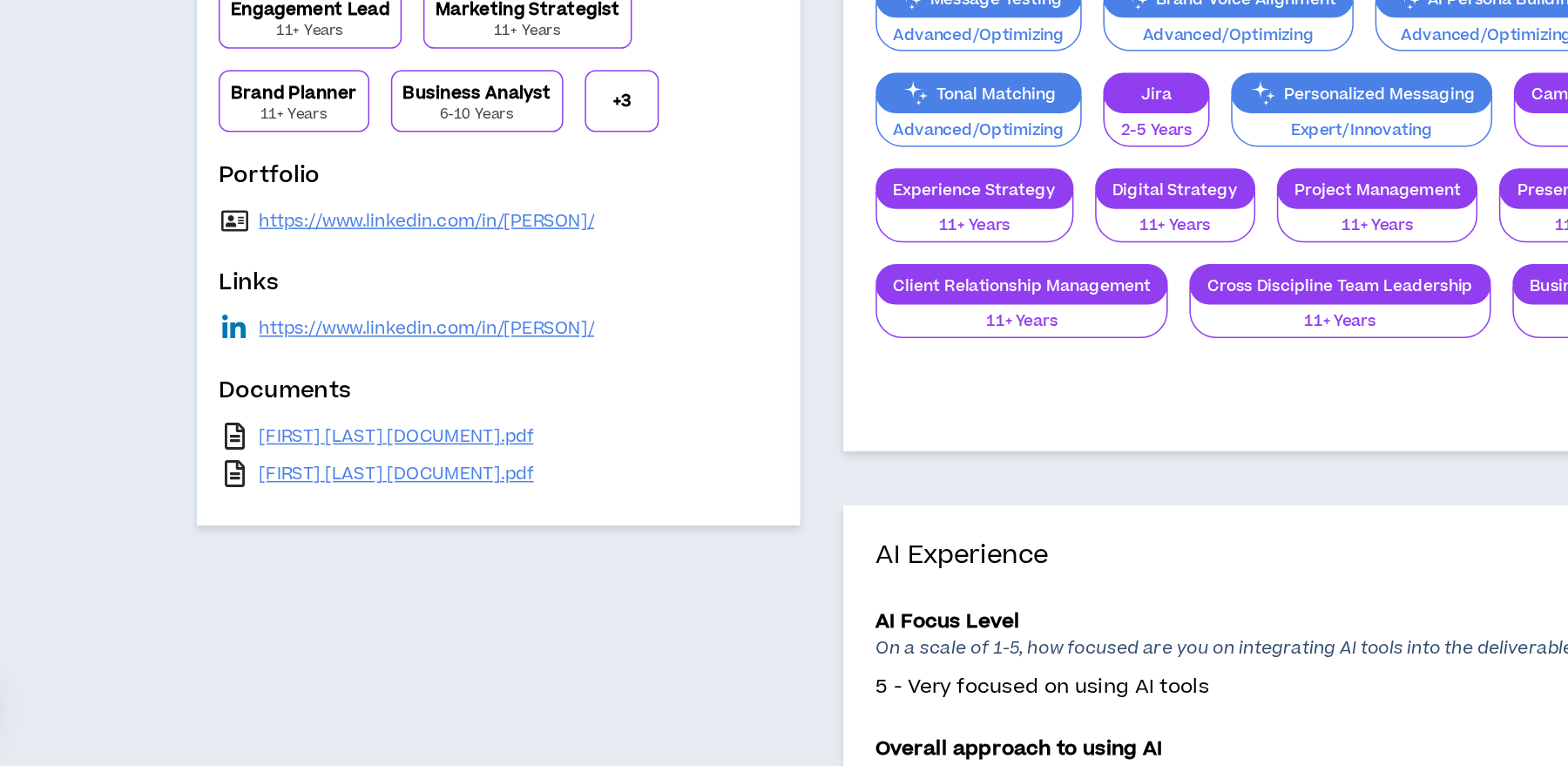 scroll, scrollTop: 338, scrollLeft: 0, axis: vertical 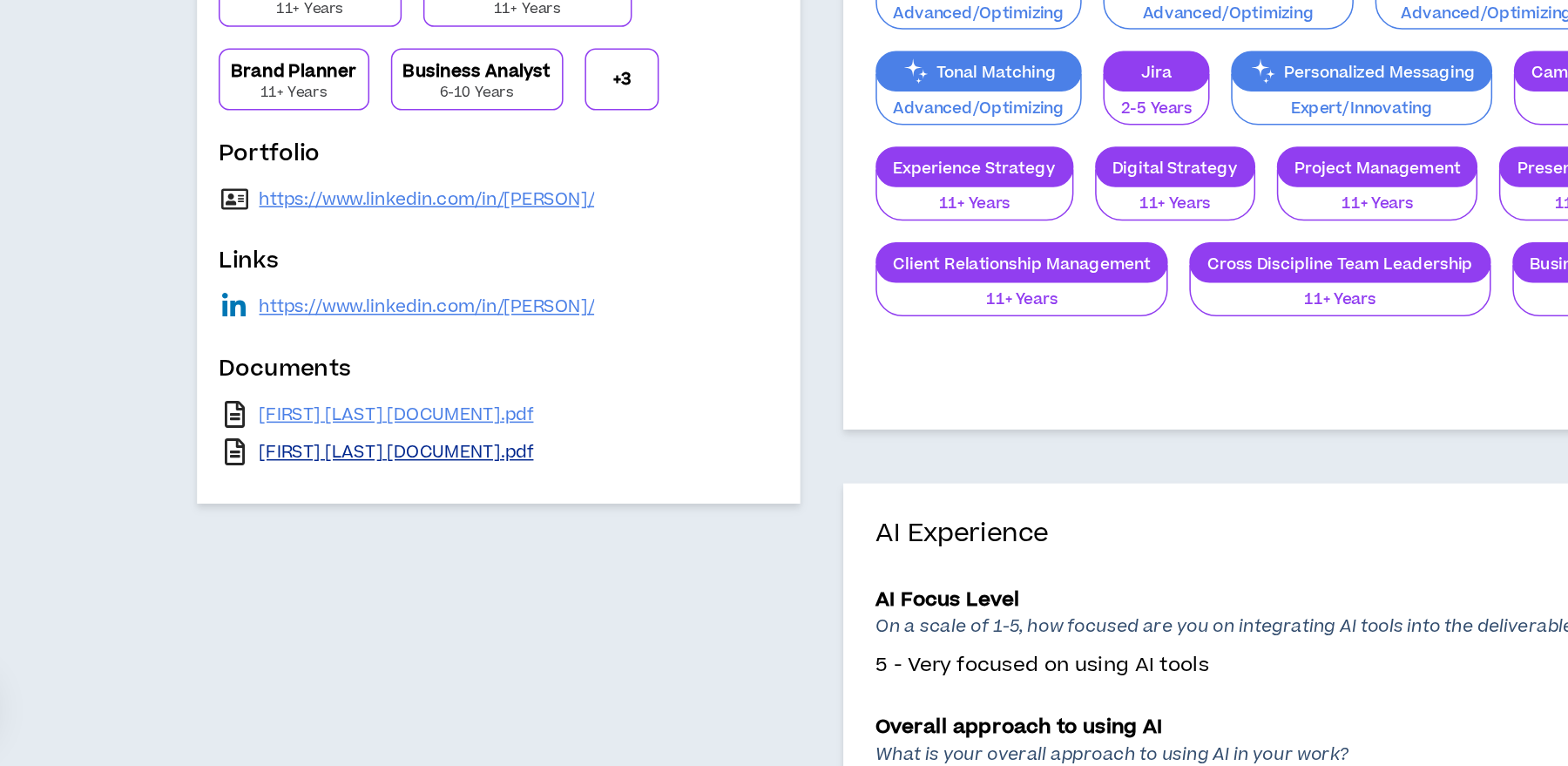 click on "[FIRST] [LAST].pdf" at bounding box center [324, 563] 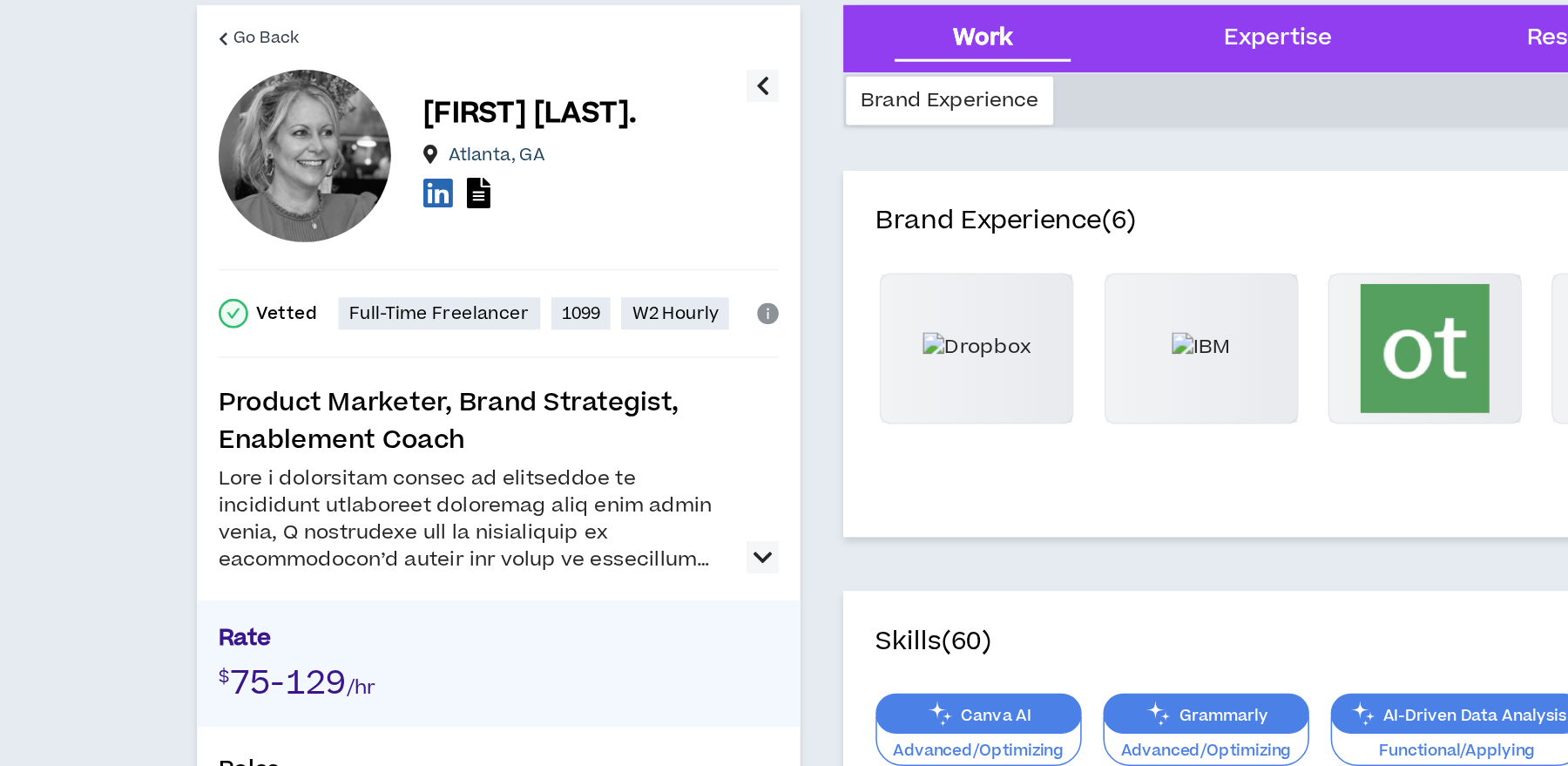 scroll, scrollTop: 0, scrollLeft: 0, axis: both 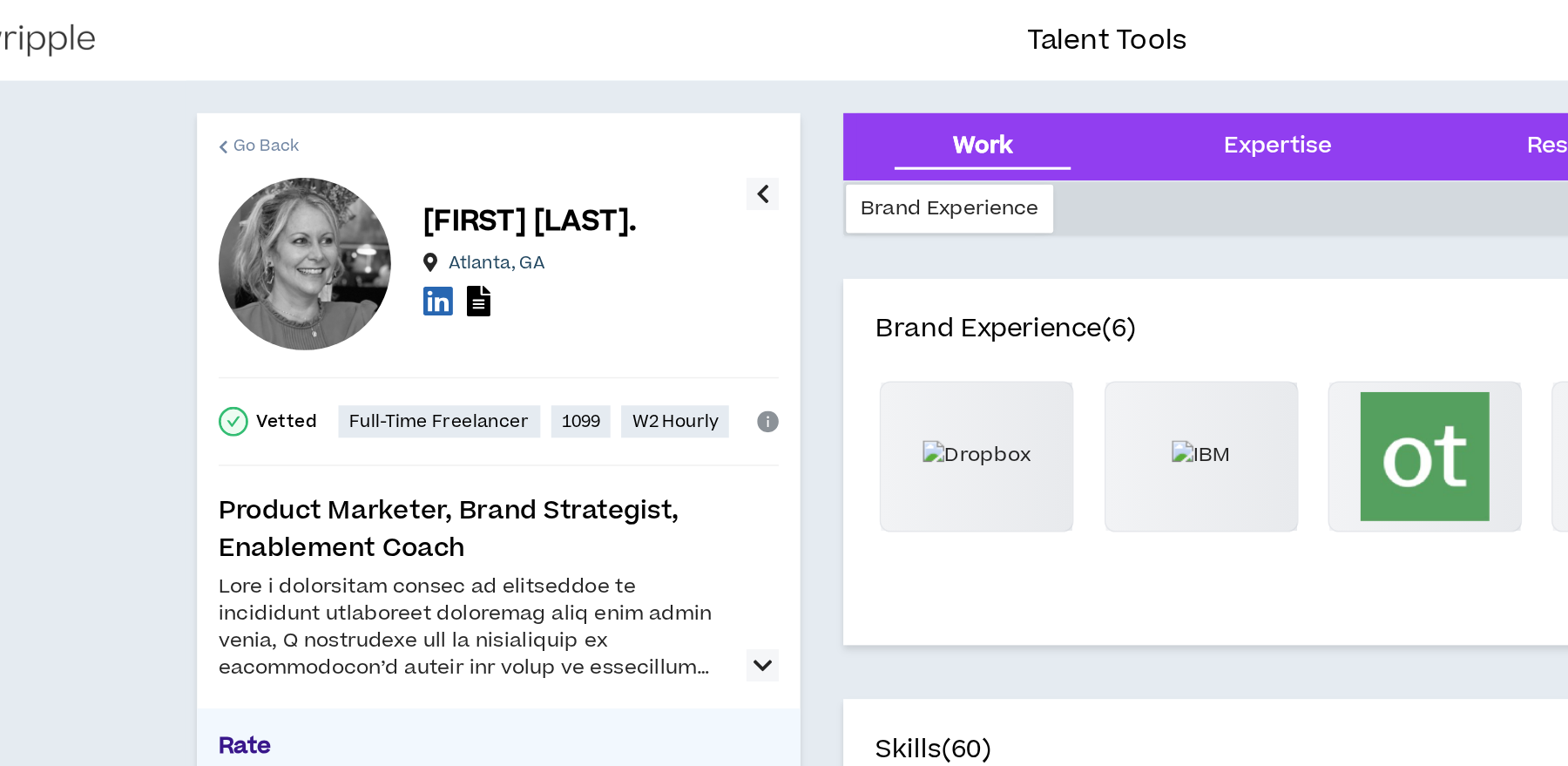 click on "Go Back" at bounding box center [240, 94] 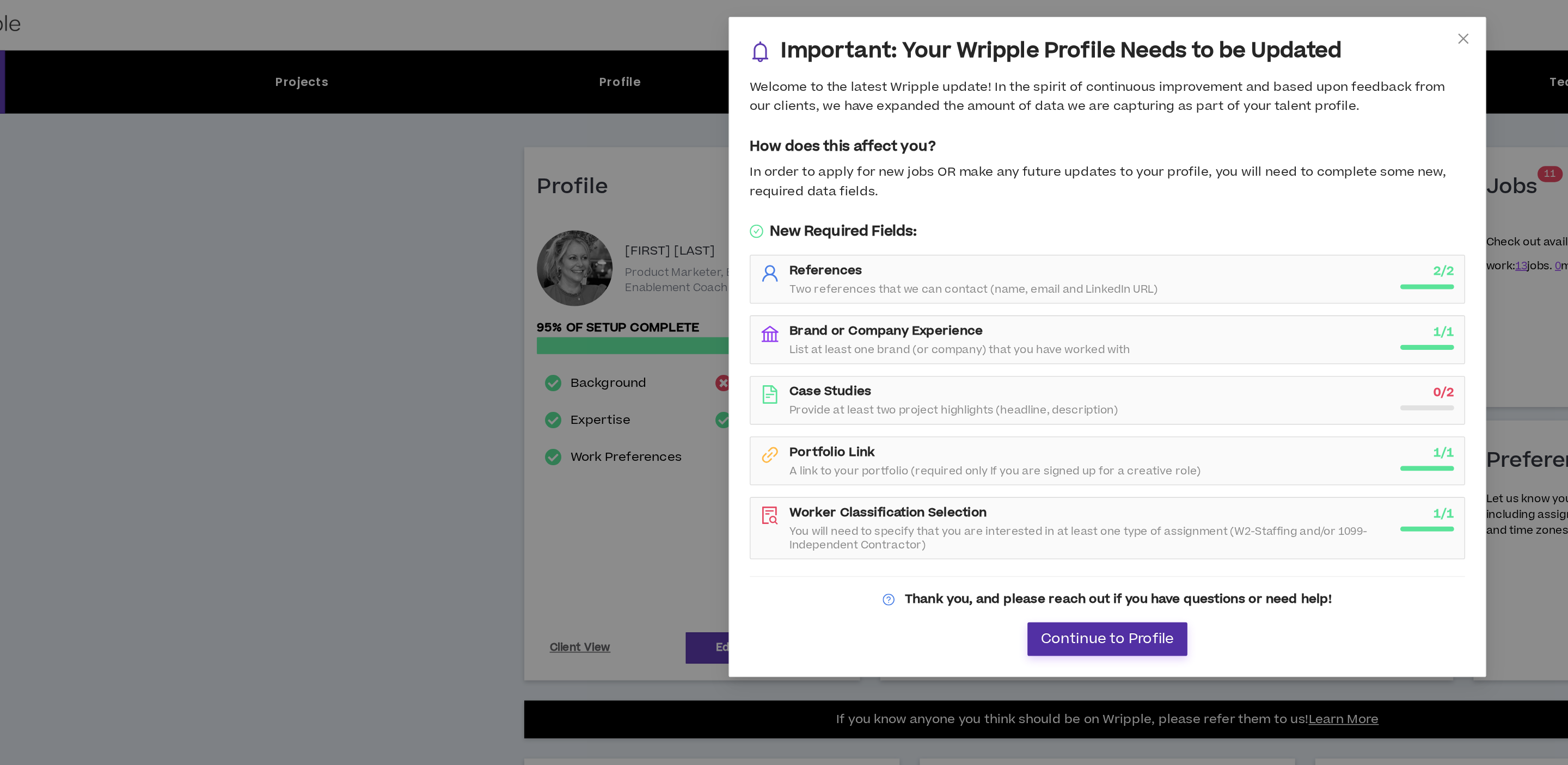 click on "Continue to Profile" at bounding box center (784, 414) 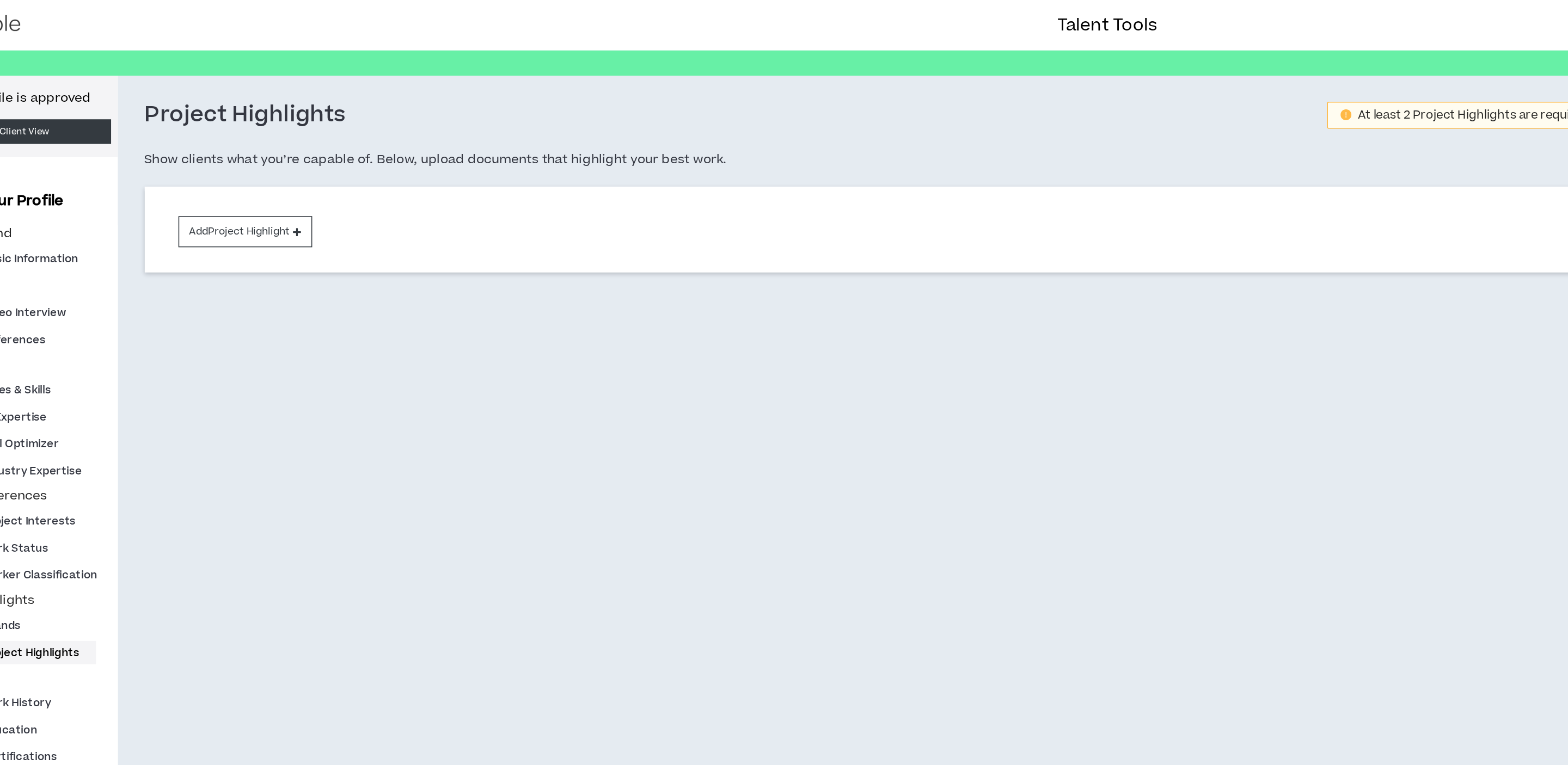 click on "Project Highlights At least 2 Project Highlights are required. Show clients what you’re capable of. Below, upload documents that highlight your best work. Add  Project Highlight" at bounding box center [732, 385] 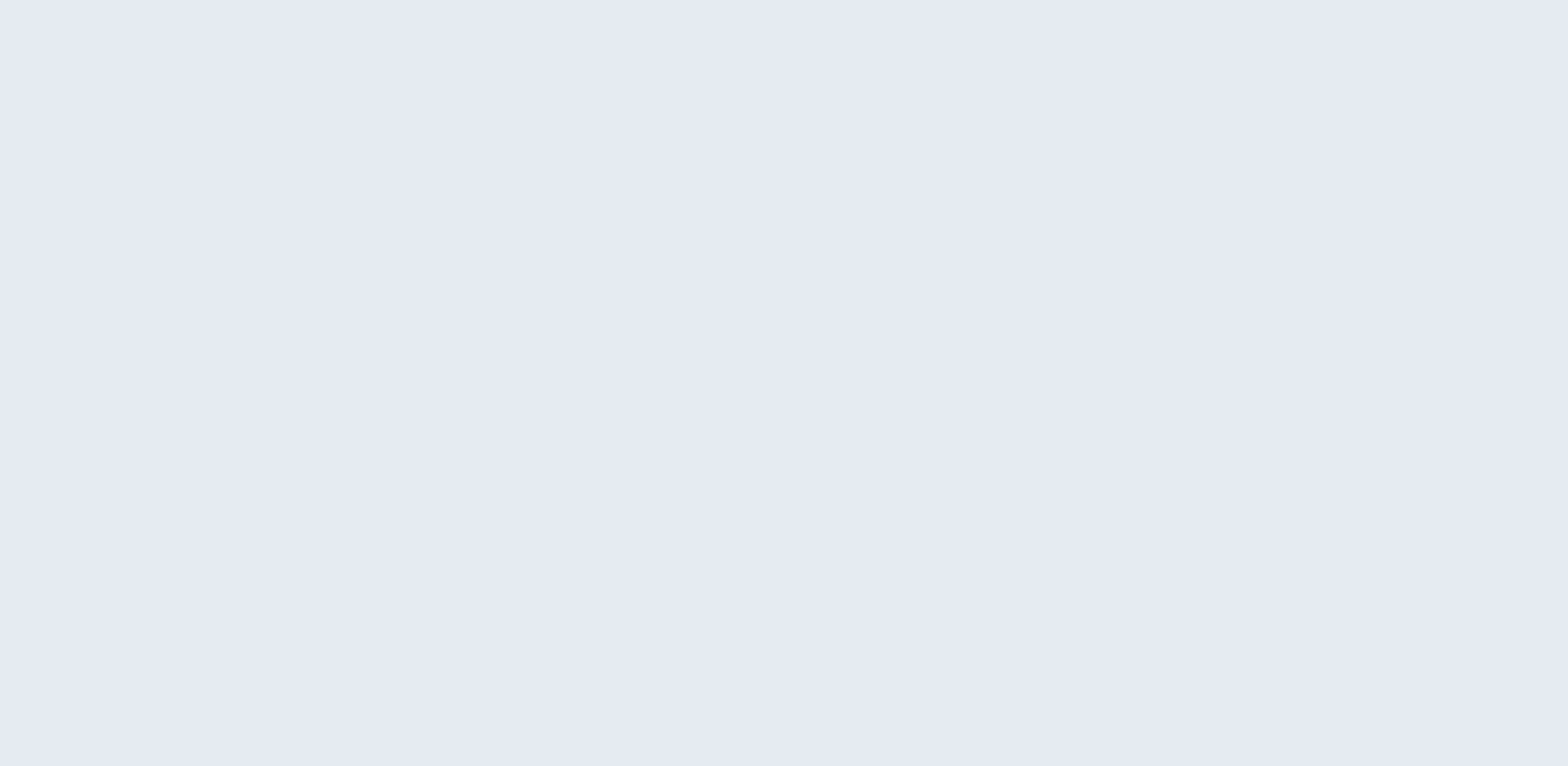 scroll, scrollTop: 0, scrollLeft: 0, axis: both 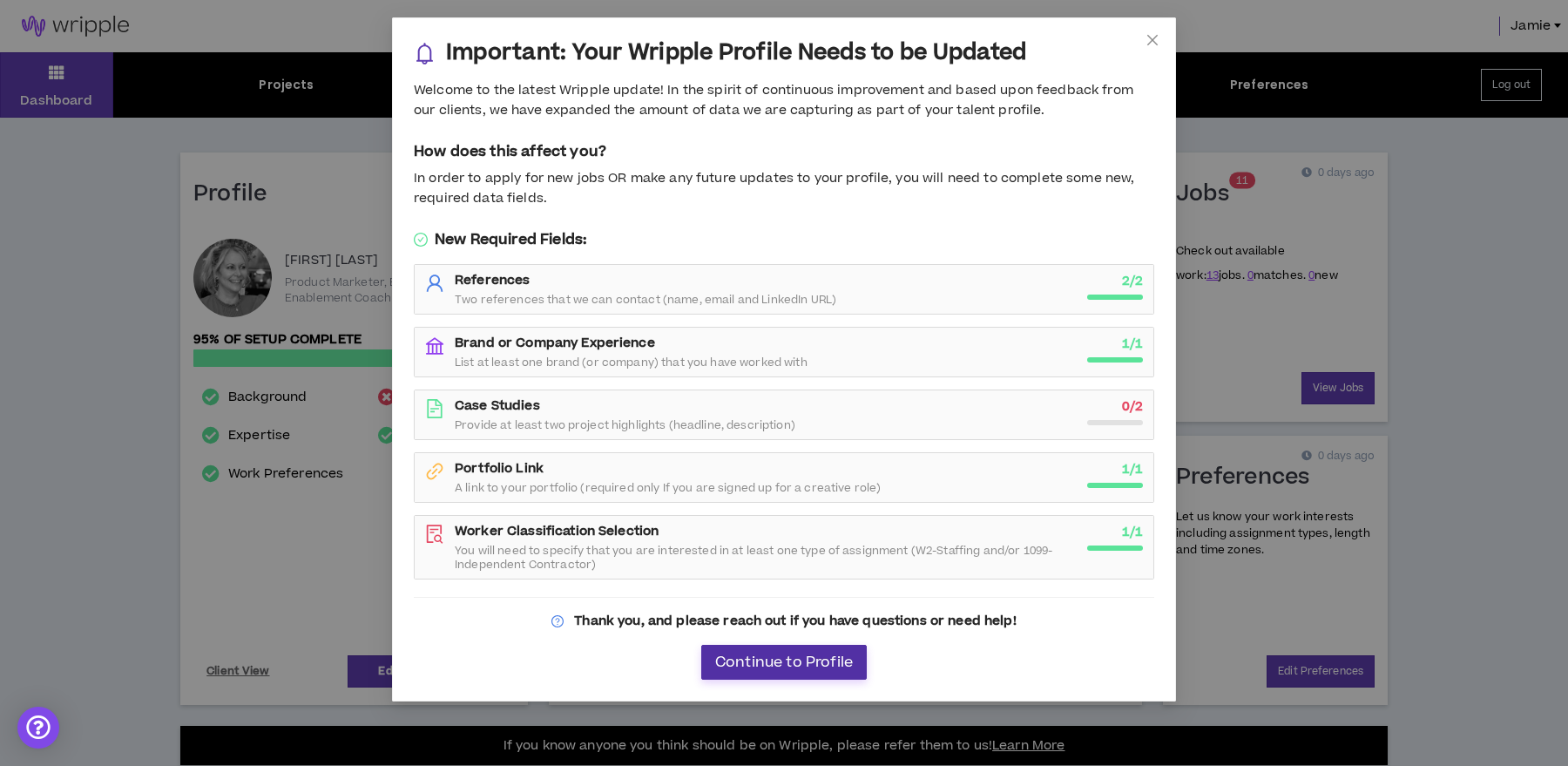 click on "Continue to Profile" at bounding box center [784, 662] 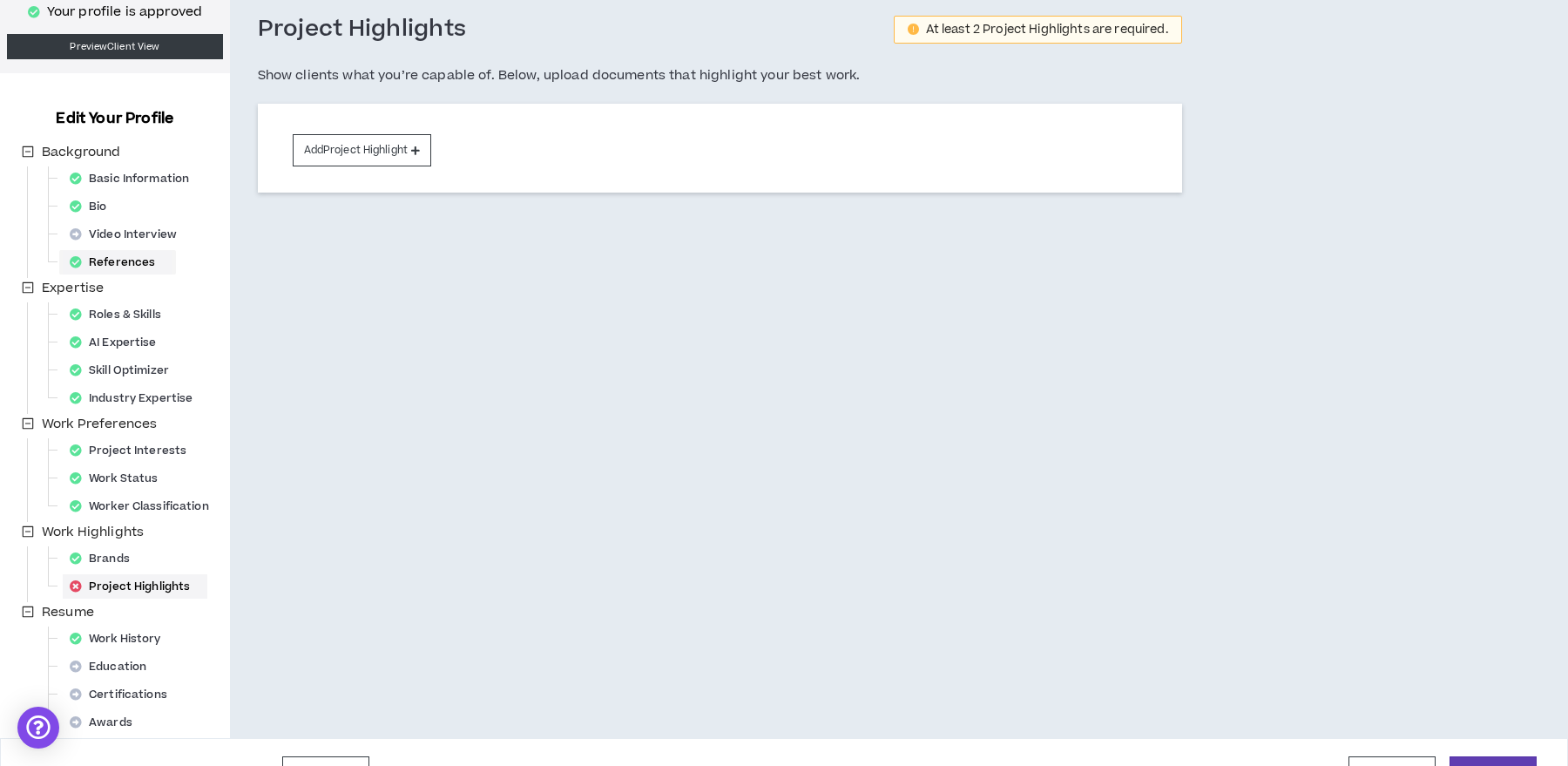 scroll, scrollTop: 0, scrollLeft: 0, axis: both 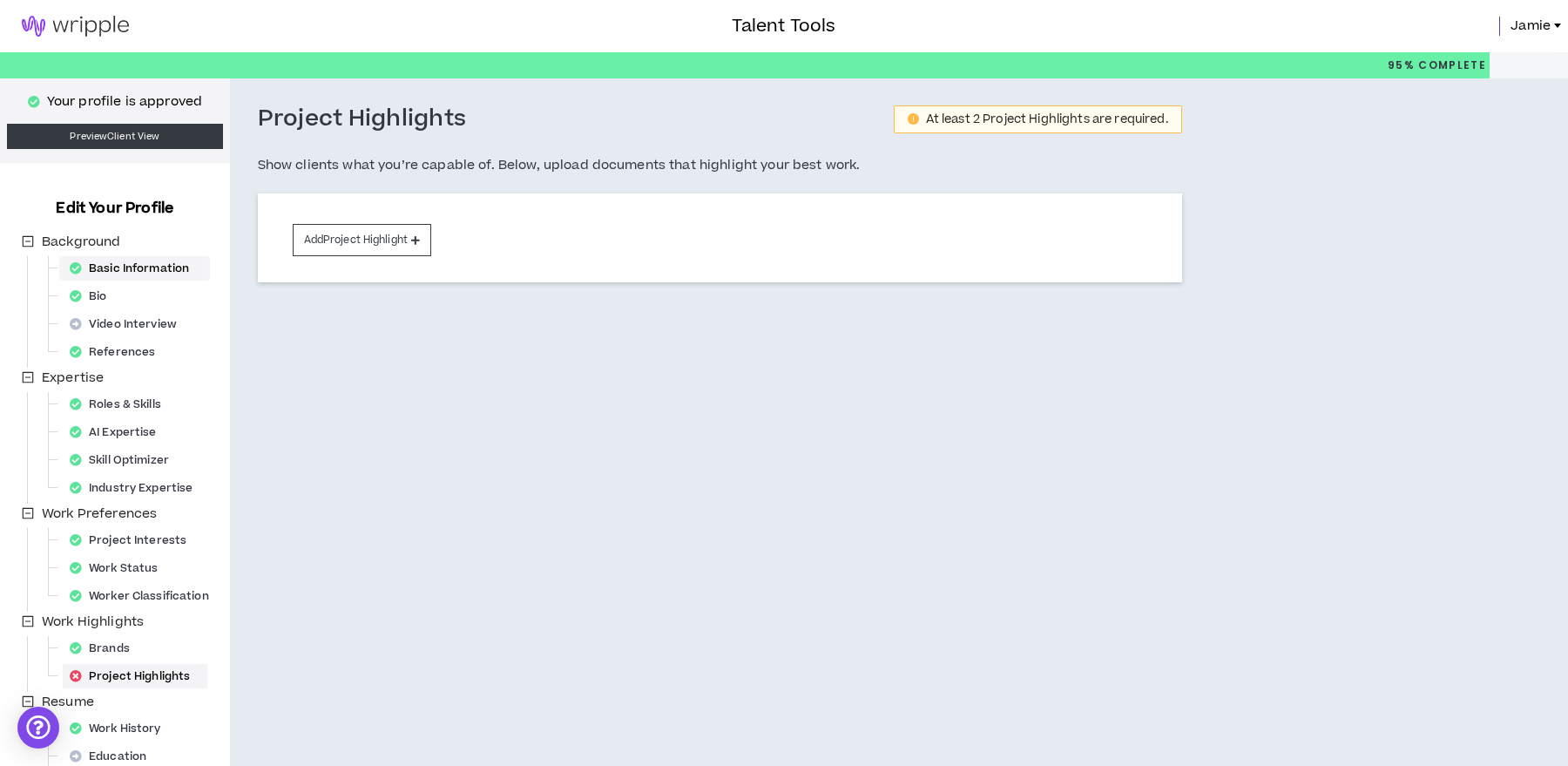 click on "Basic Information" at bounding box center [134, 268] 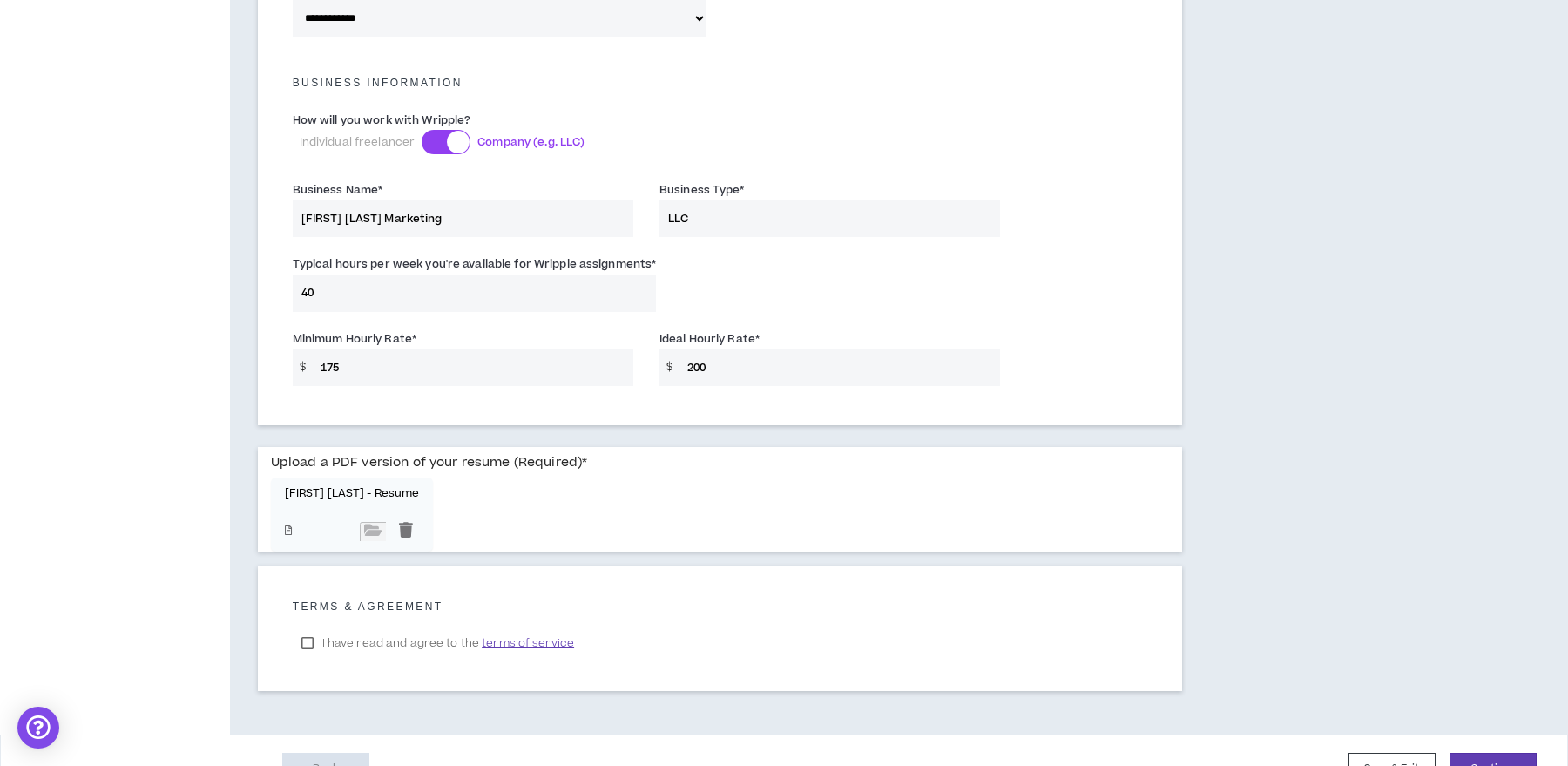 scroll, scrollTop: 1216, scrollLeft: 0, axis: vertical 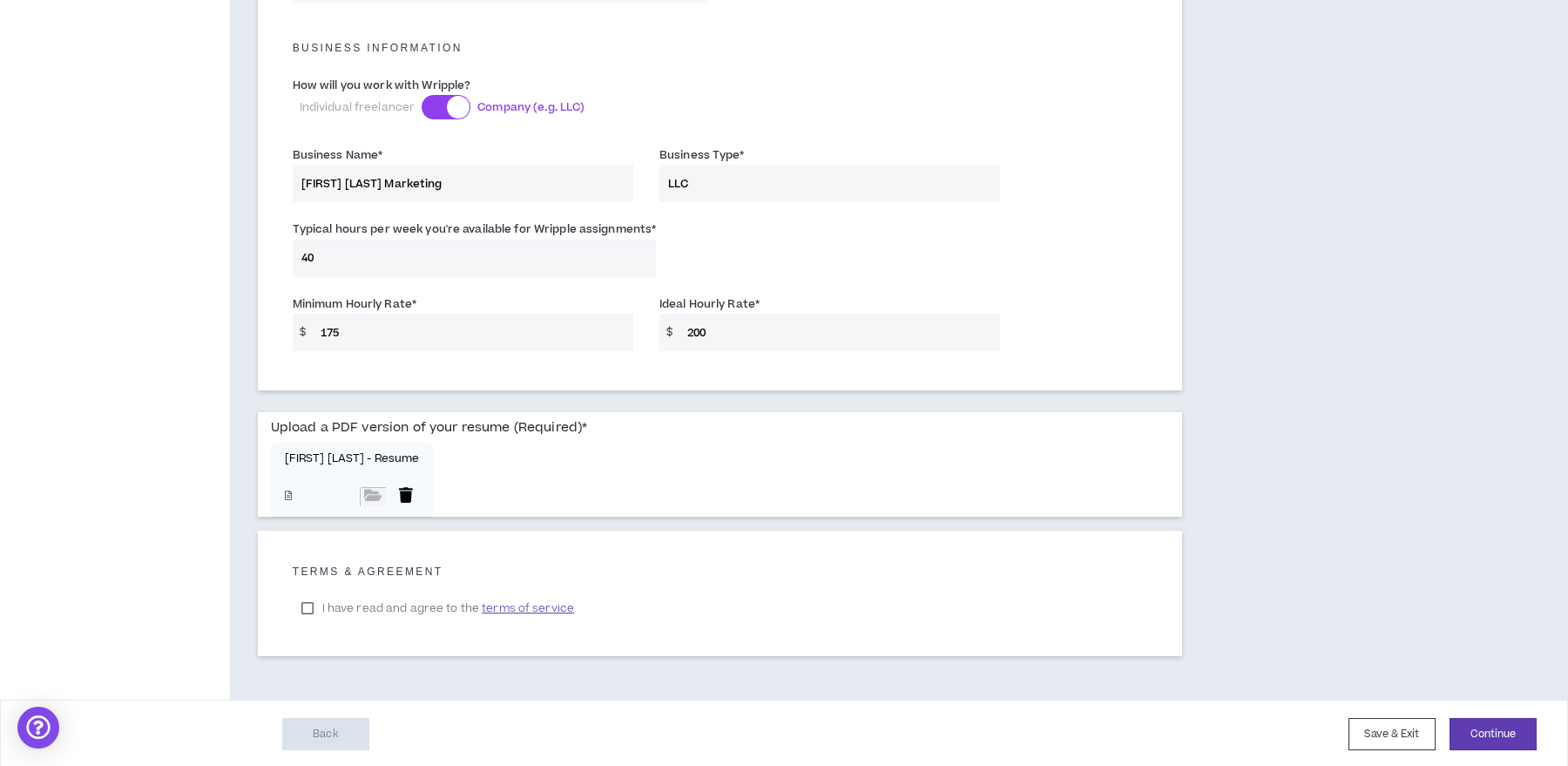 click at bounding box center (406, 497) 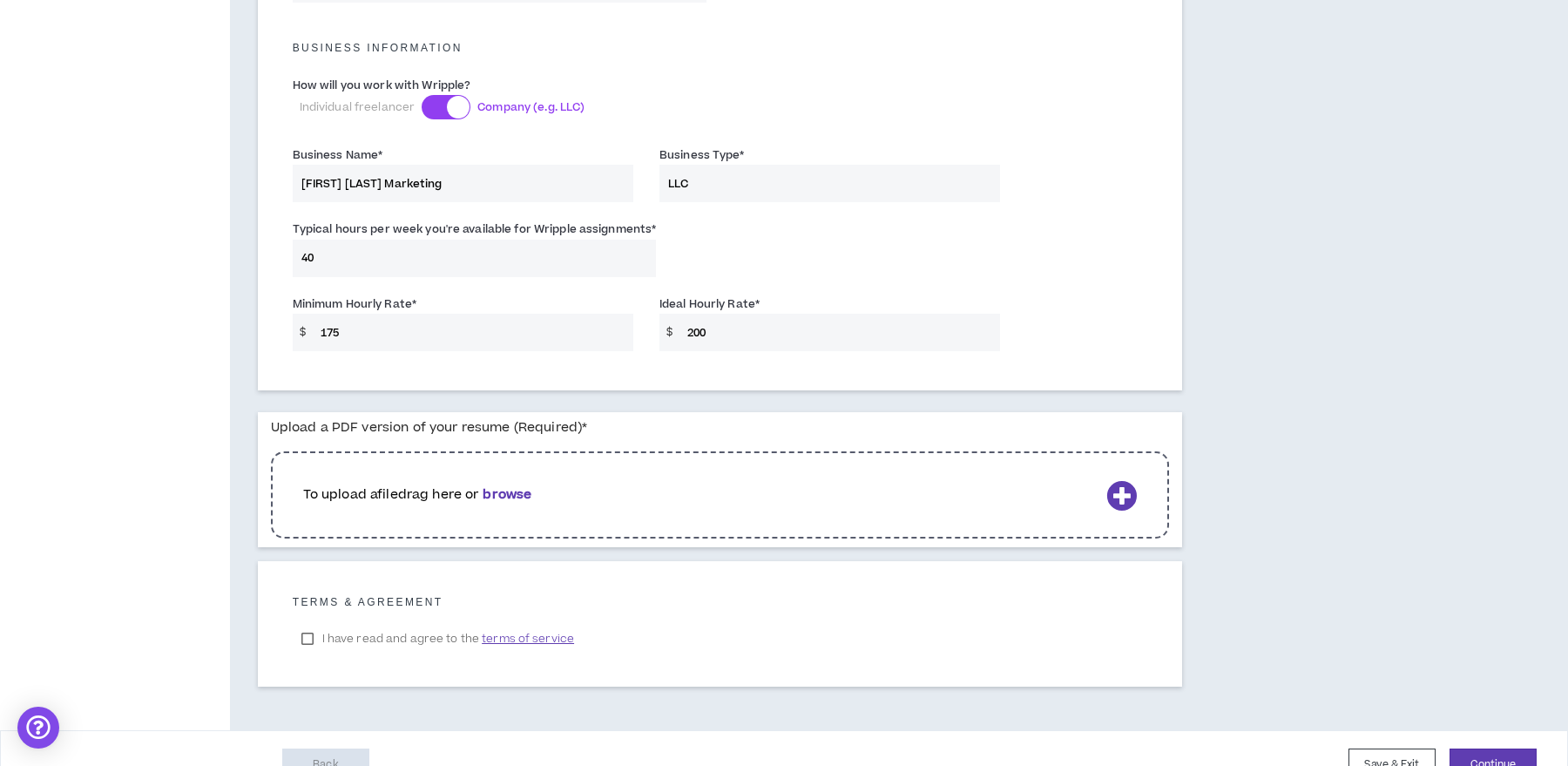 click on "browse" at bounding box center [507, 494] 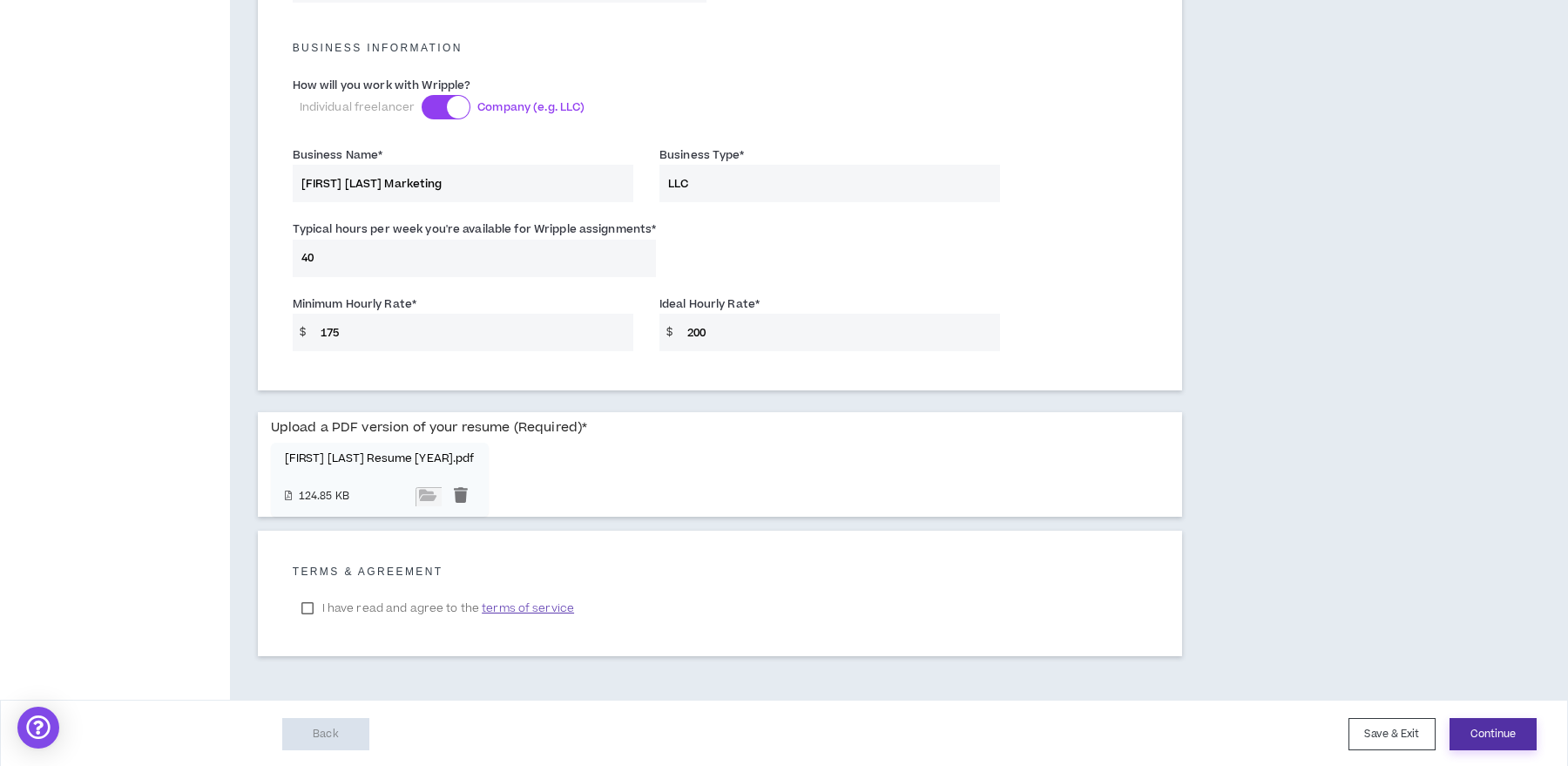 click on "Continue" at bounding box center (1493, 734) 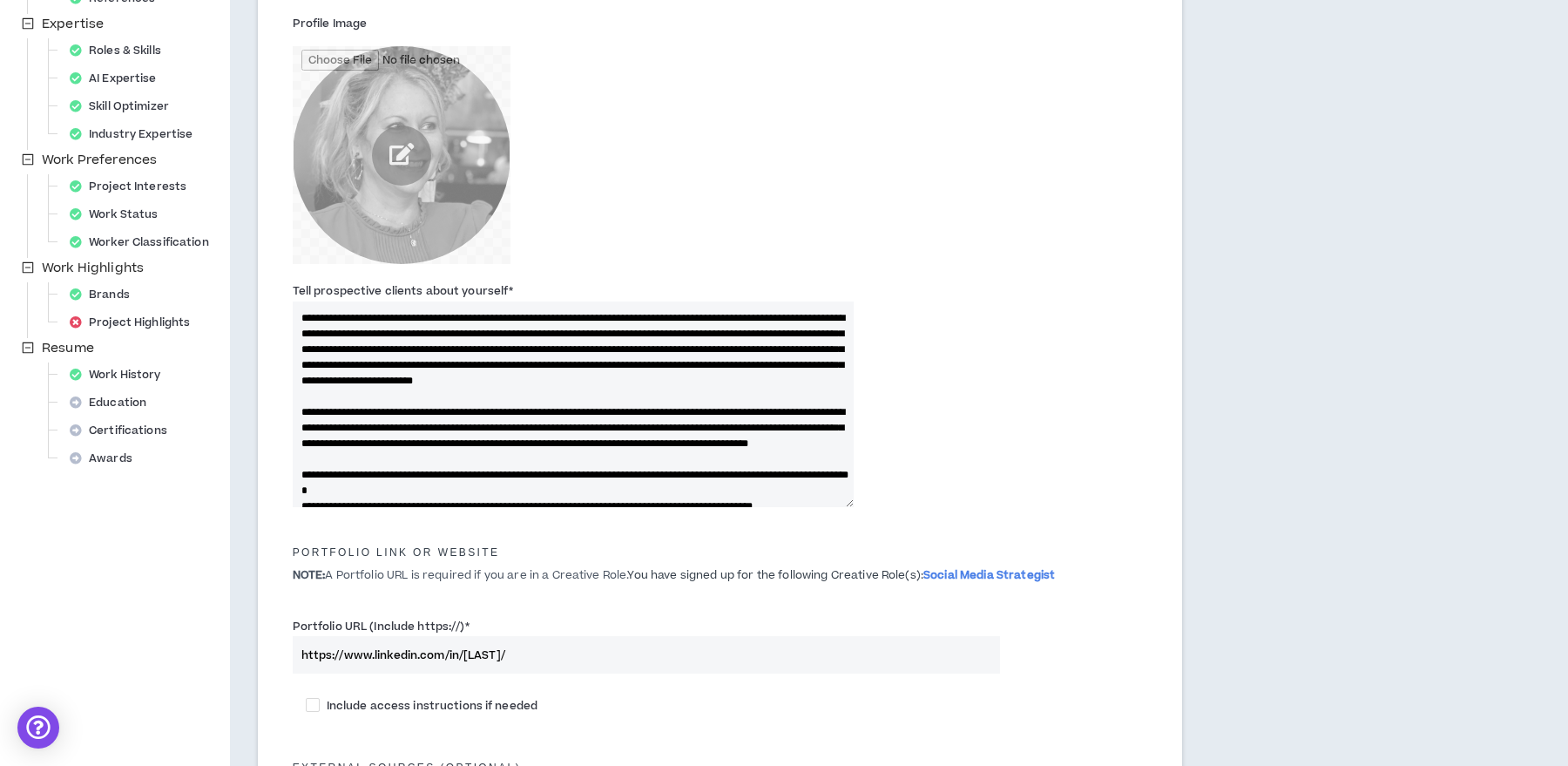 scroll, scrollTop: 357, scrollLeft: 0, axis: vertical 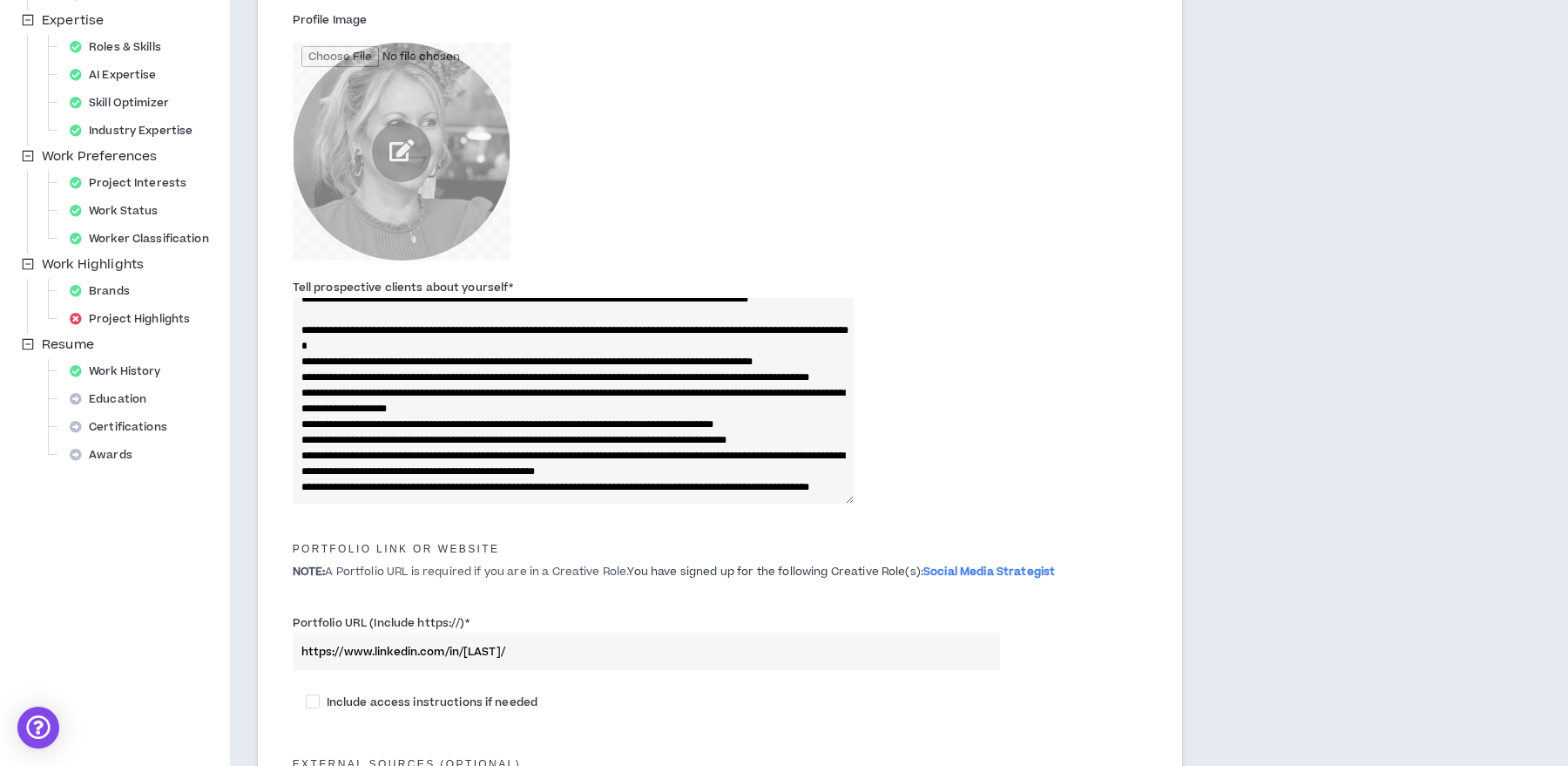 drag, startPoint x: 299, startPoint y: 319, endPoint x: 657, endPoint y: 574, distance: 439.53271 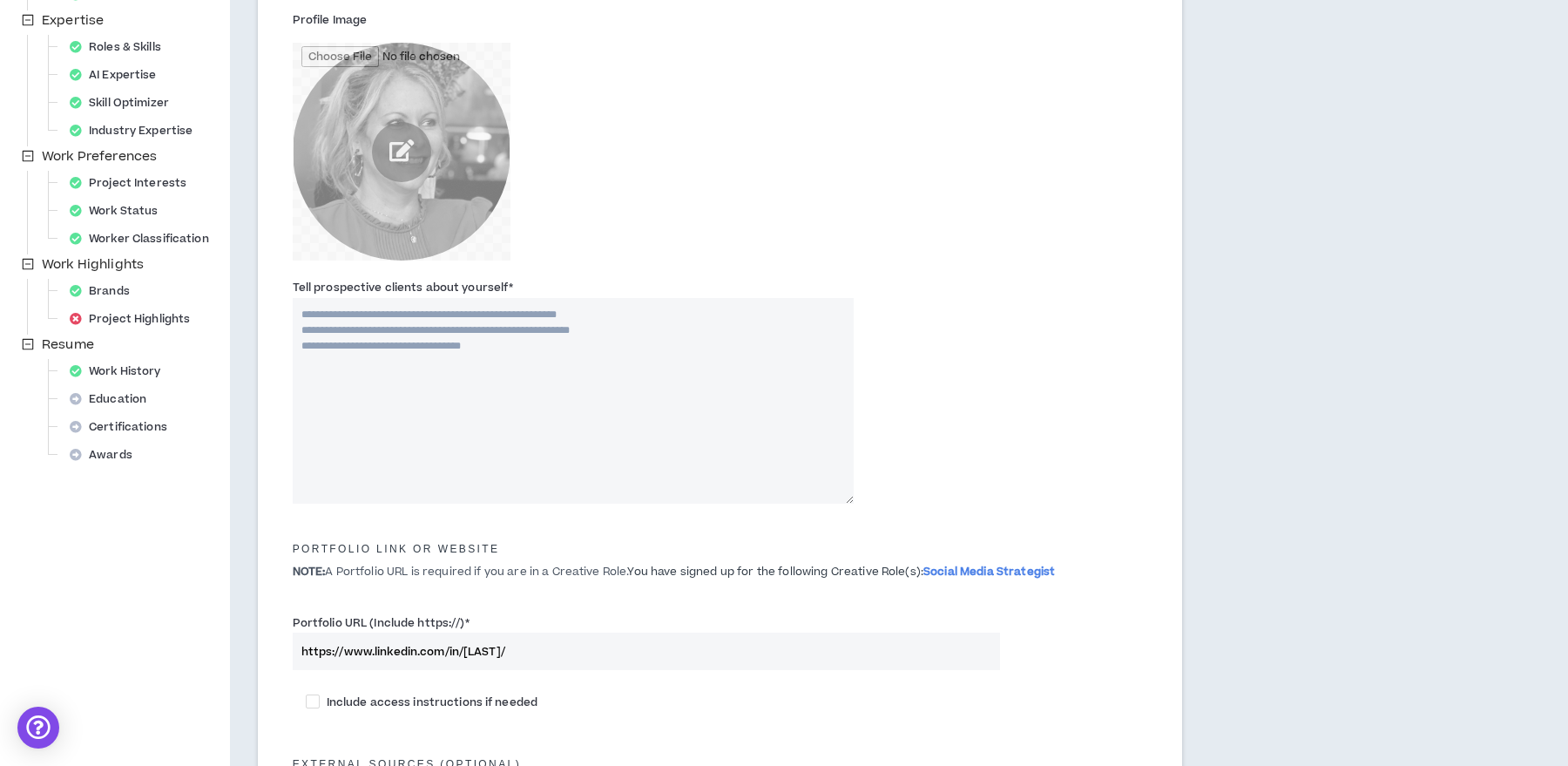 scroll, scrollTop: 0, scrollLeft: 0, axis: both 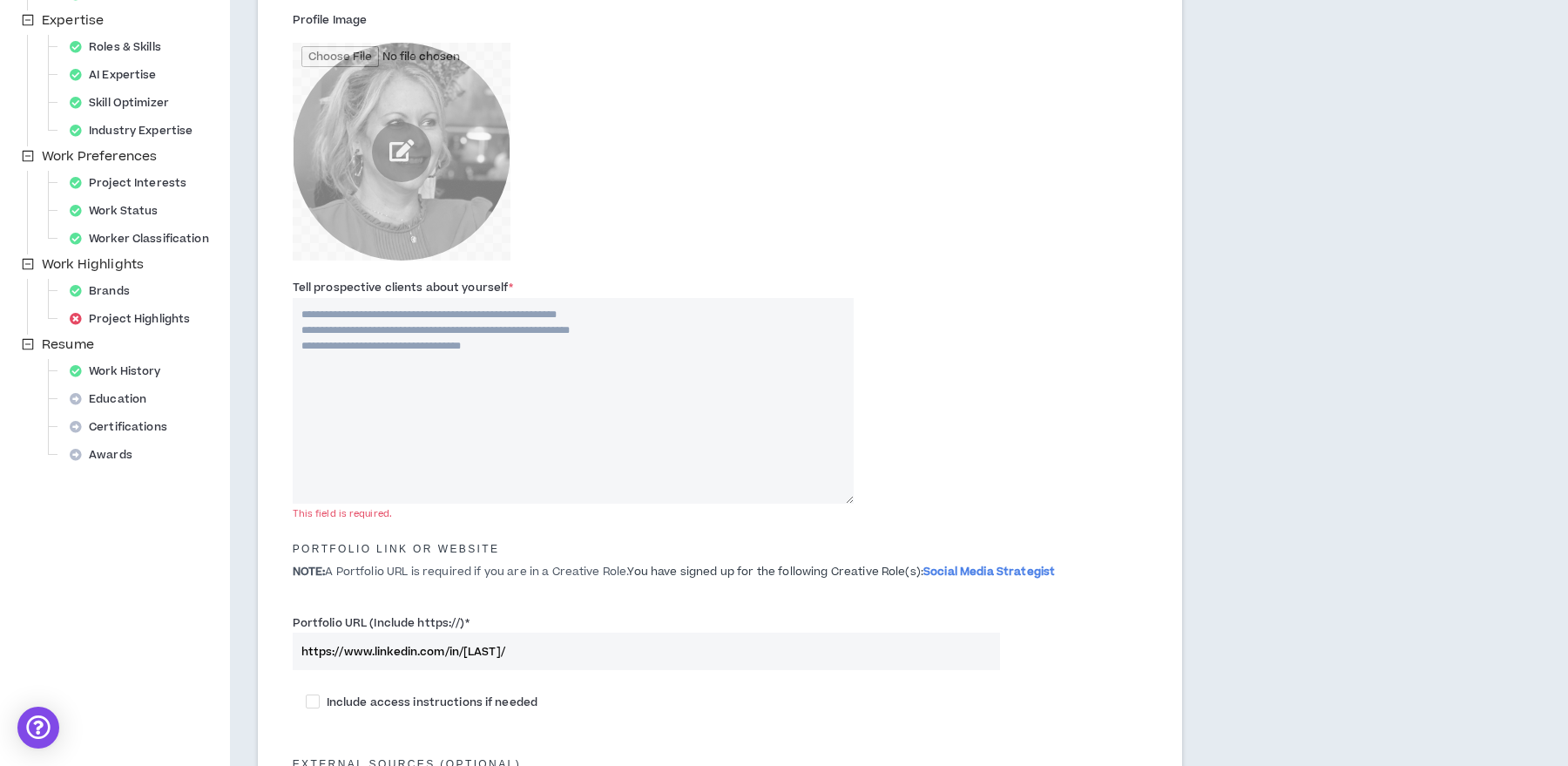 paste on "**********" 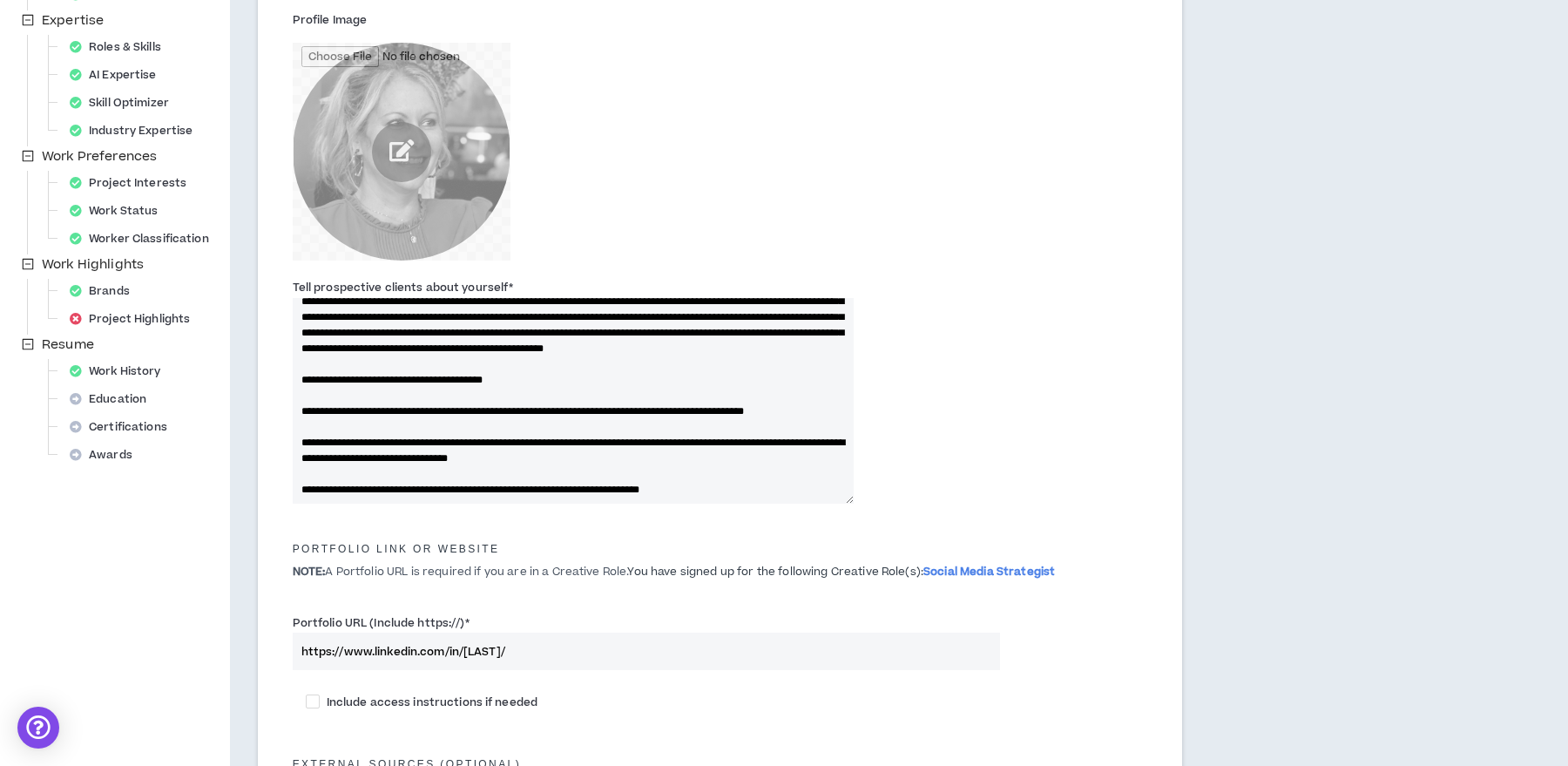 scroll, scrollTop: 44, scrollLeft: 0, axis: vertical 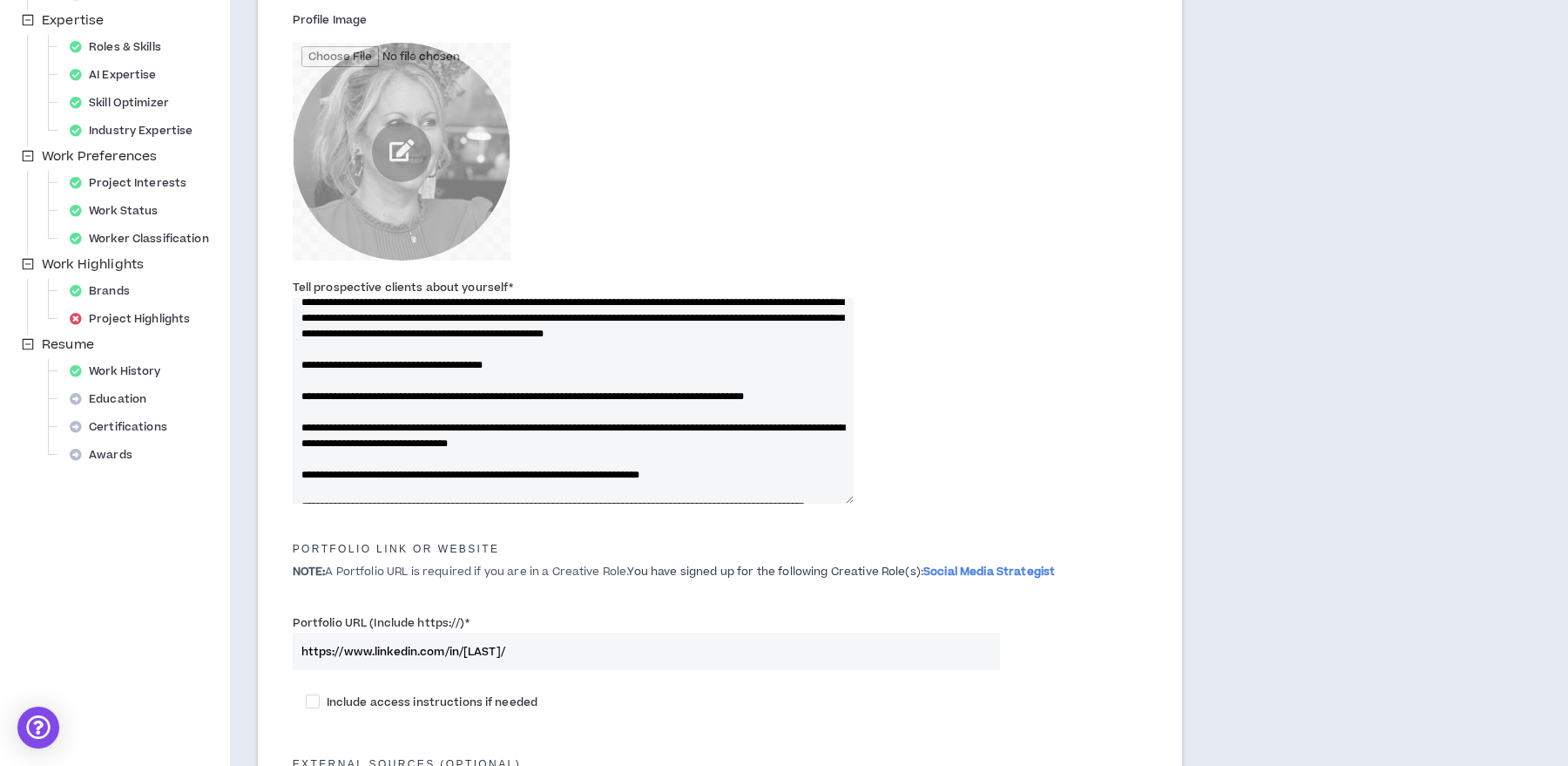 click on "Tell prospective clients about yourself  *" at bounding box center (573, 401) 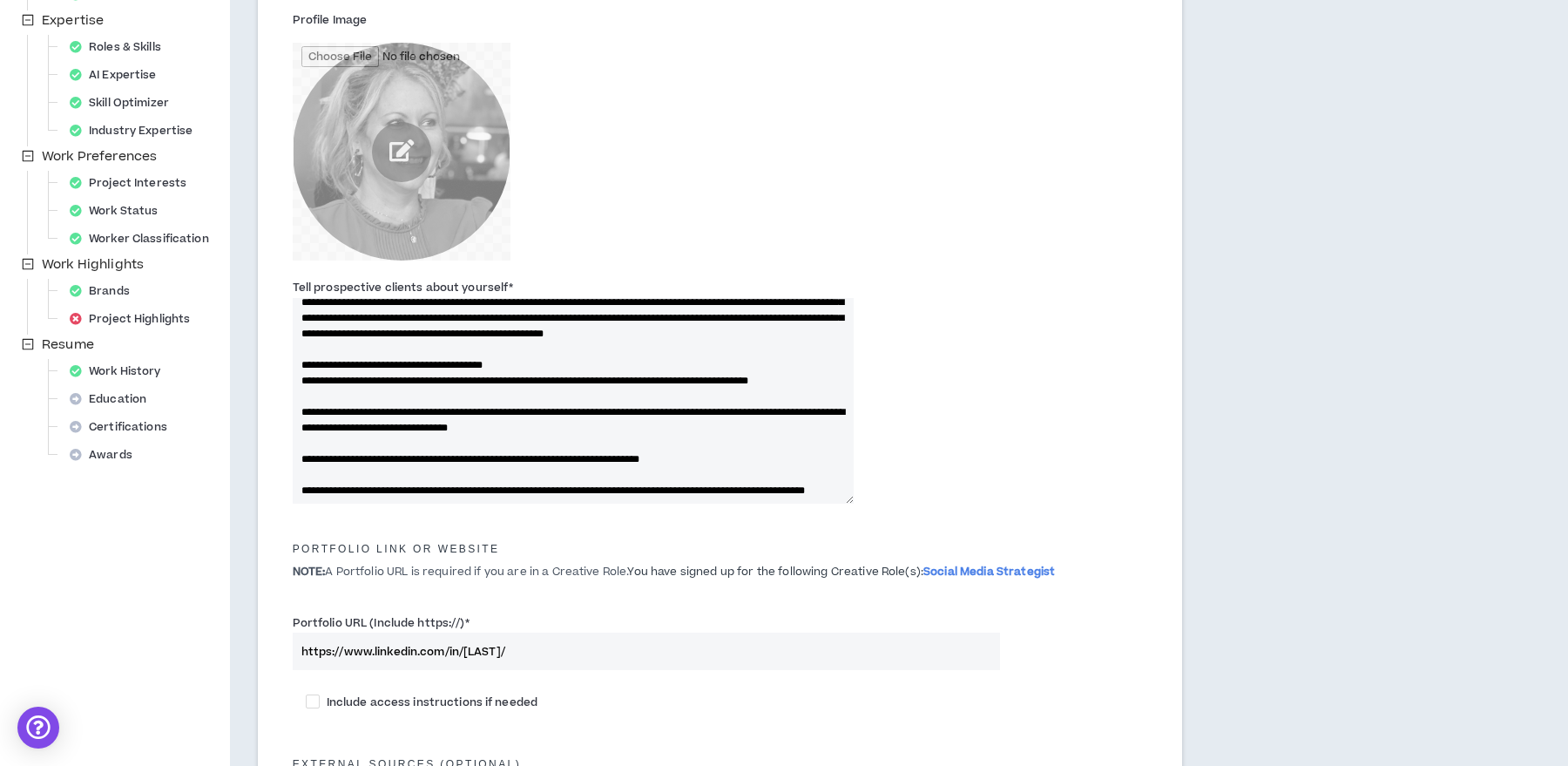 click on "Tell prospective clients about yourself  *" at bounding box center (573, 401) 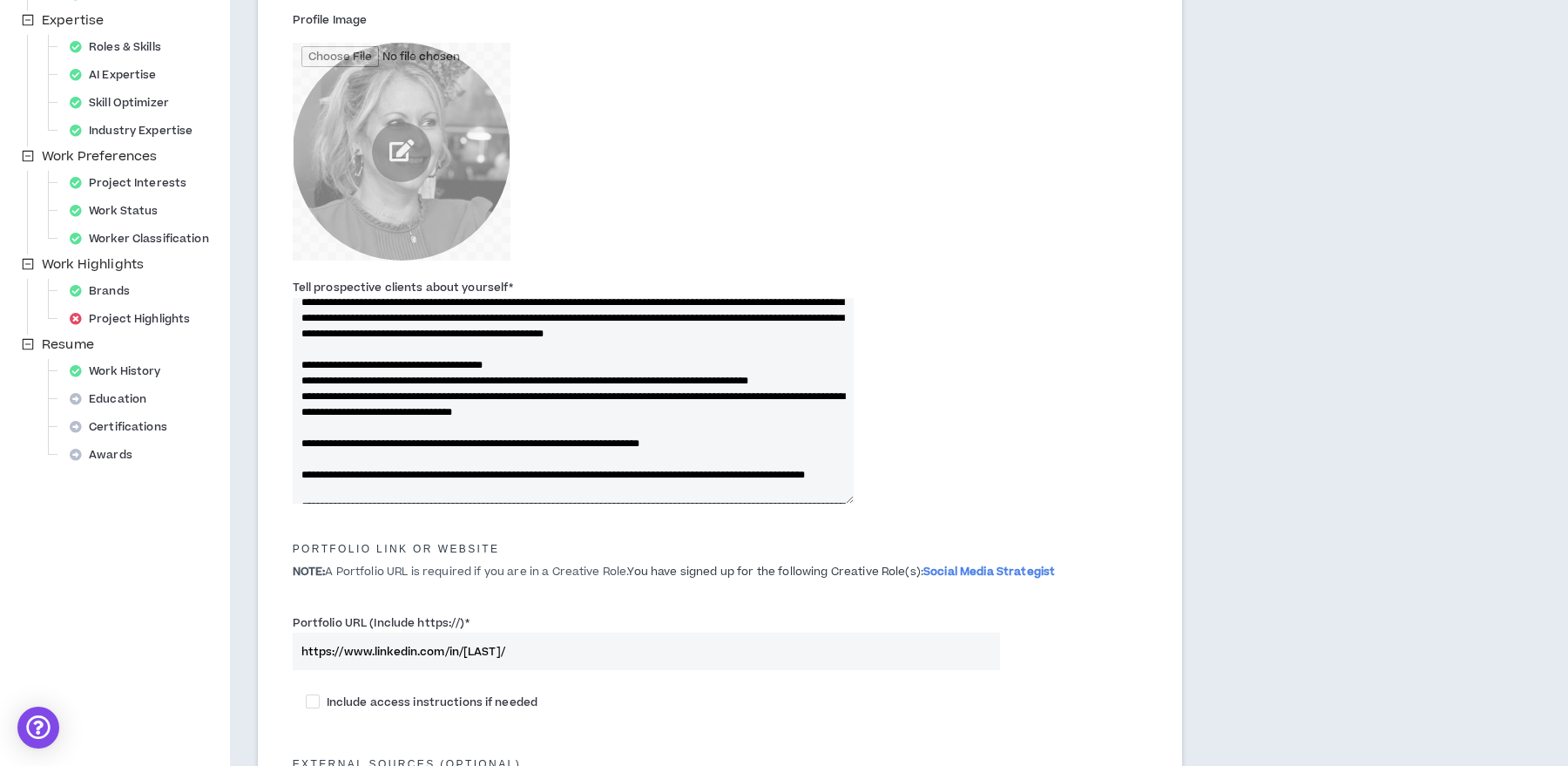 click on "Tell prospective clients about yourself  *" at bounding box center (573, 401) 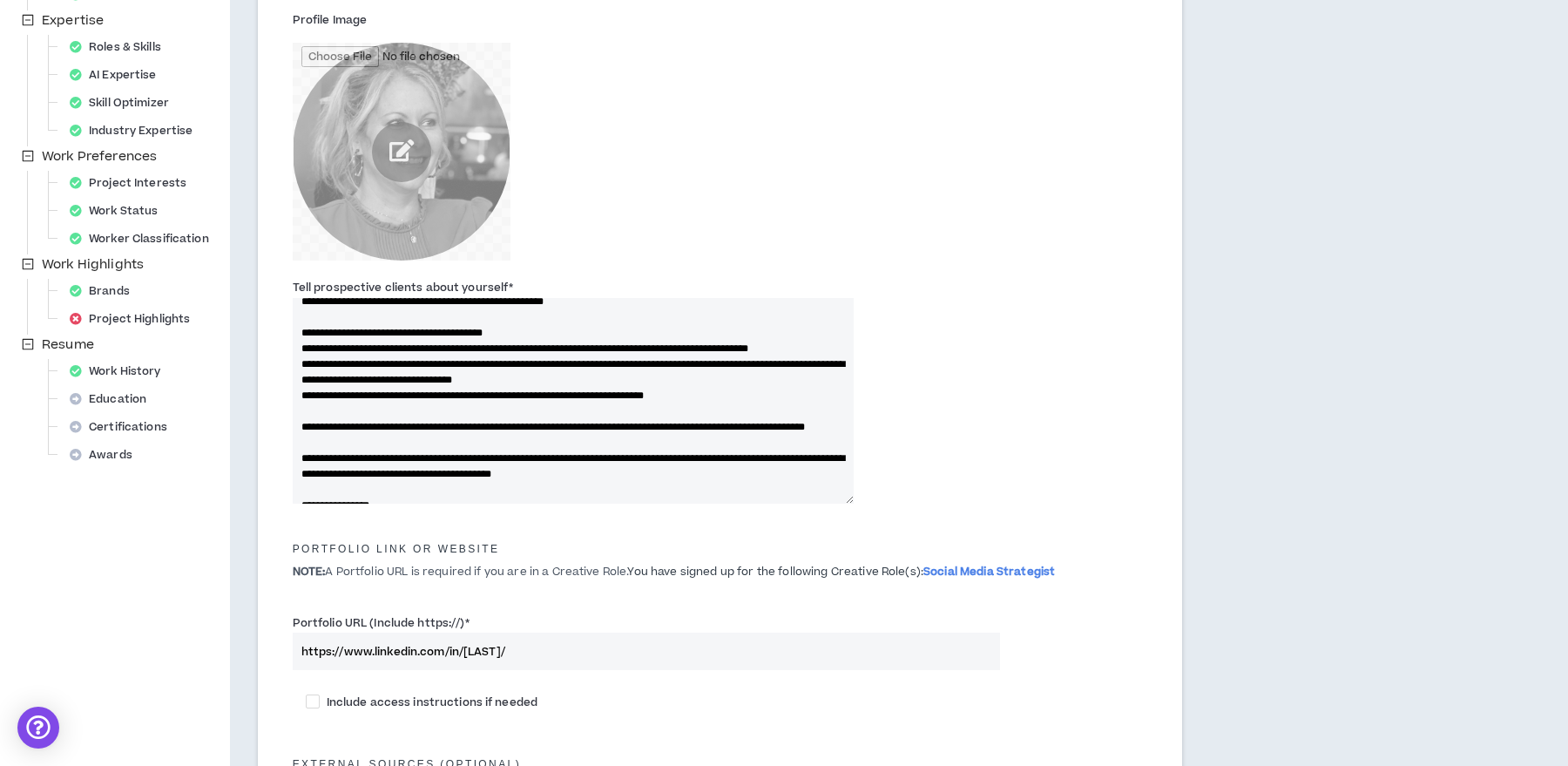 scroll, scrollTop: 79, scrollLeft: 0, axis: vertical 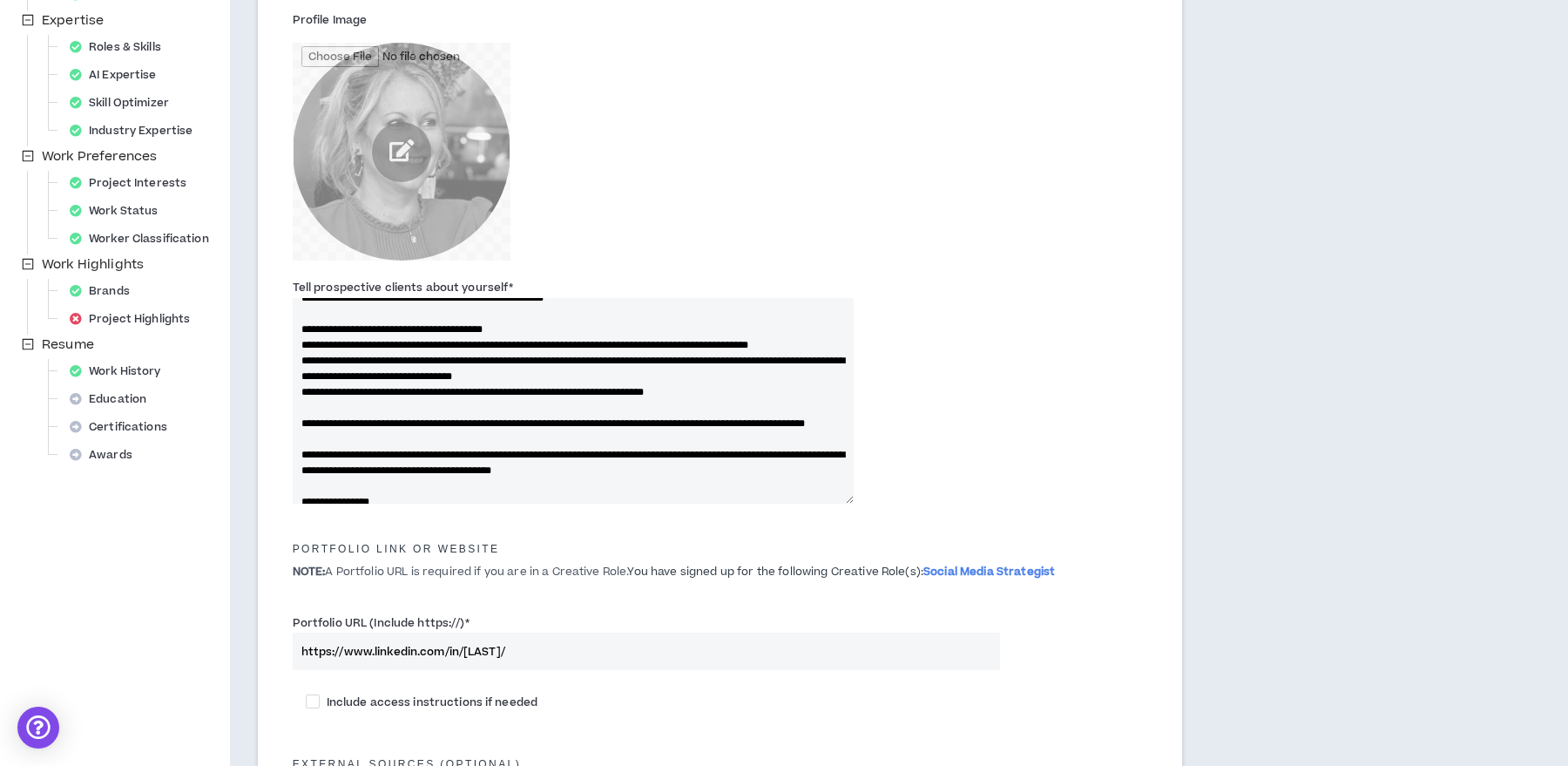 click on "Tell prospective clients about yourself  *" at bounding box center [573, 401] 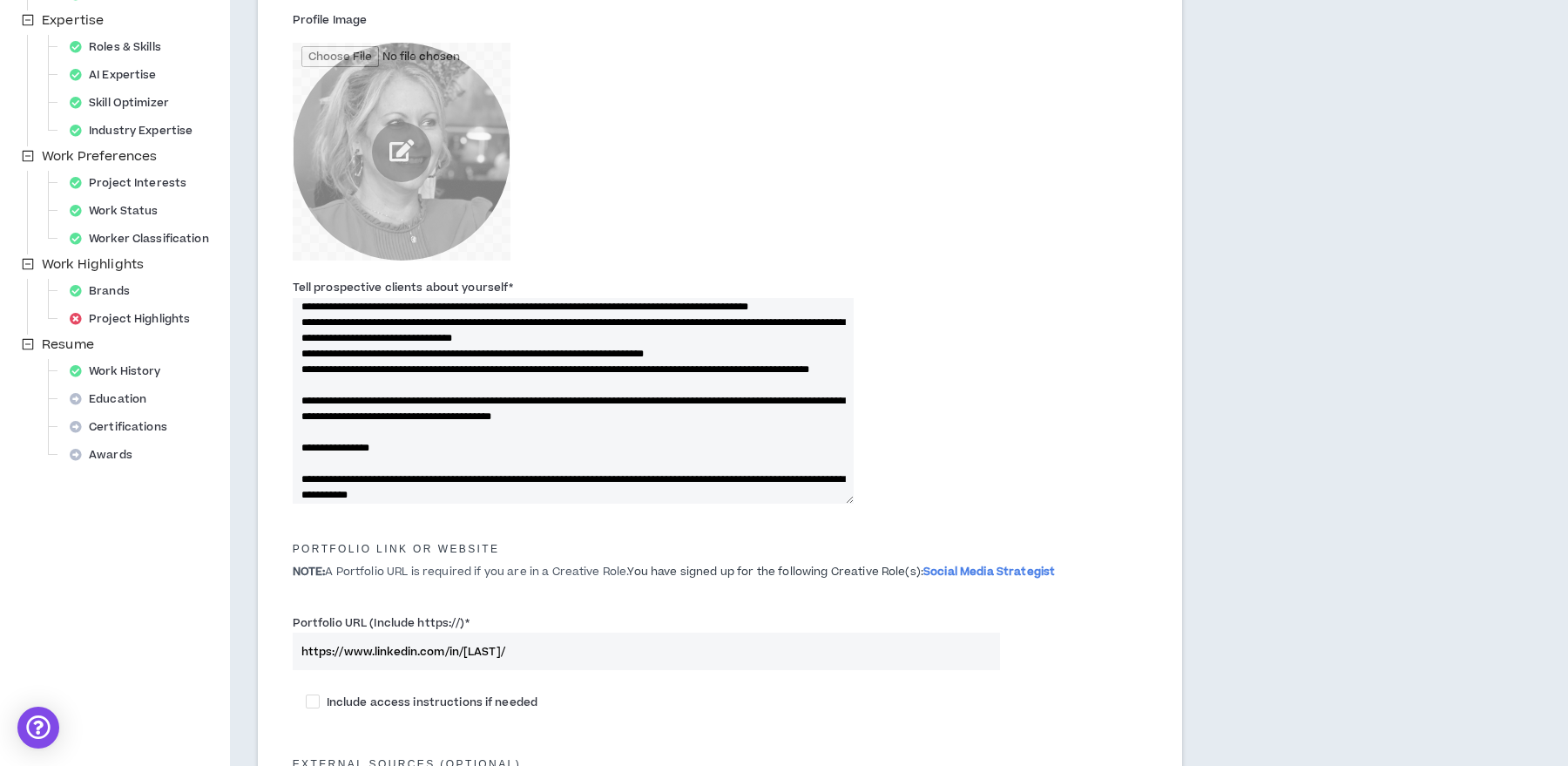 scroll, scrollTop: 119, scrollLeft: 0, axis: vertical 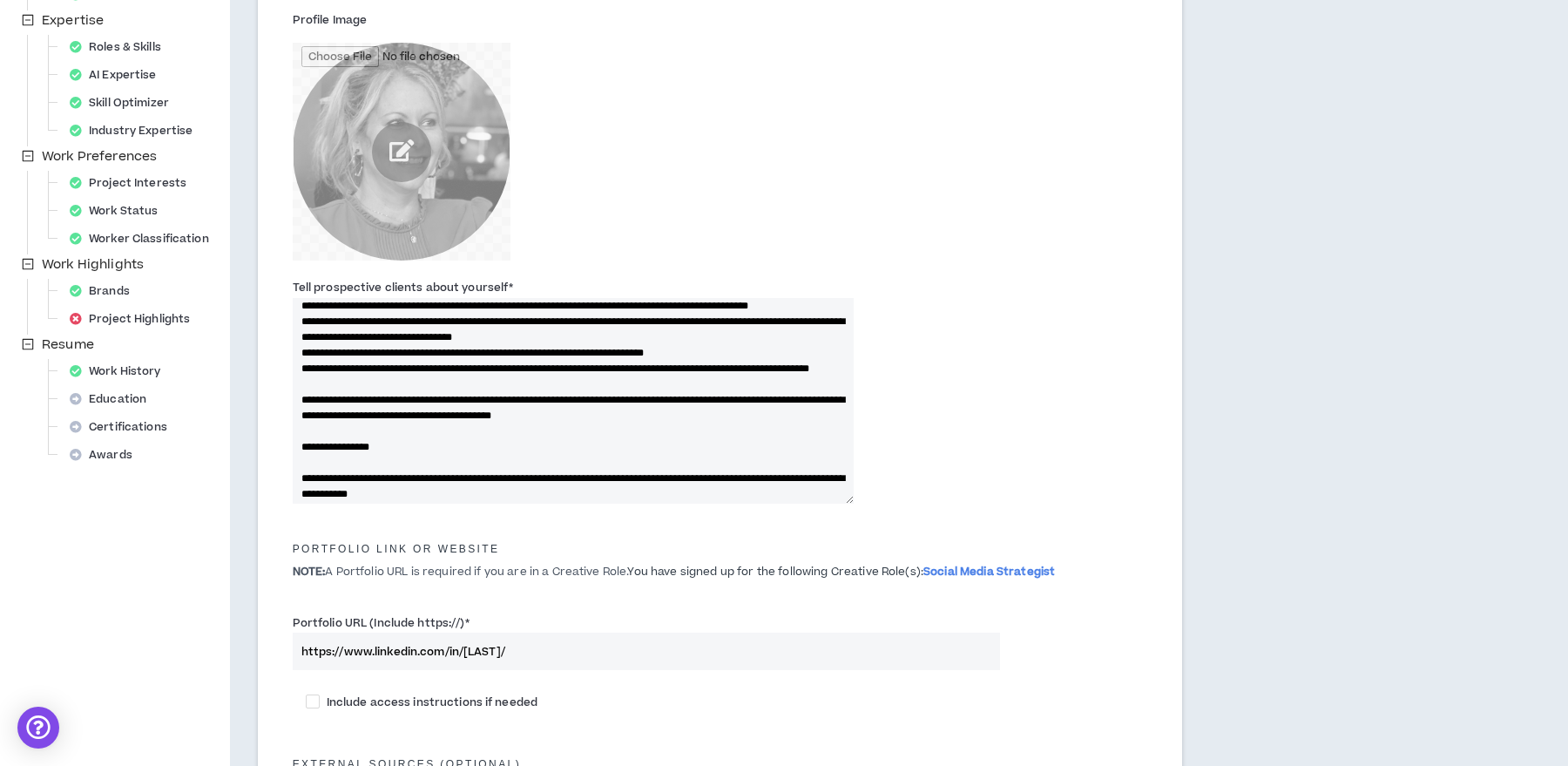 click on "Tell prospective clients about yourself  *" at bounding box center [573, 401] 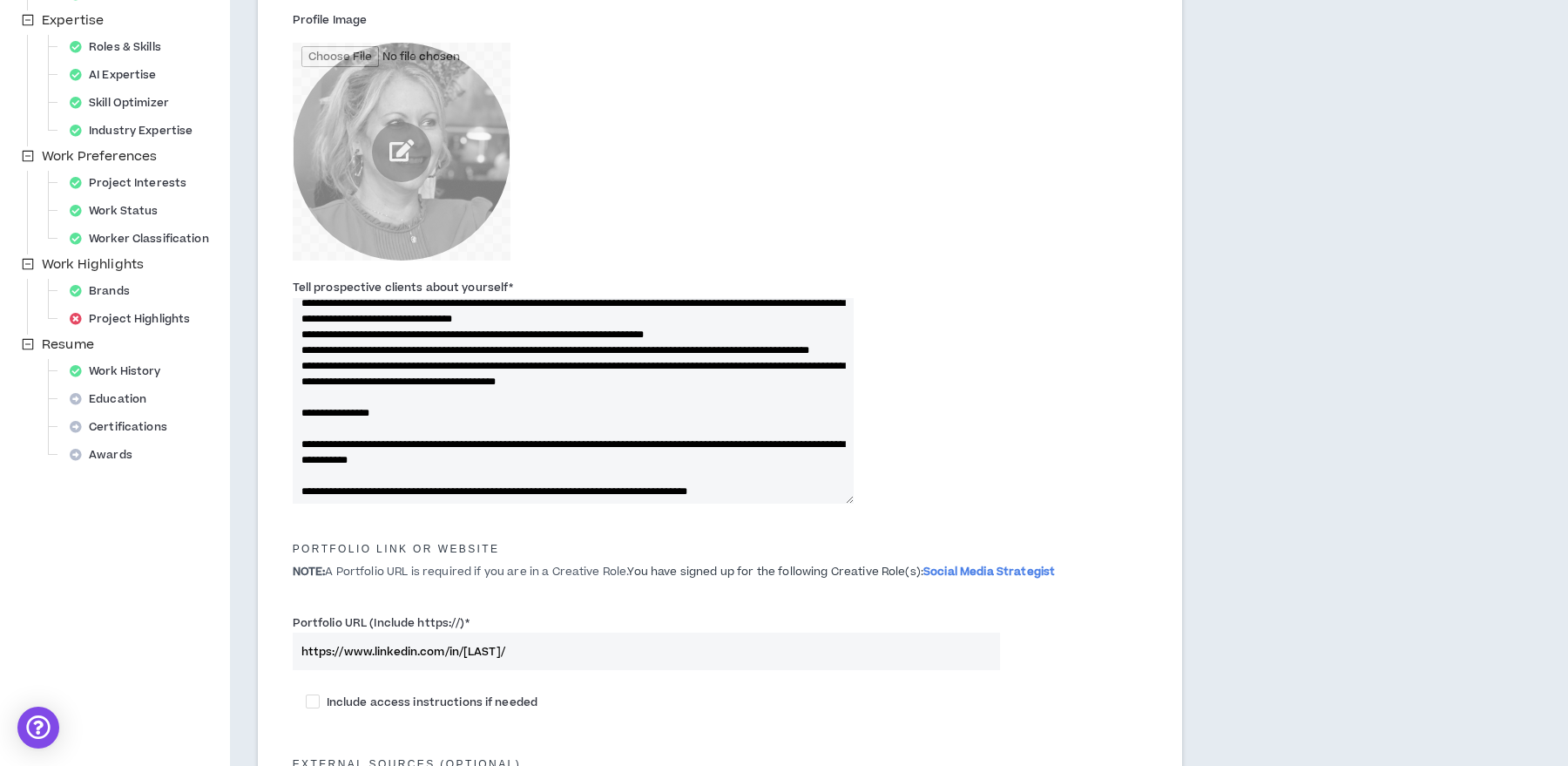 scroll, scrollTop: 171, scrollLeft: 0, axis: vertical 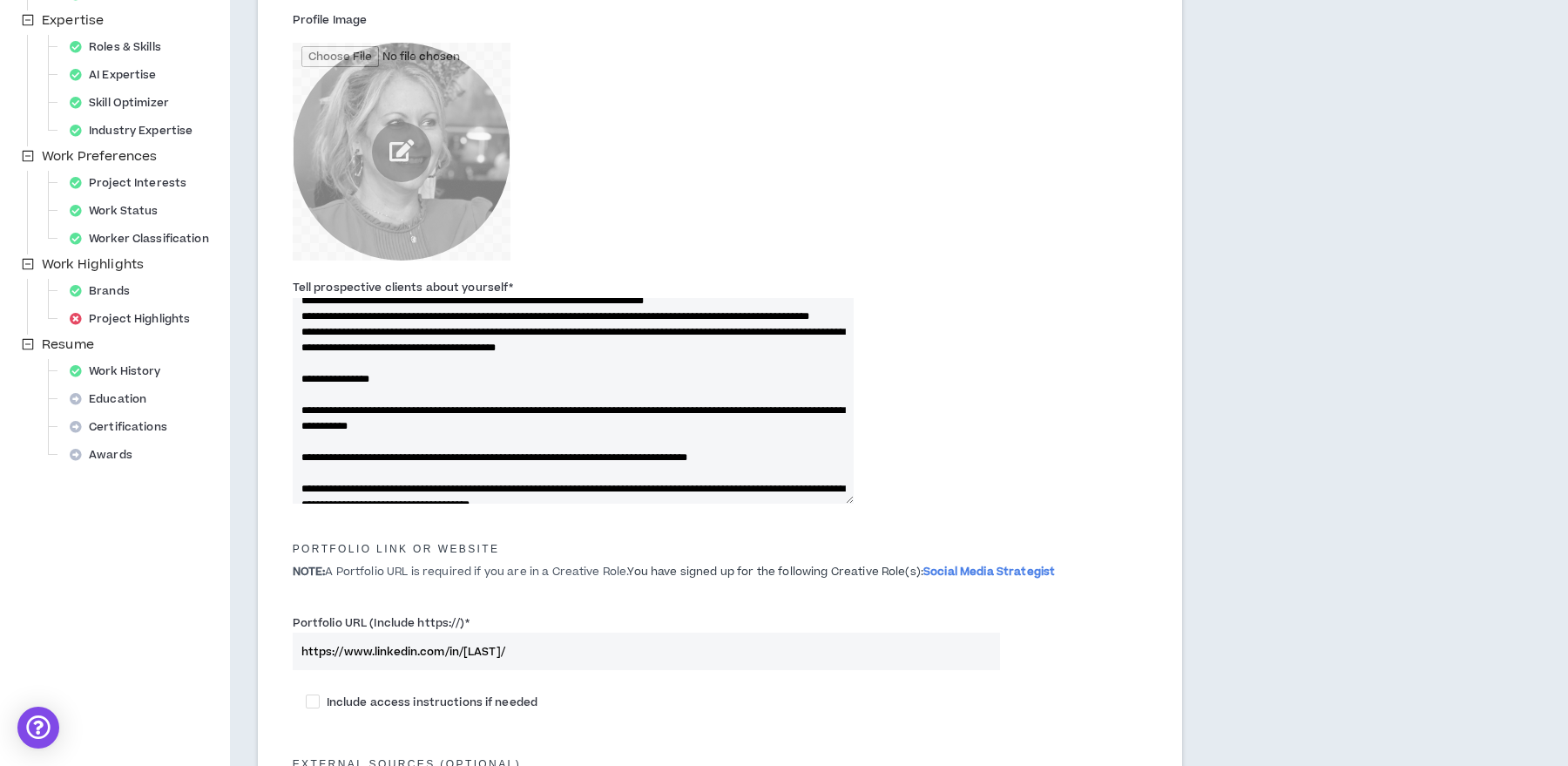 click on "Tell prospective clients about yourself  *" at bounding box center [573, 401] 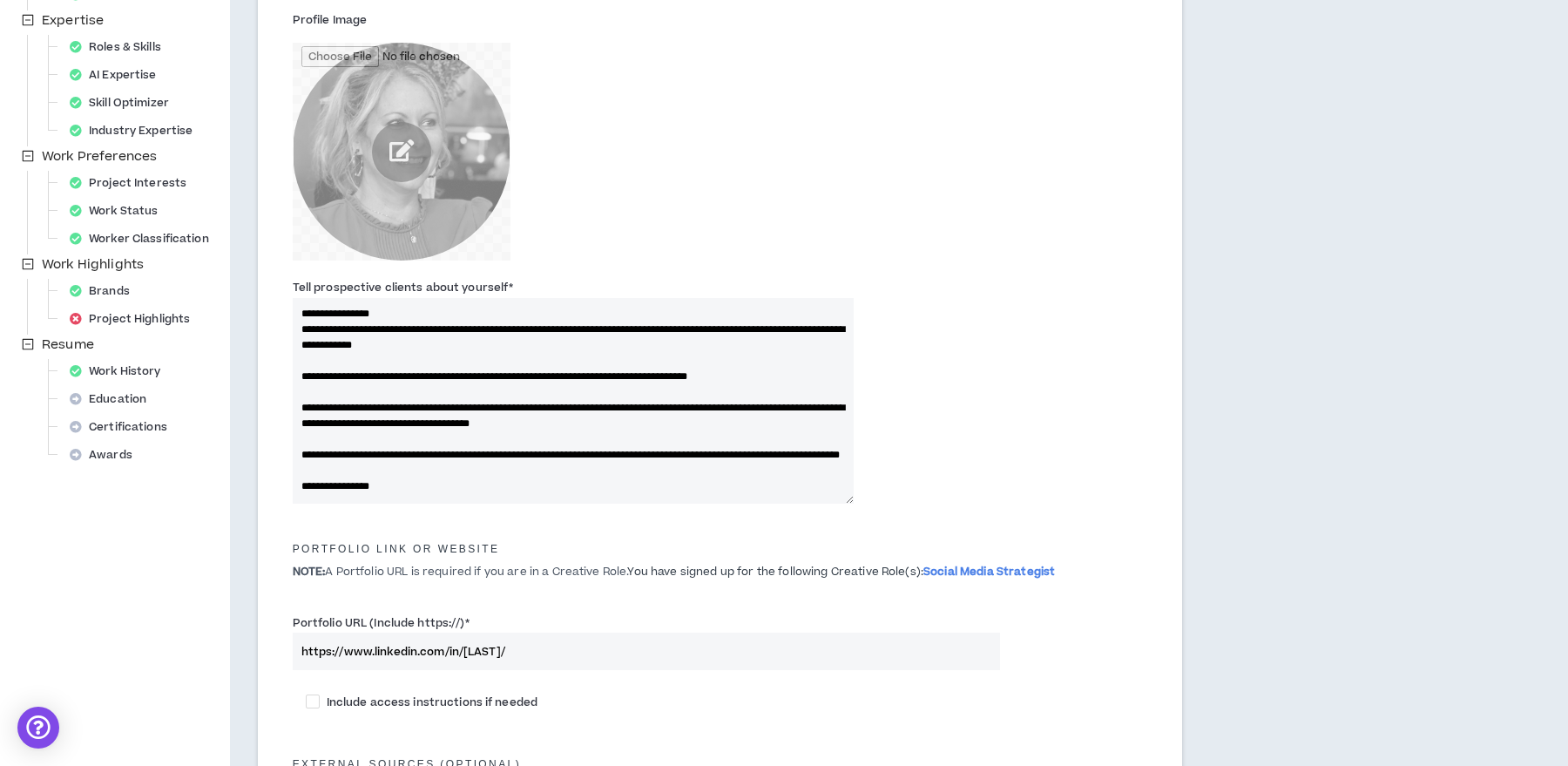 scroll, scrollTop: 237, scrollLeft: 0, axis: vertical 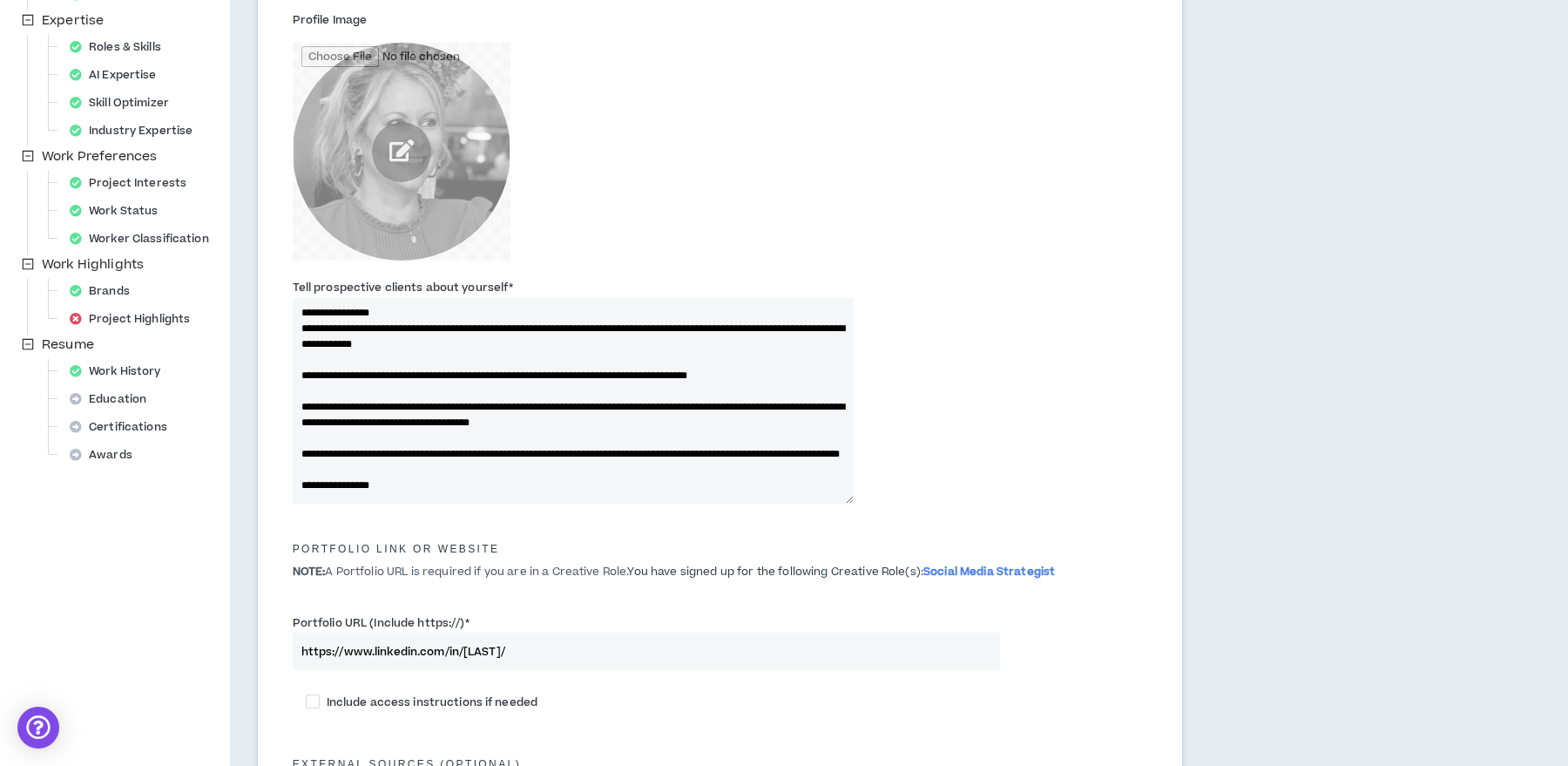 click on "Tell prospective clients about yourself  *" at bounding box center (573, 401) 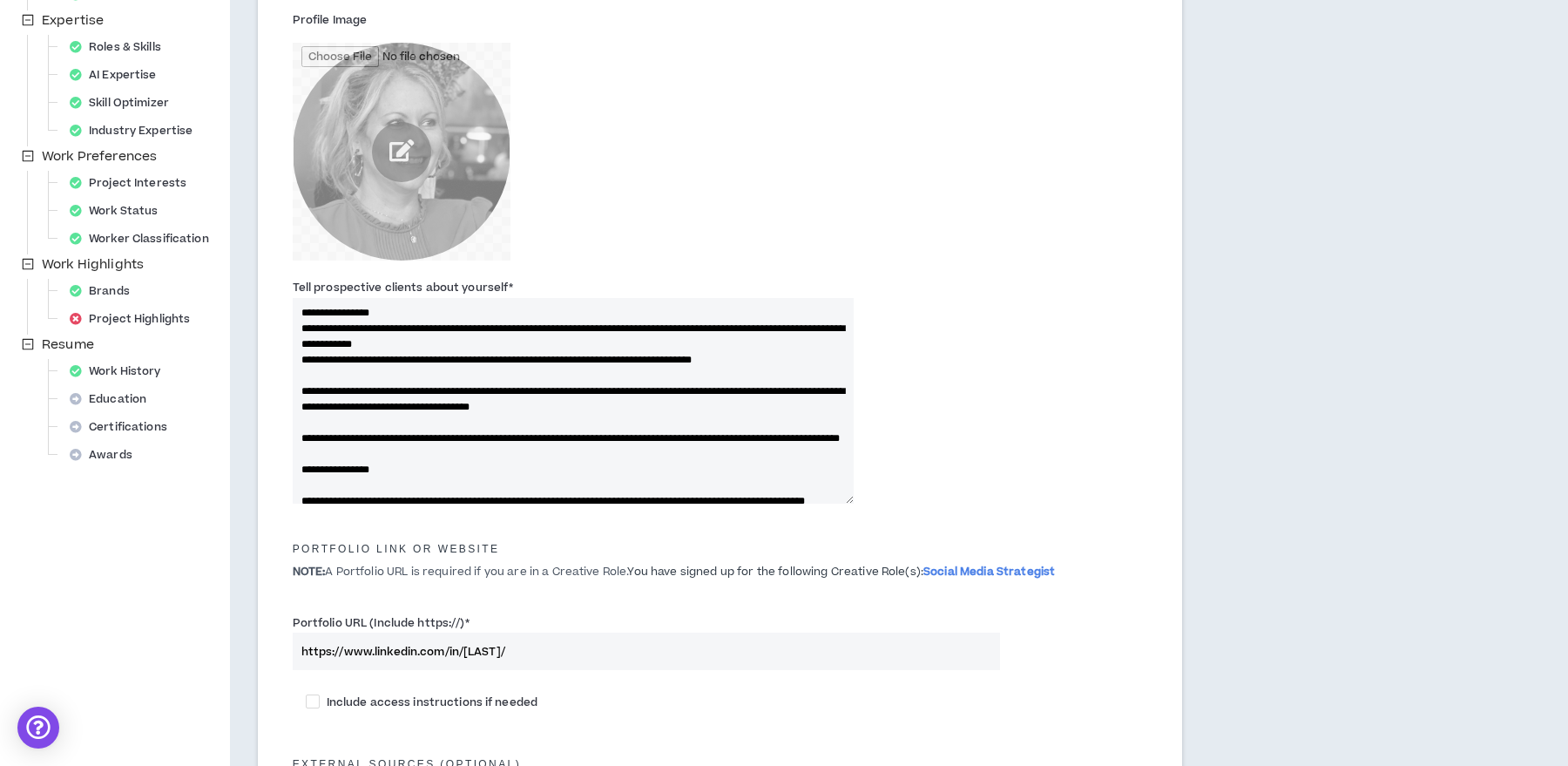 click on "Tell prospective clients about yourself  *" at bounding box center [573, 401] 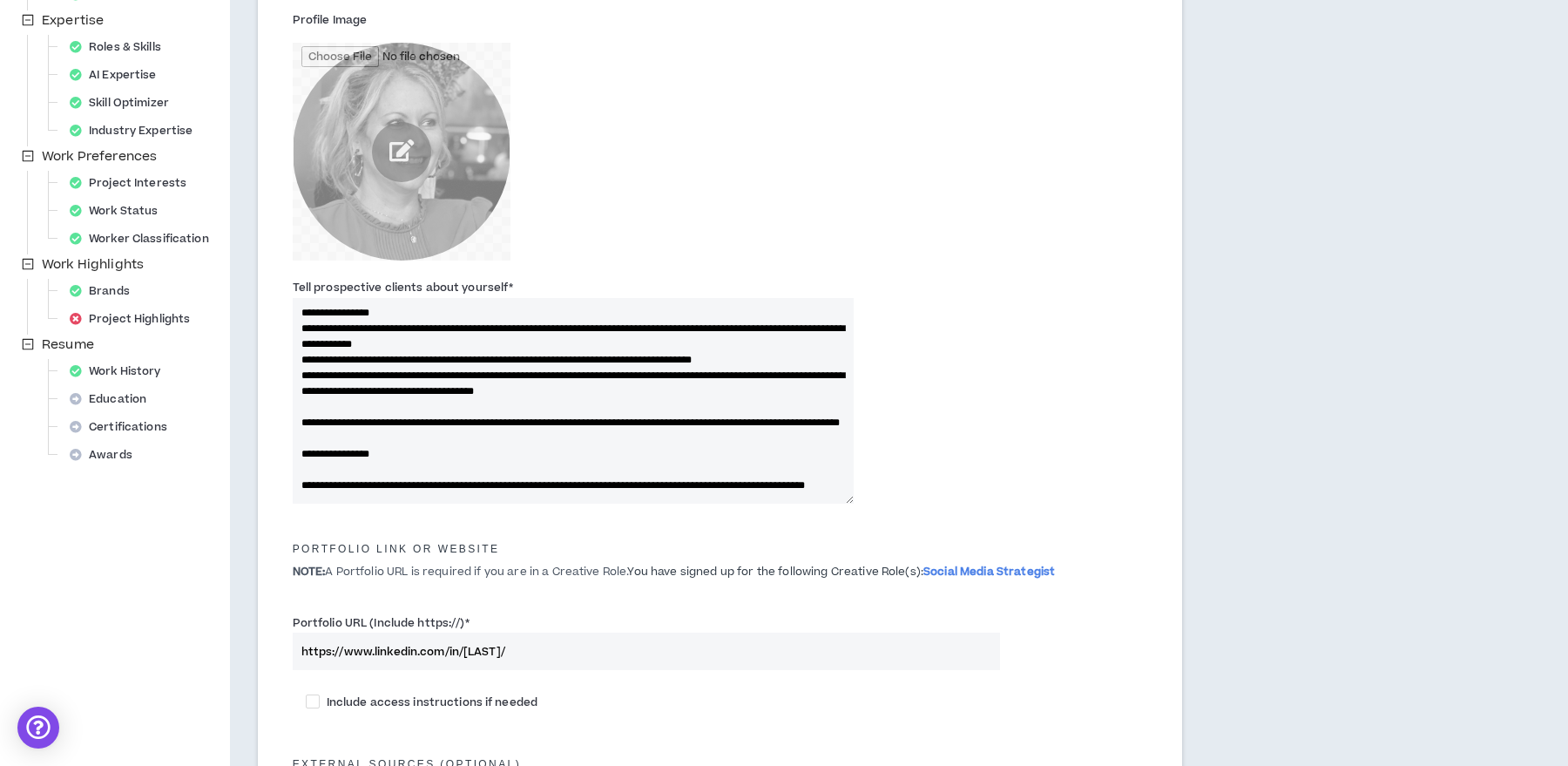 scroll, scrollTop: 277, scrollLeft: 0, axis: vertical 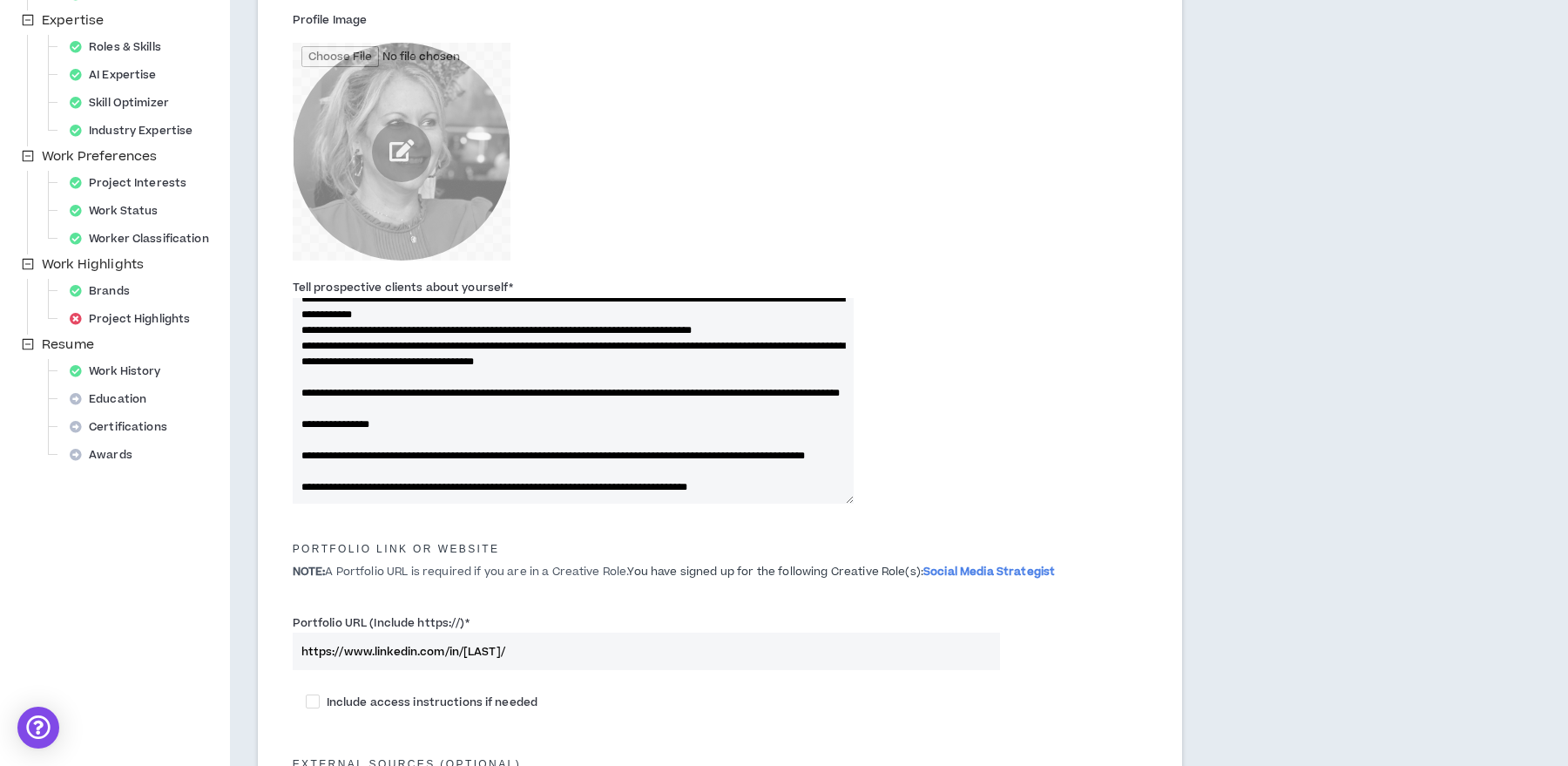 click on "Tell prospective clients about yourself  *" at bounding box center [573, 401] 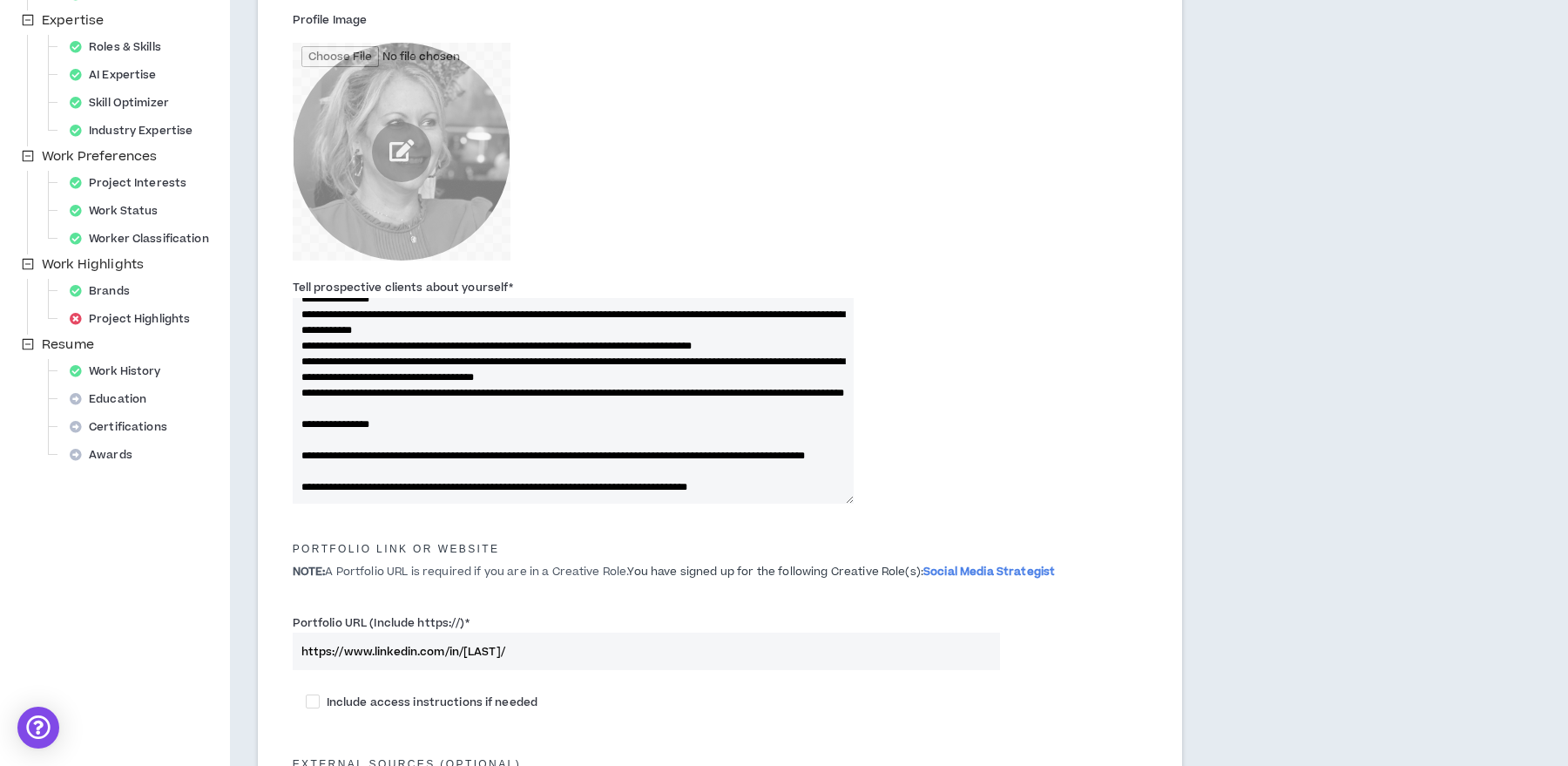 scroll, scrollTop: 344, scrollLeft: 0, axis: vertical 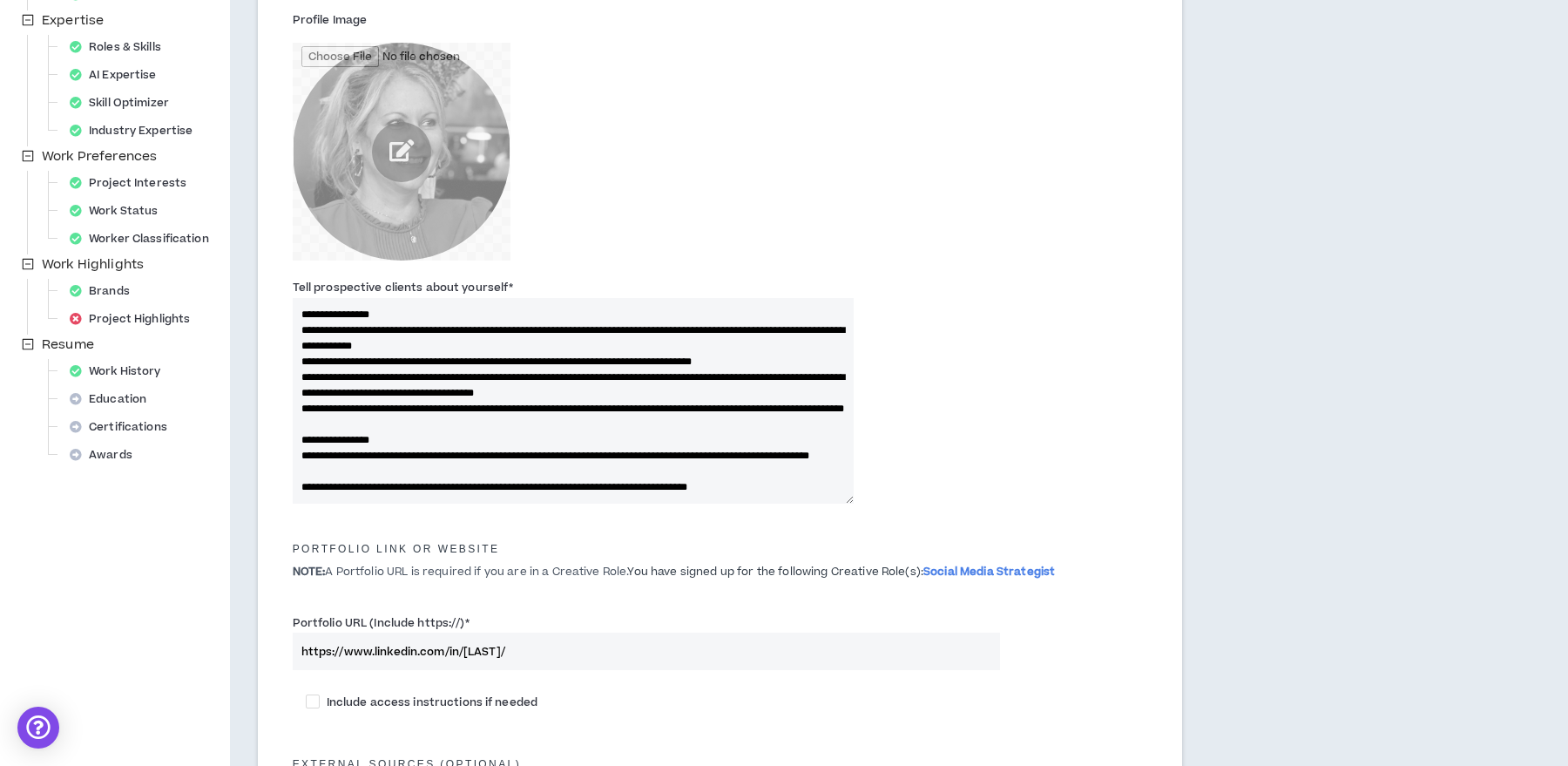 click on "Tell prospective clients about yourself  *" at bounding box center [573, 401] 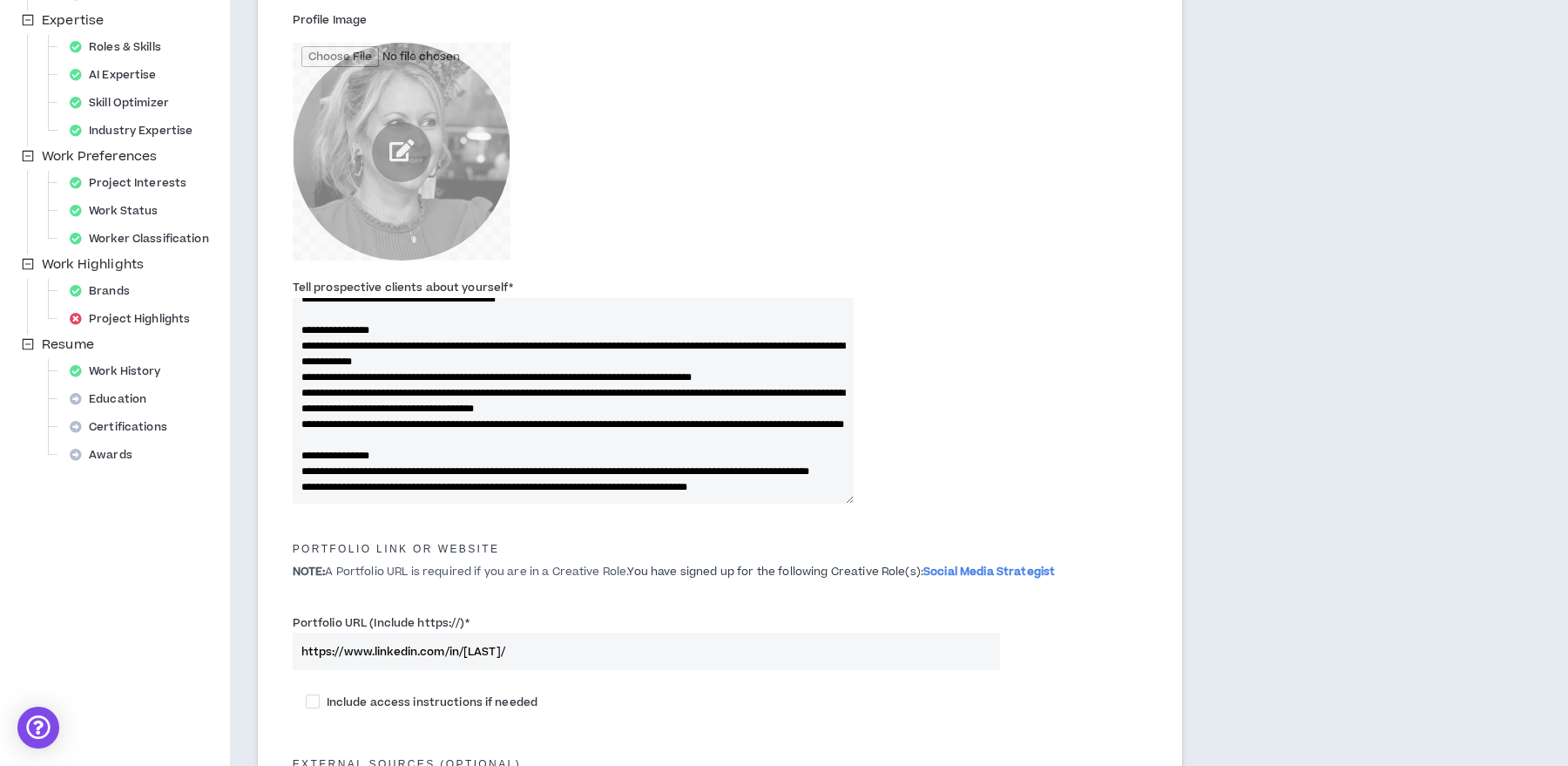 scroll, scrollTop: 314, scrollLeft: 0, axis: vertical 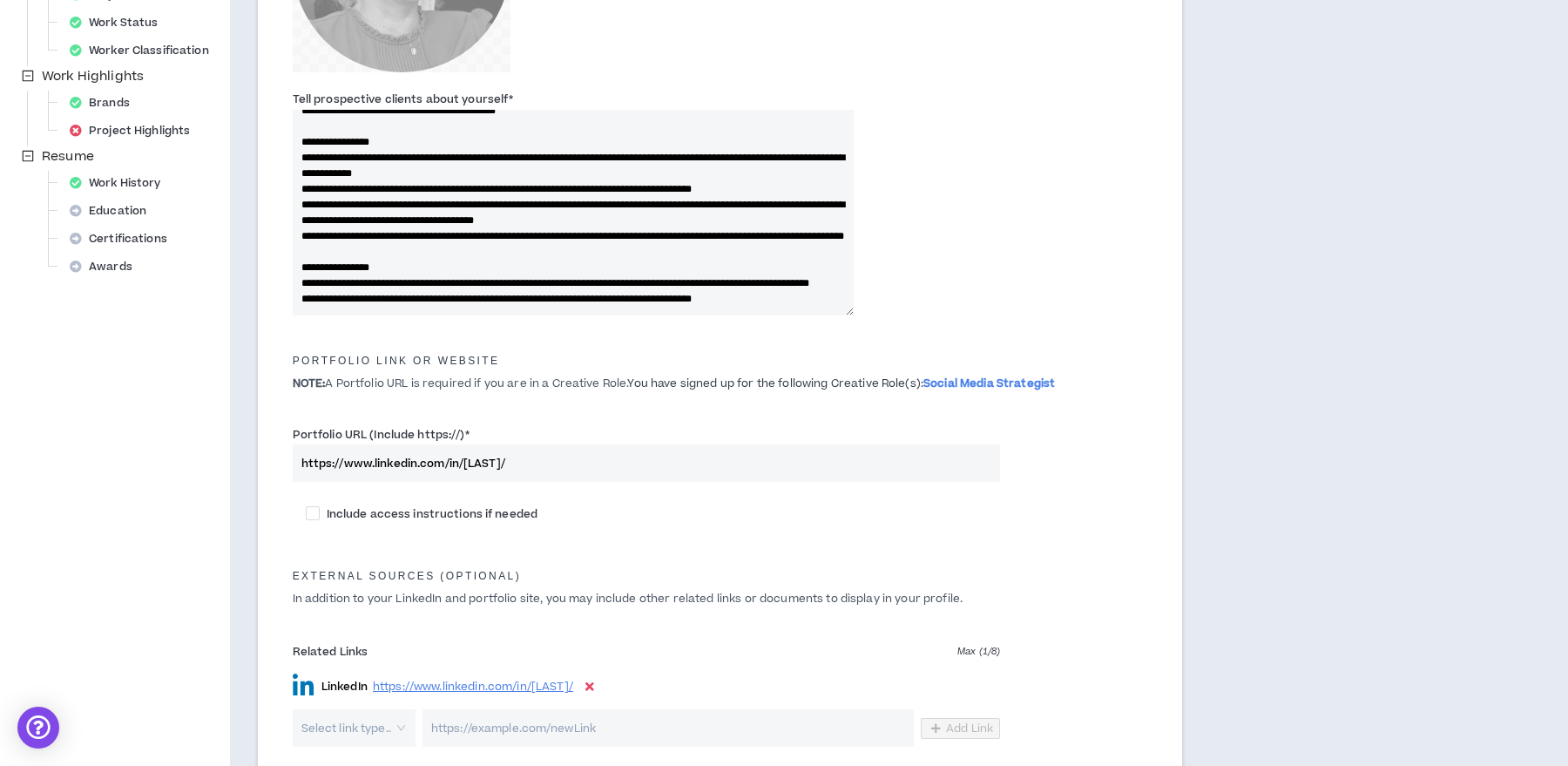 click on "Tell prospective clients about yourself  *" at bounding box center [573, 213] 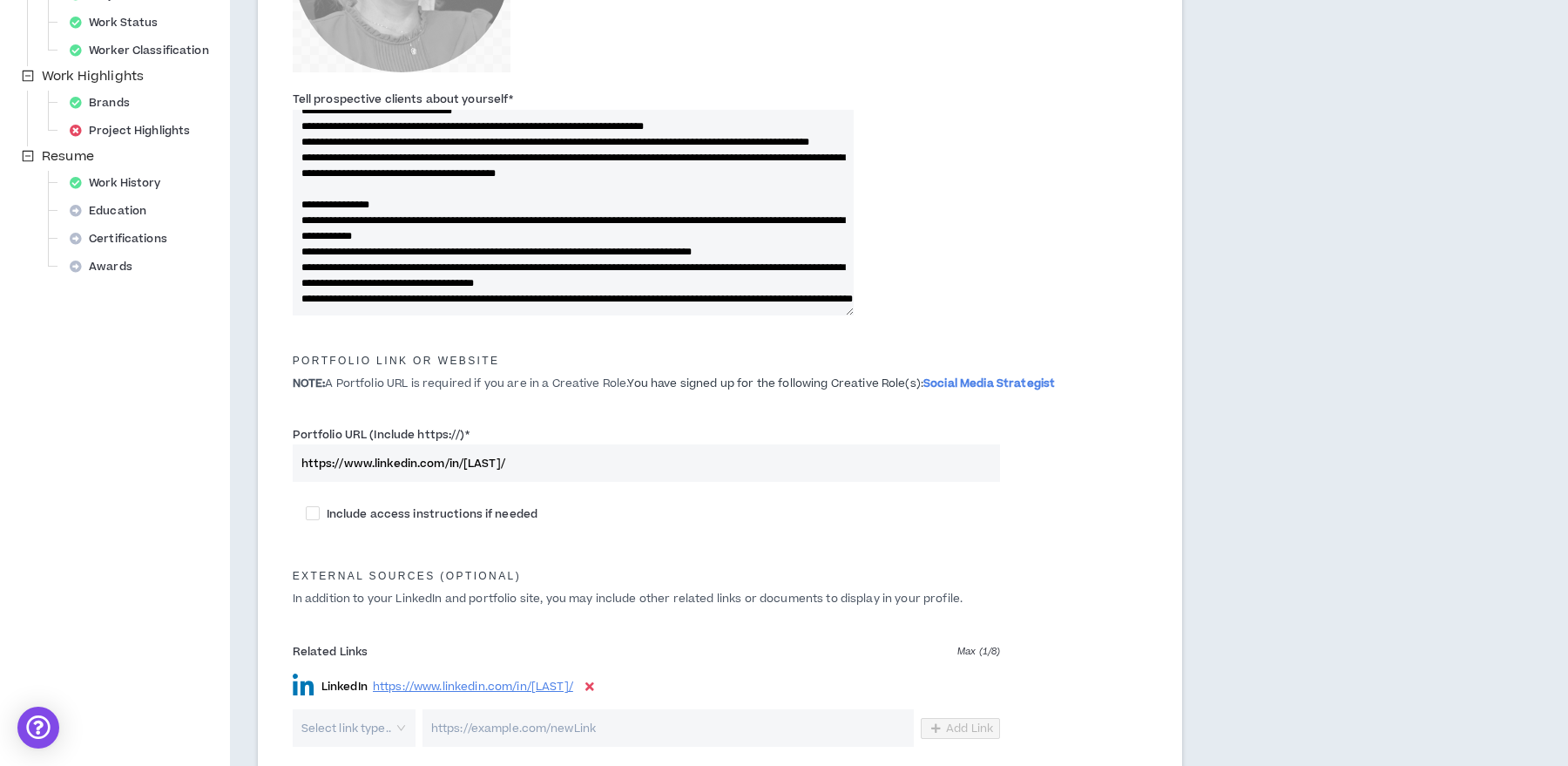 scroll, scrollTop: 266, scrollLeft: 0, axis: vertical 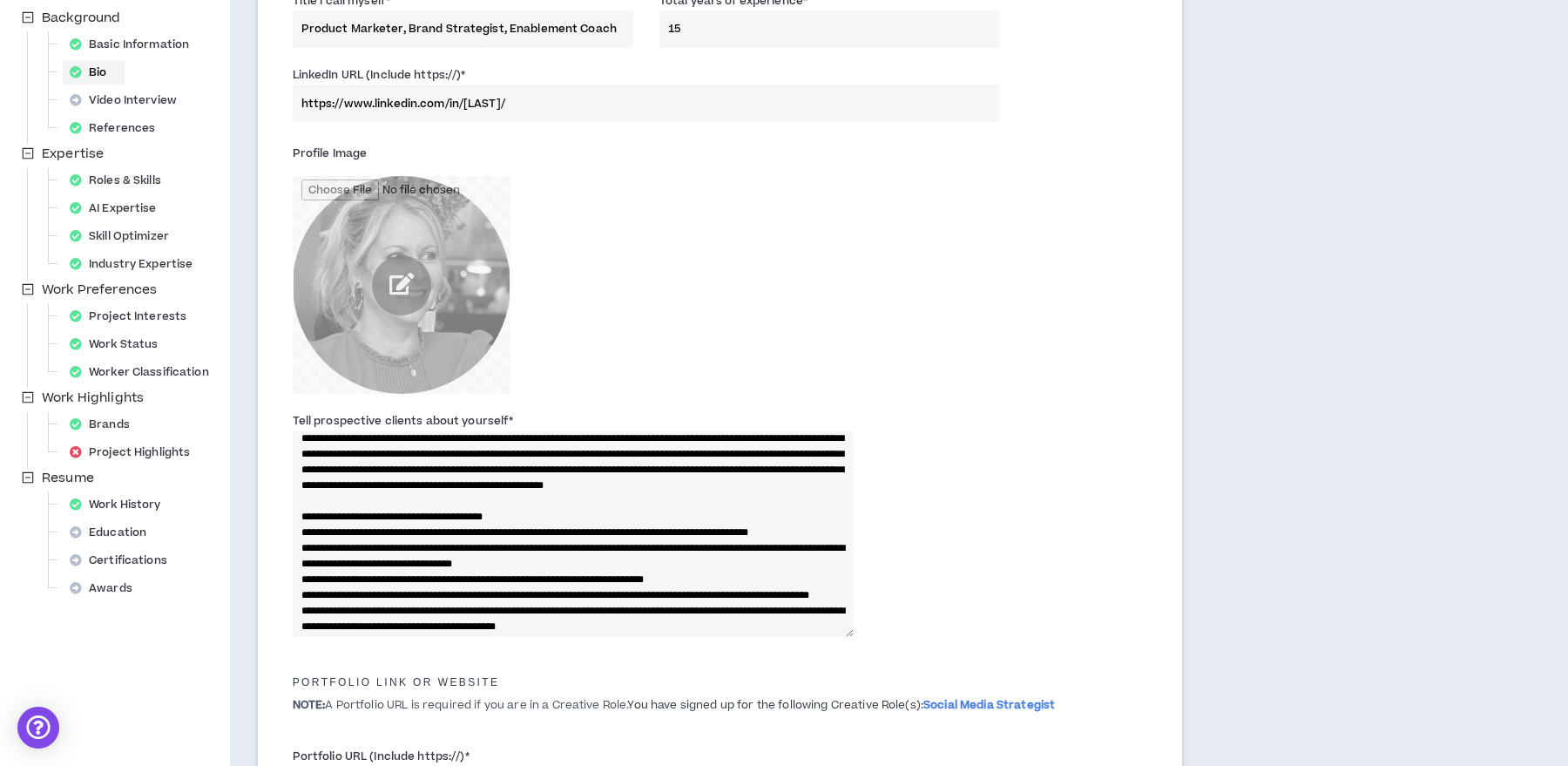 click on "Tell prospective clients about yourself  *" at bounding box center (573, 534) 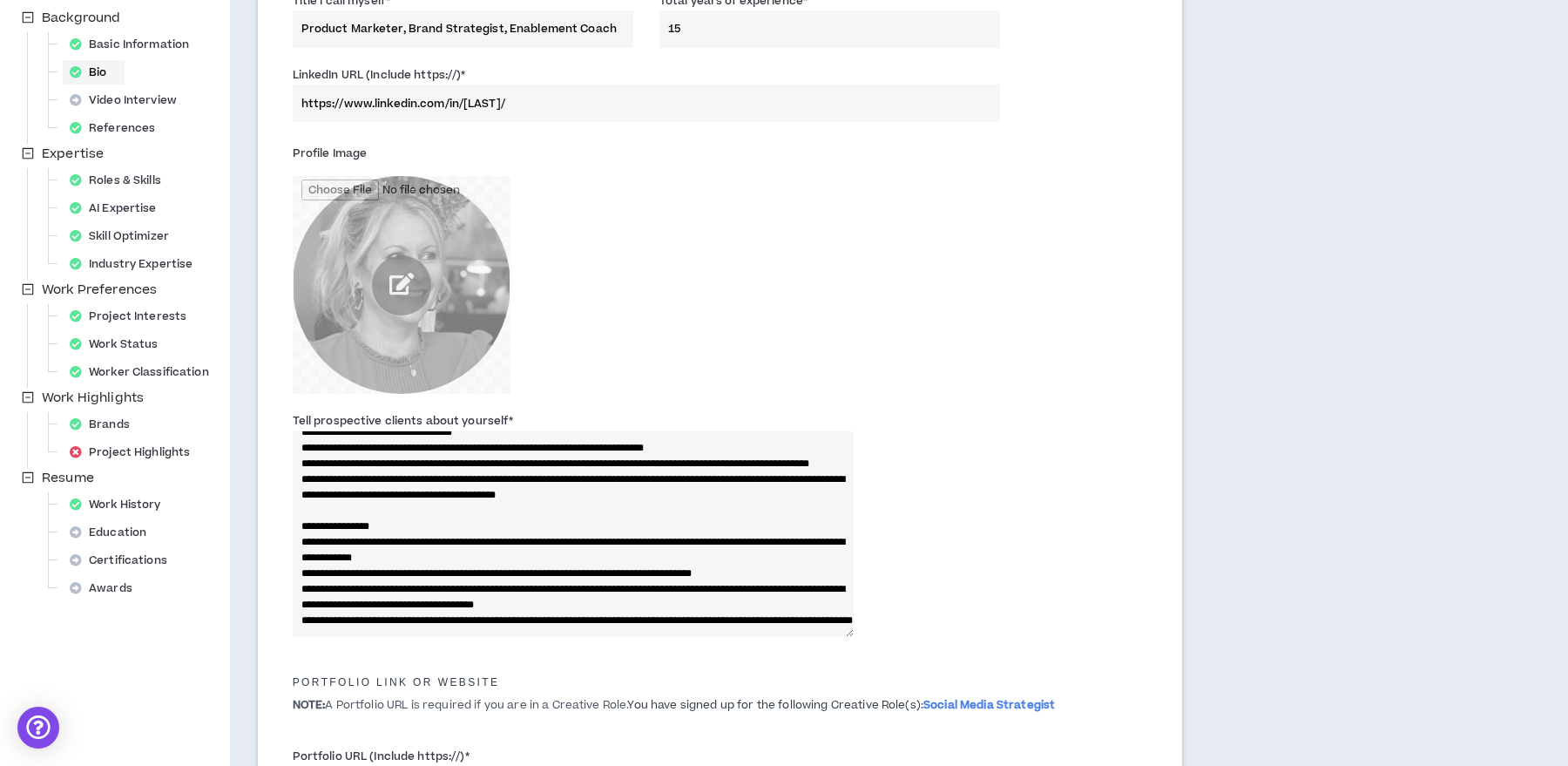 scroll, scrollTop: 178, scrollLeft: 0, axis: vertical 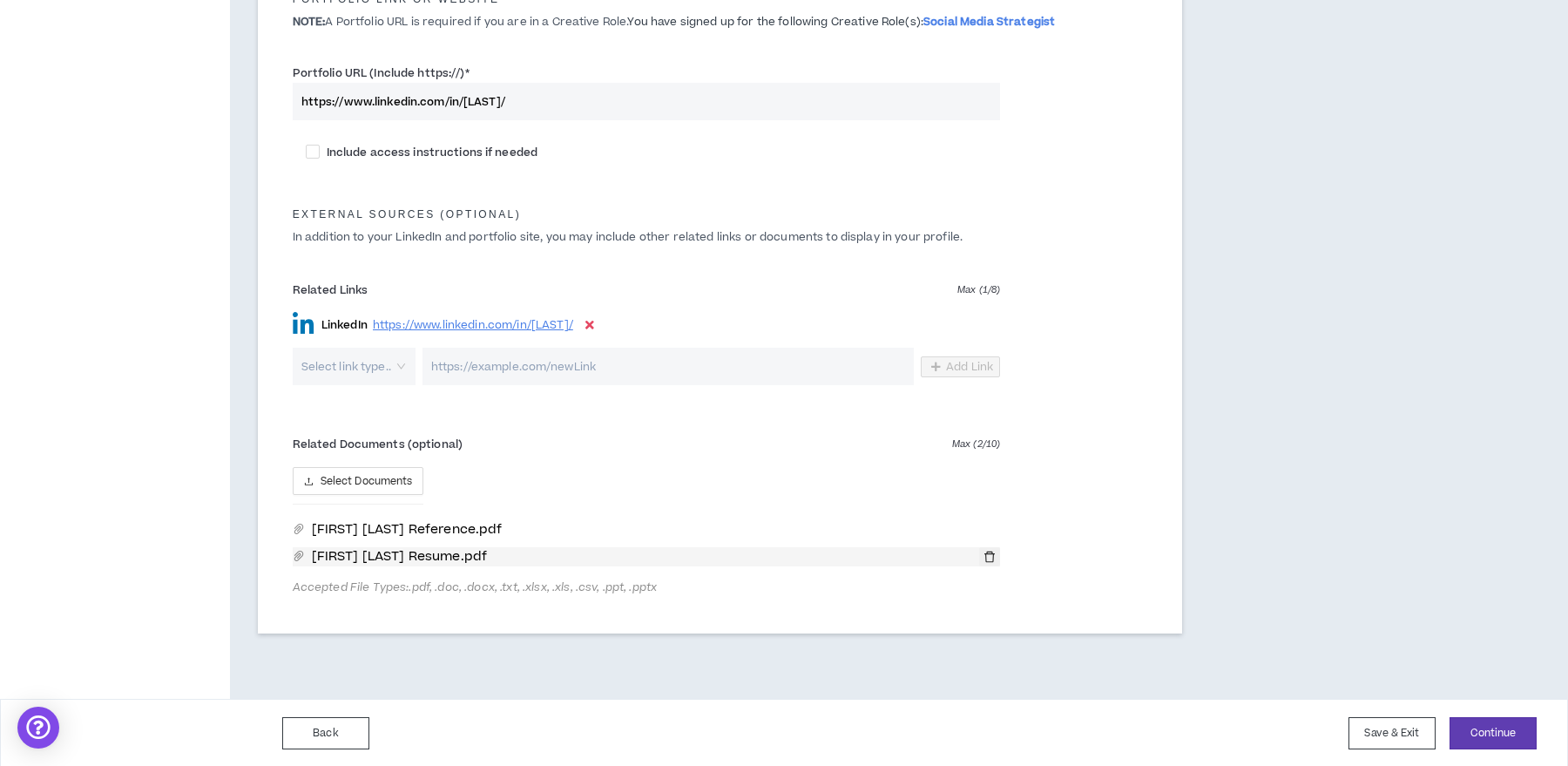 type on "**********" 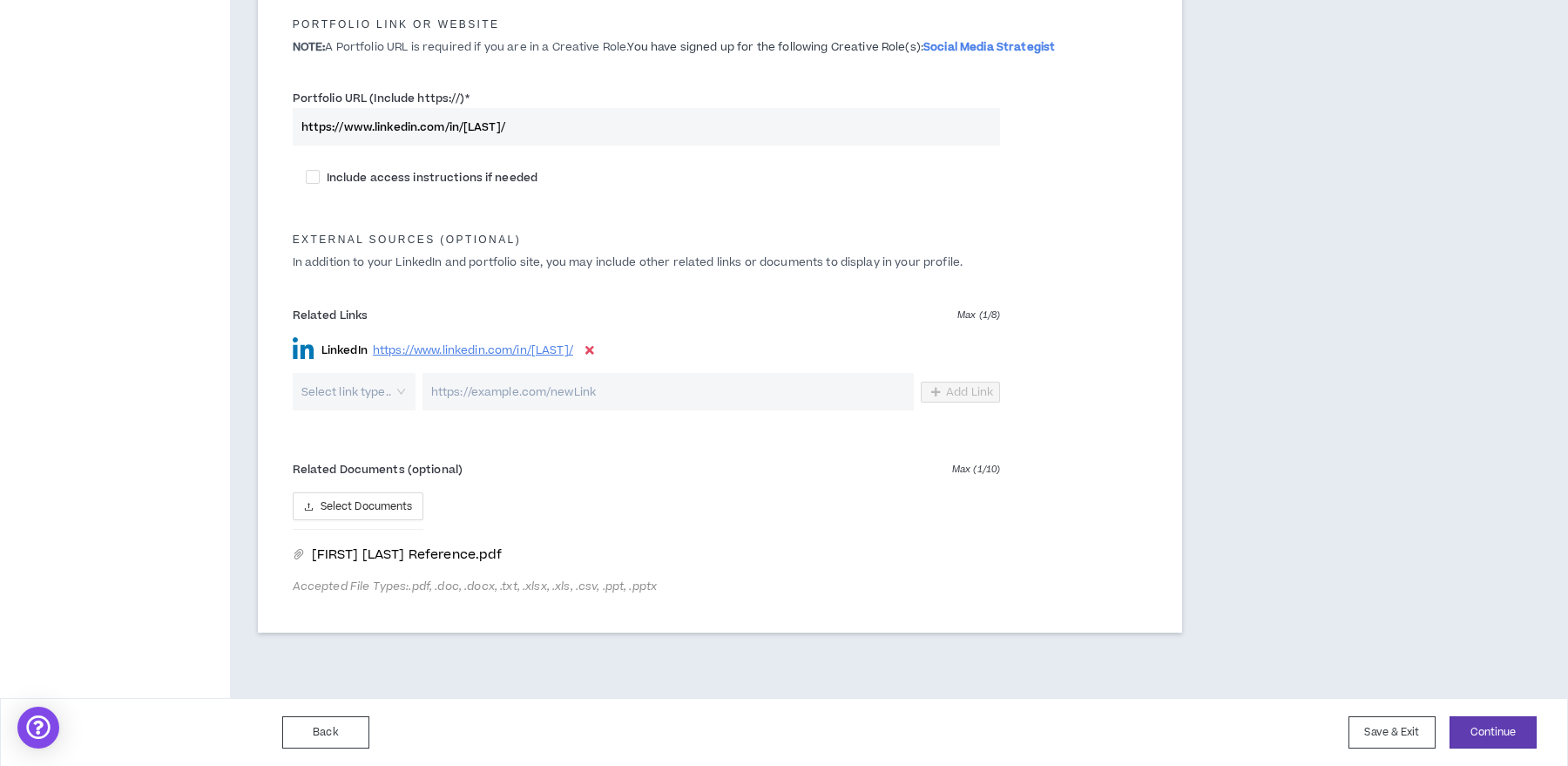 scroll, scrollTop: 881, scrollLeft: 0, axis: vertical 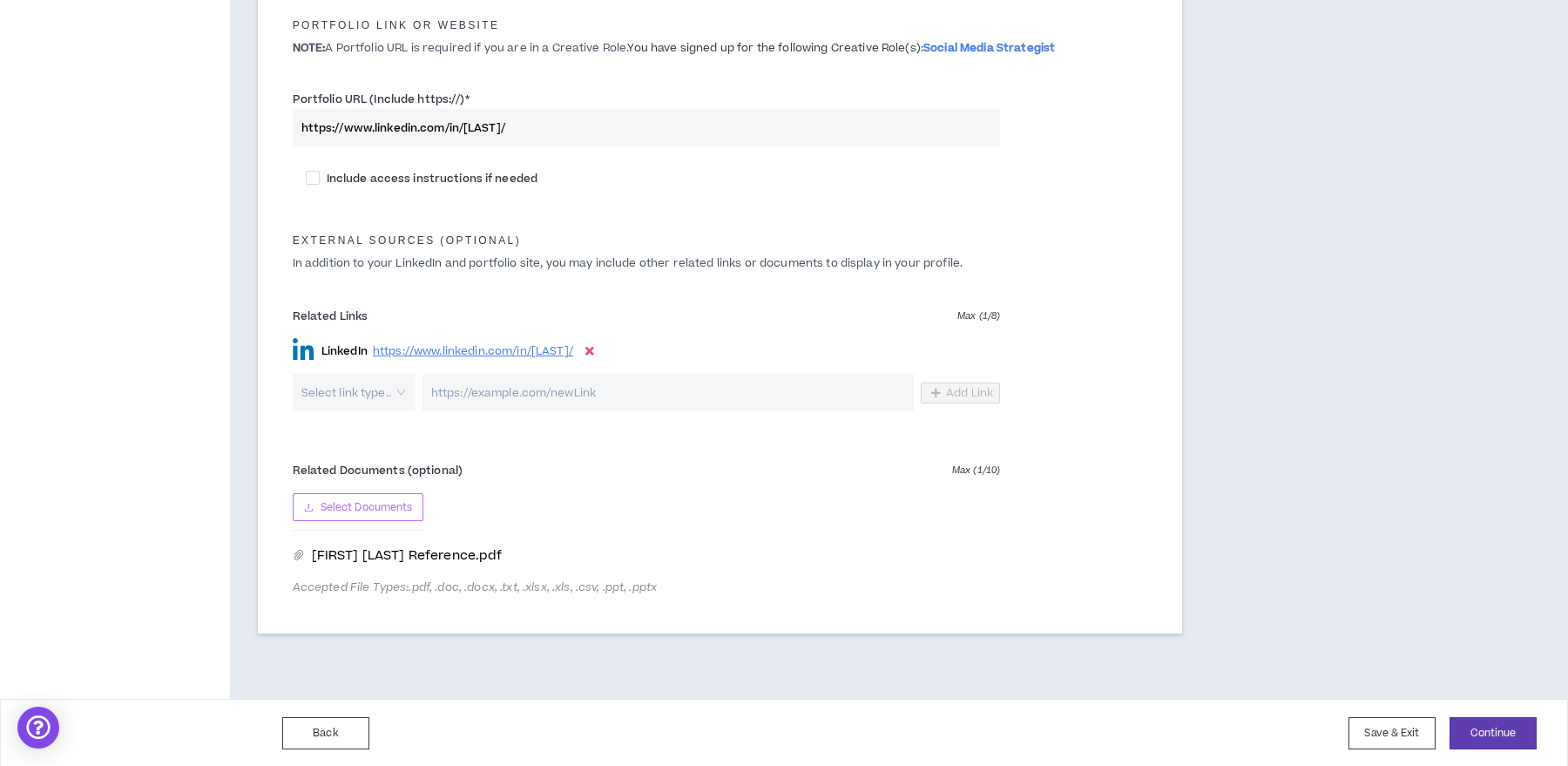click on "Select Documents" at bounding box center (367, 507) 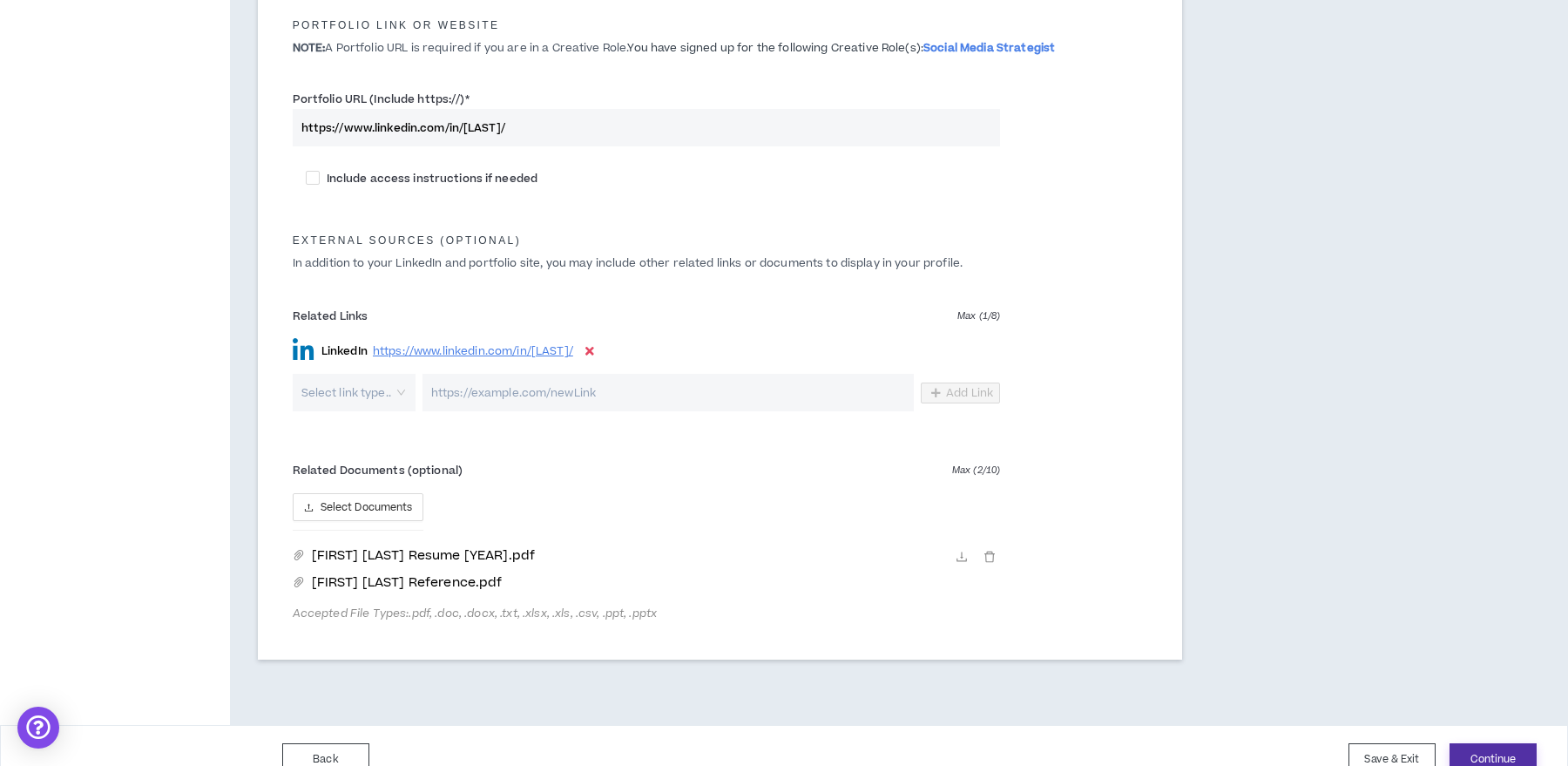click on "Continue" at bounding box center (1493, 759) 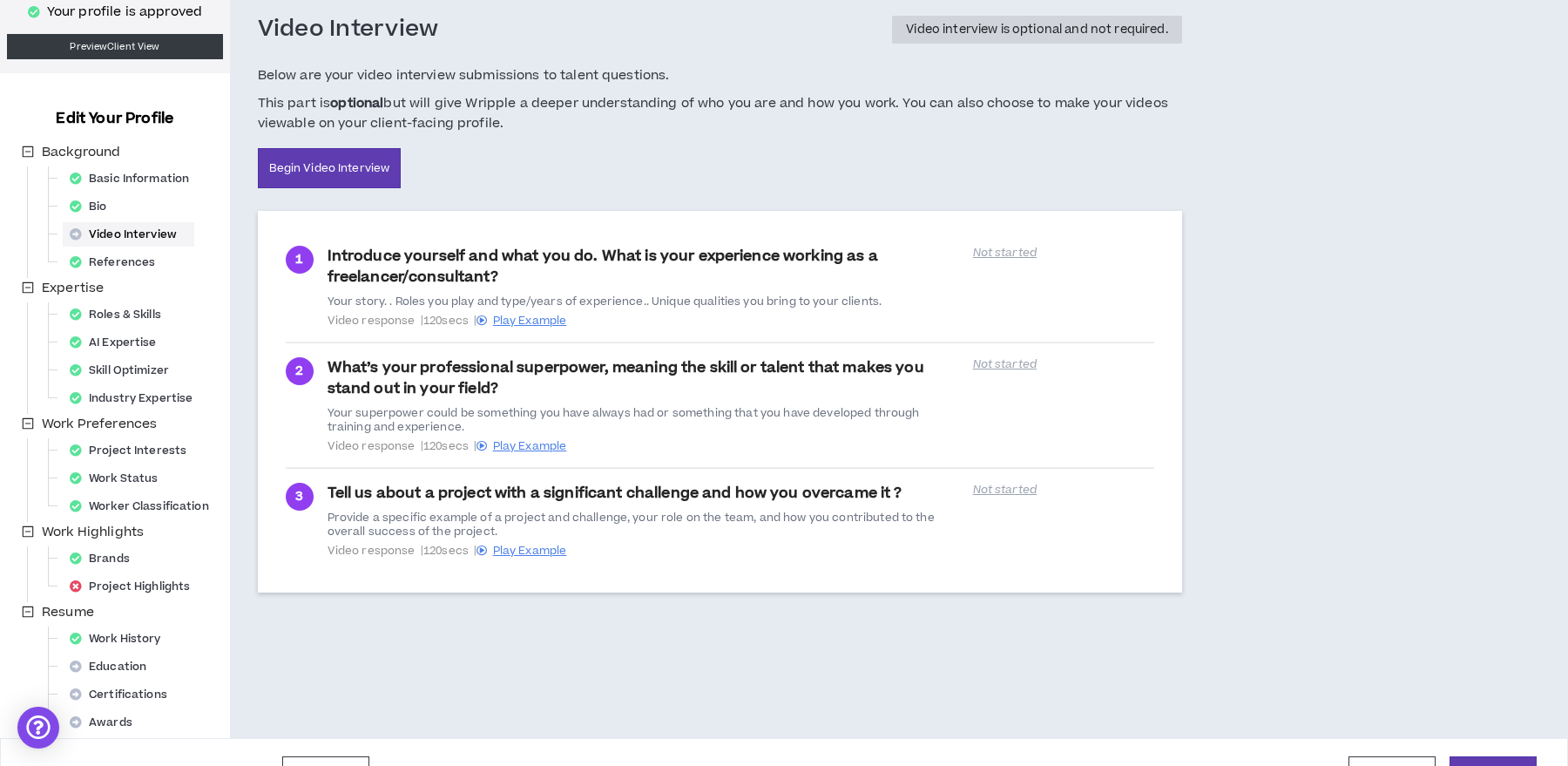 scroll, scrollTop: 129, scrollLeft: 0, axis: vertical 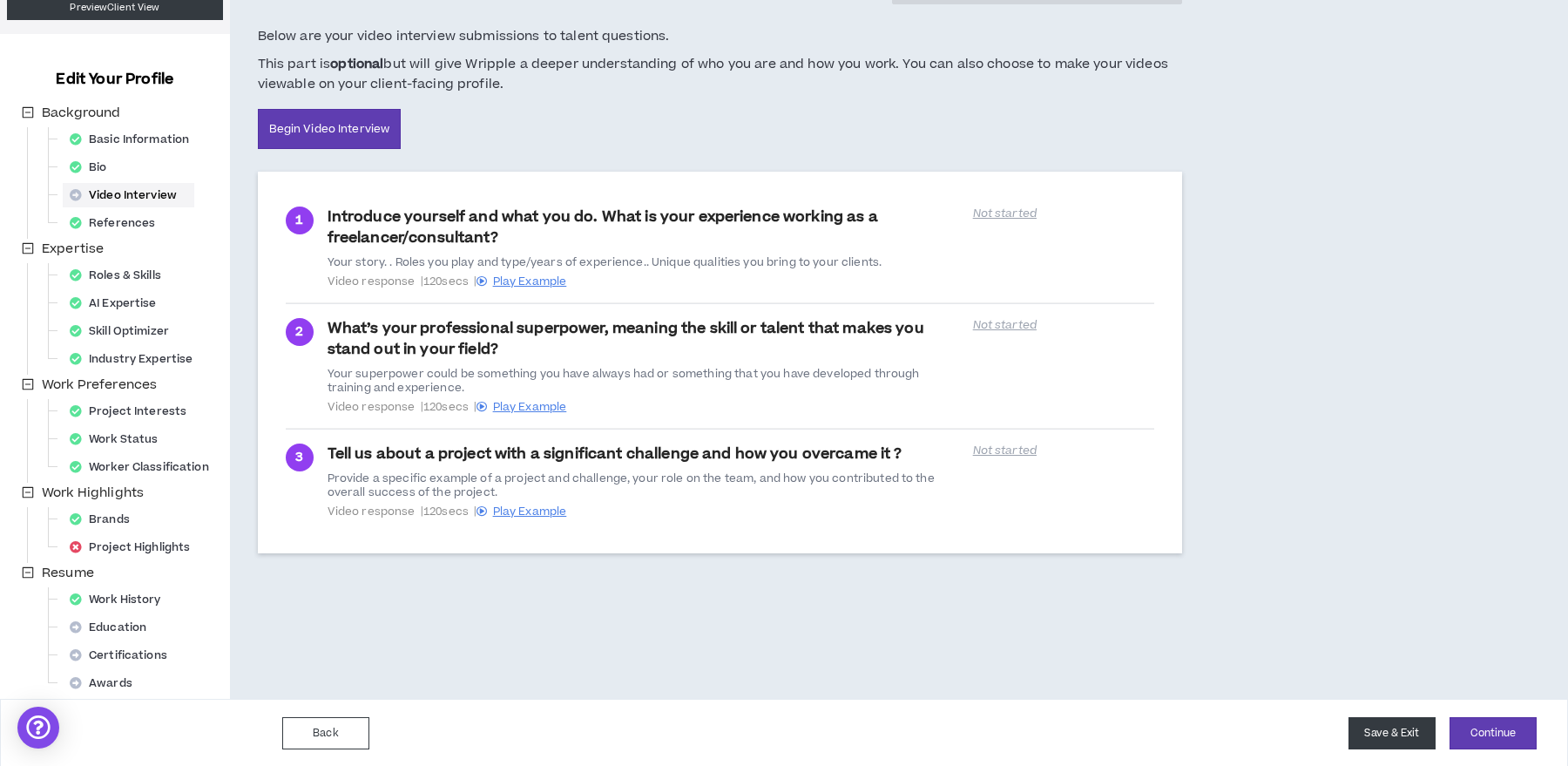 click on "Save & Exit" at bounding box center (1392, 733) 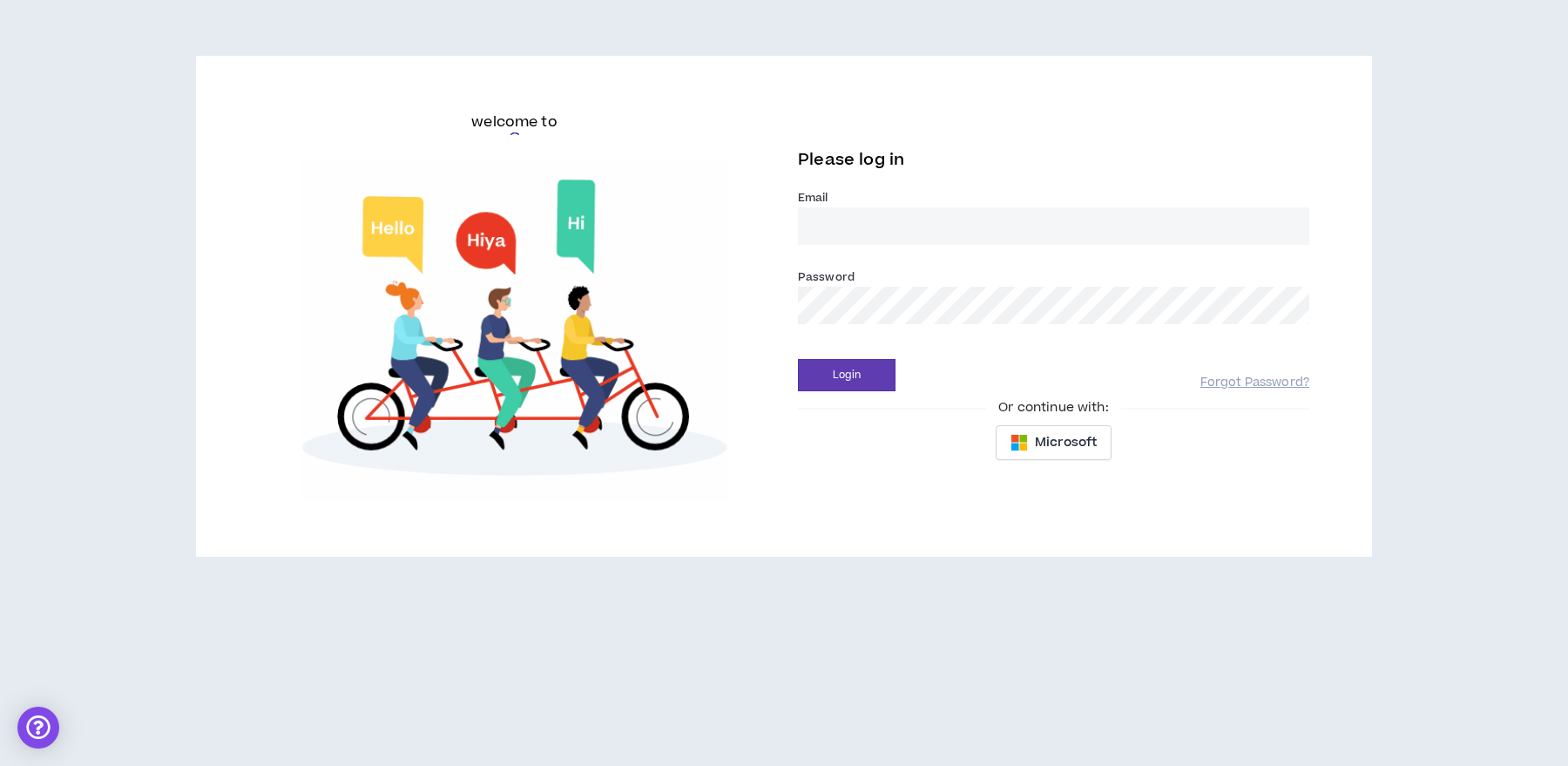 scroll, scrollTop: 0, scrollLeft: 0, axis: both 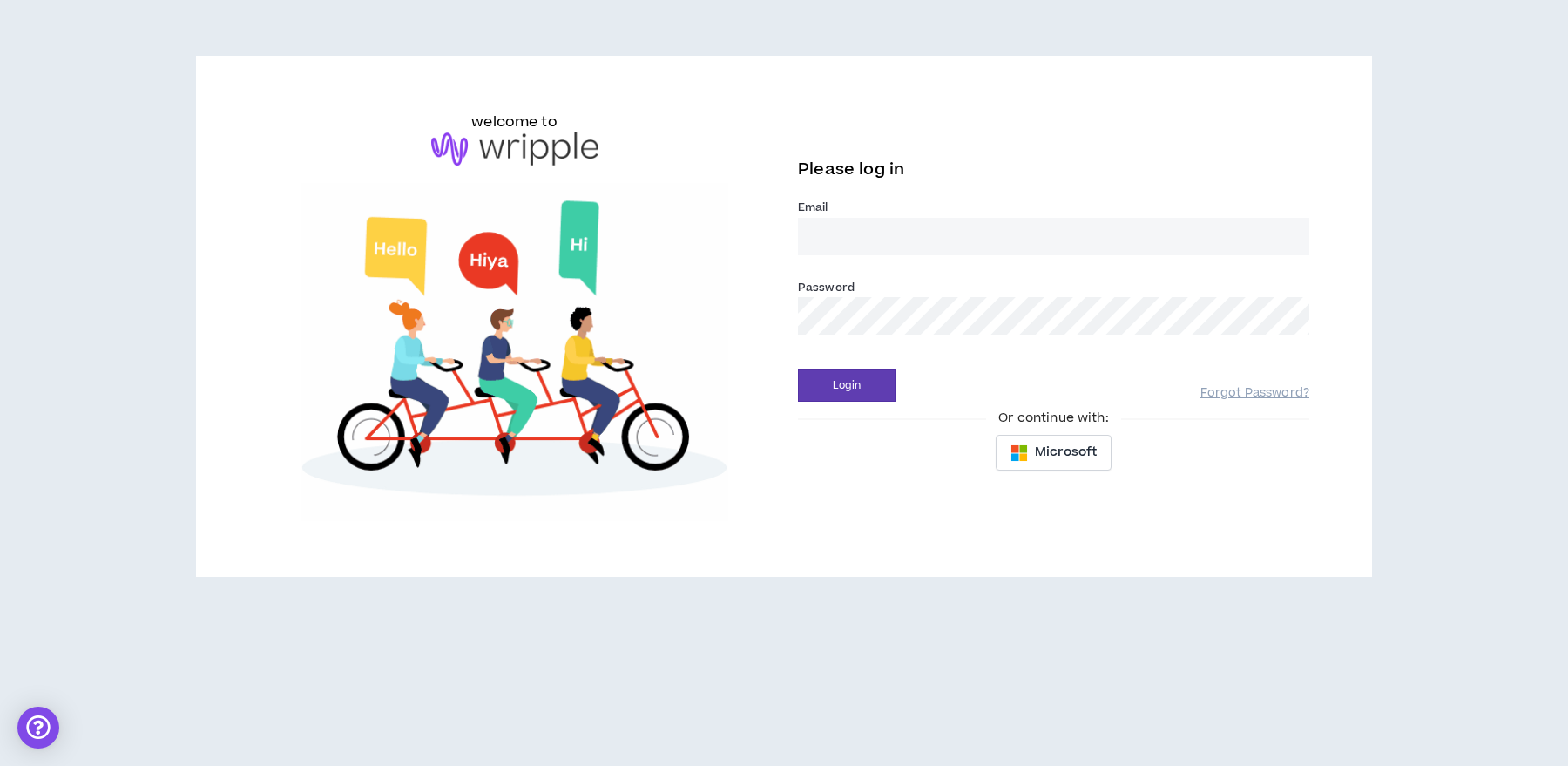 click on "Email  *" at bounding box center [1053, 236] 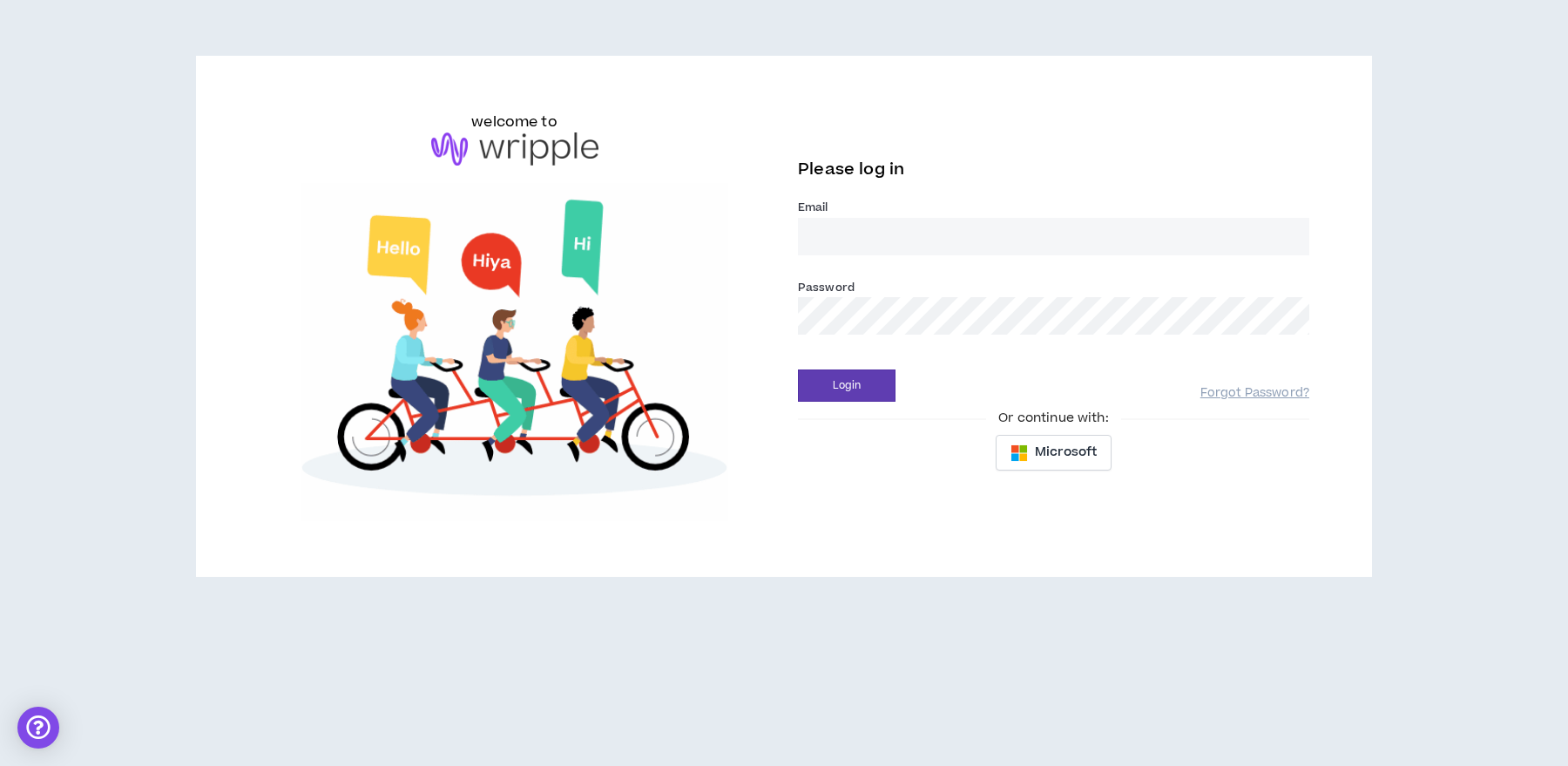 type on "[EMAIL]" 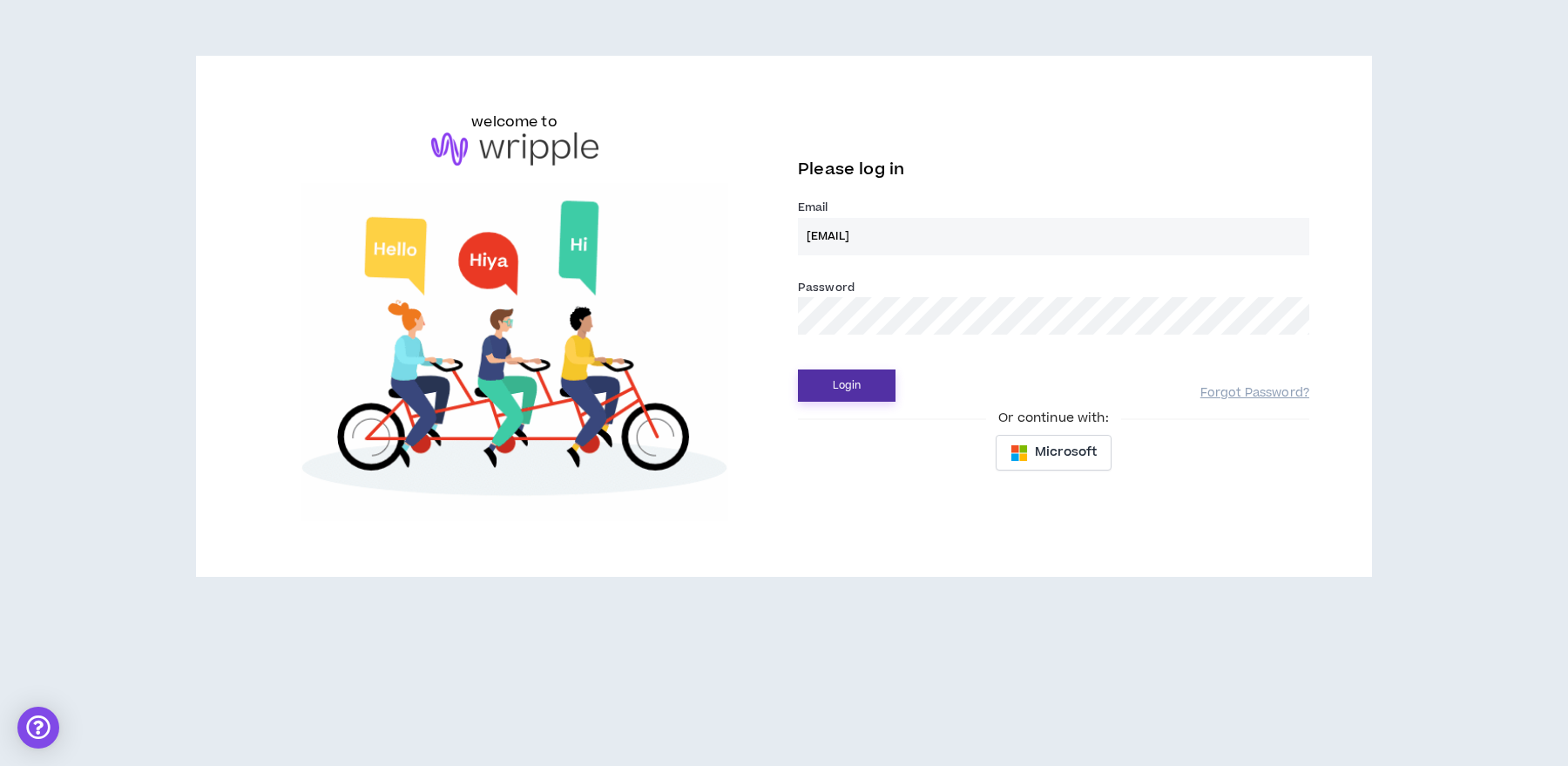 click on "Login" at bounding box center (847, 385) 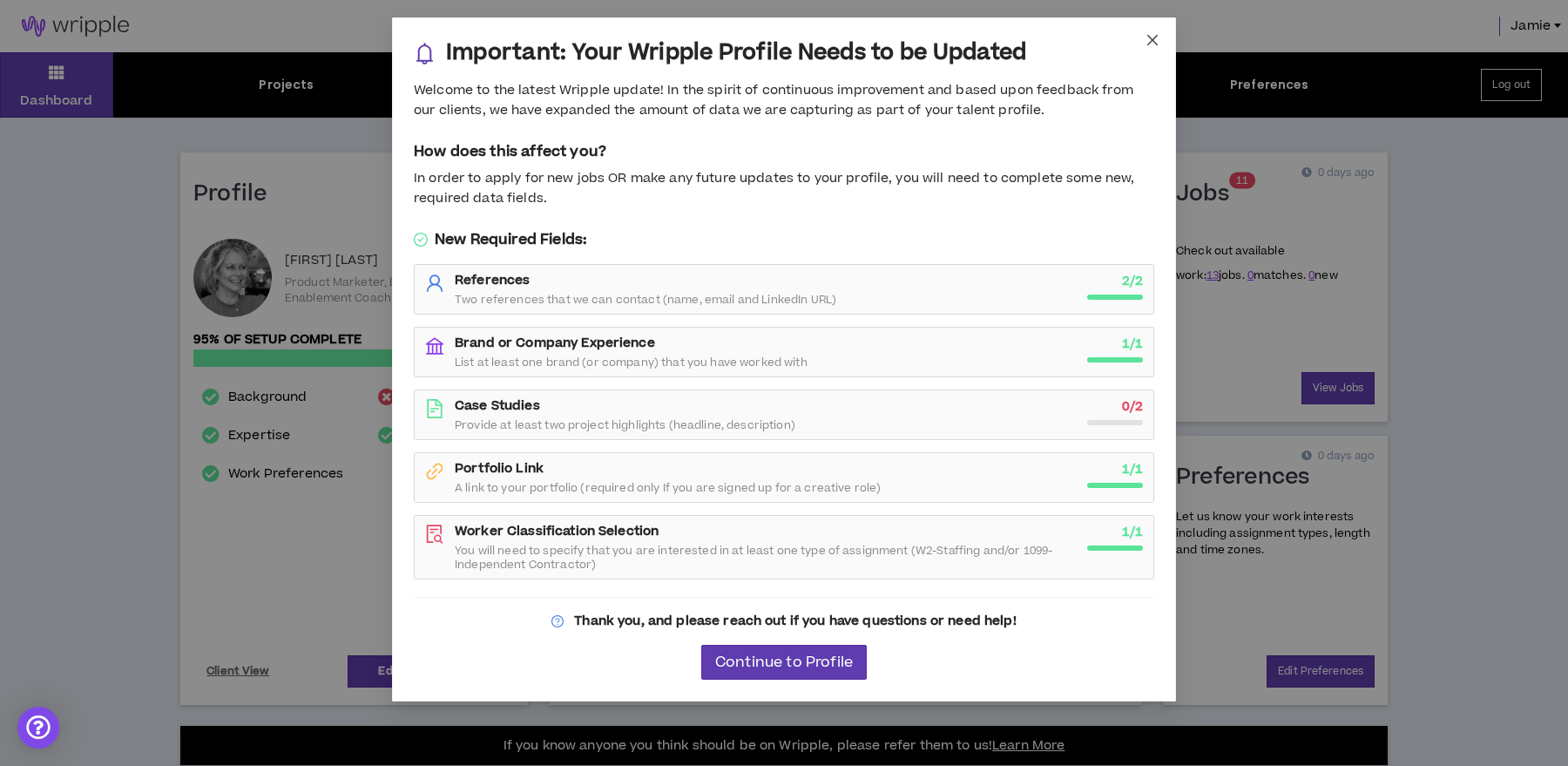 click 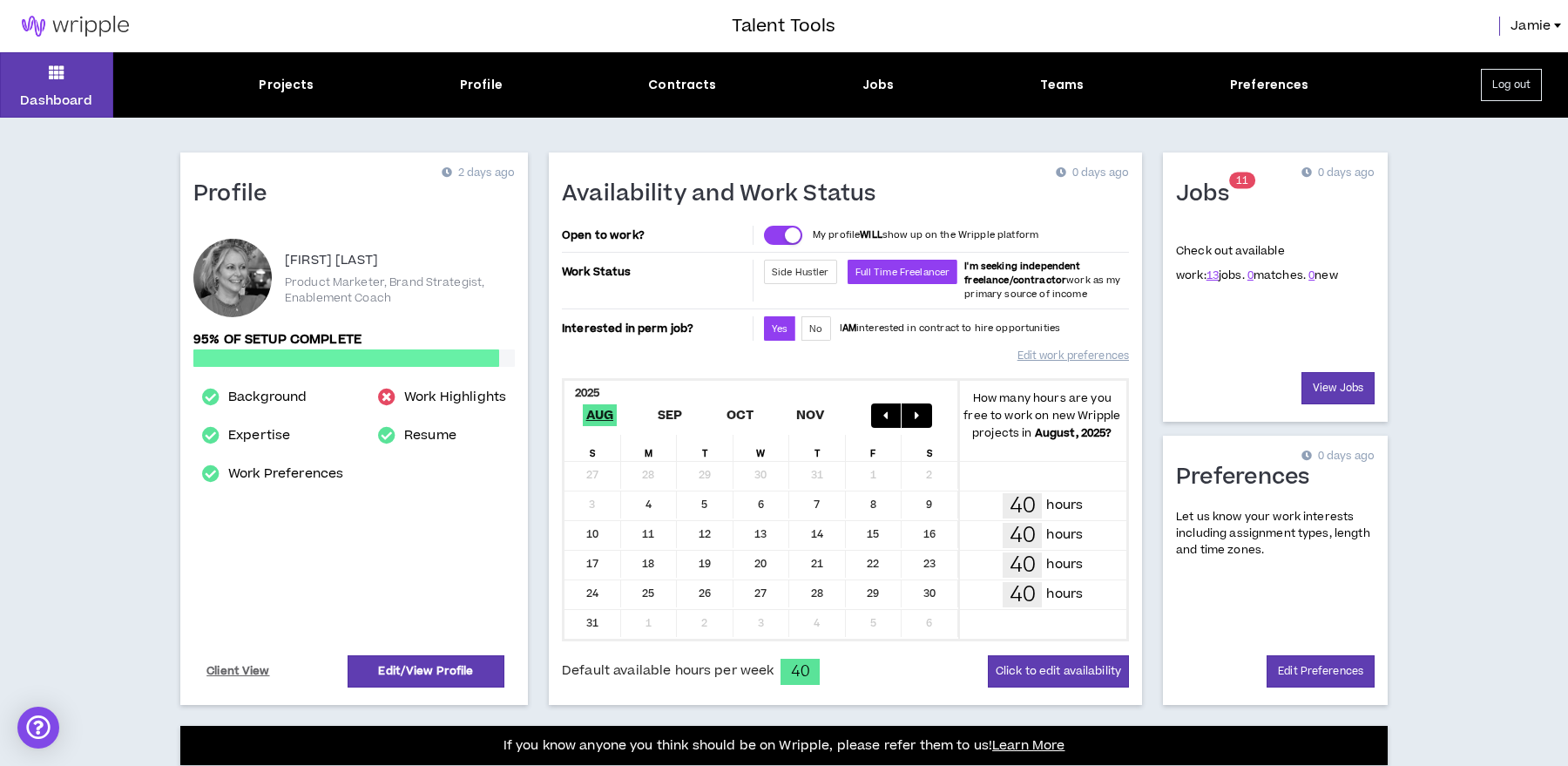 click at bounding box center (233, 278) 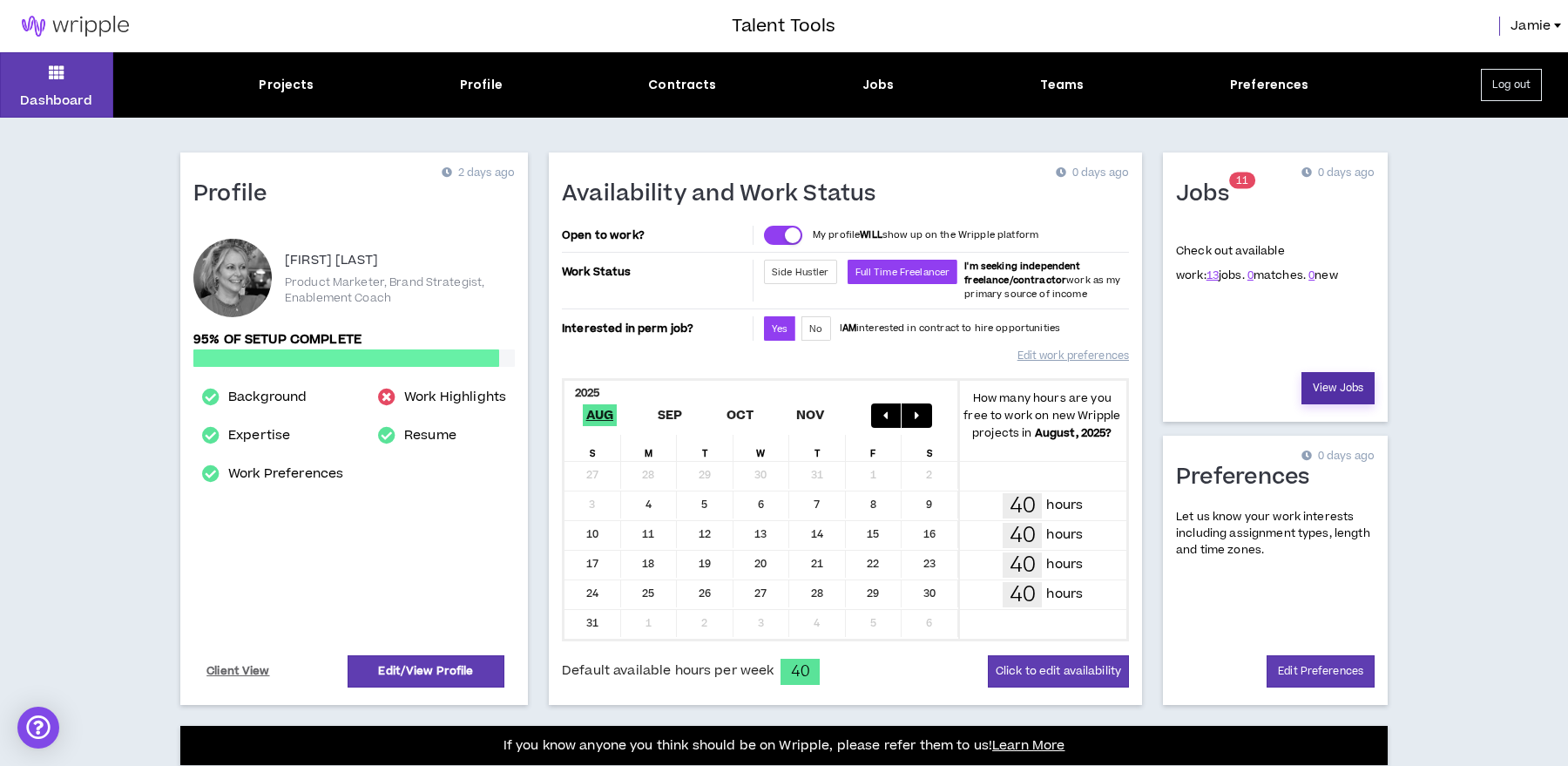 click on "View Jobs" at bounding box center [1338, 388] 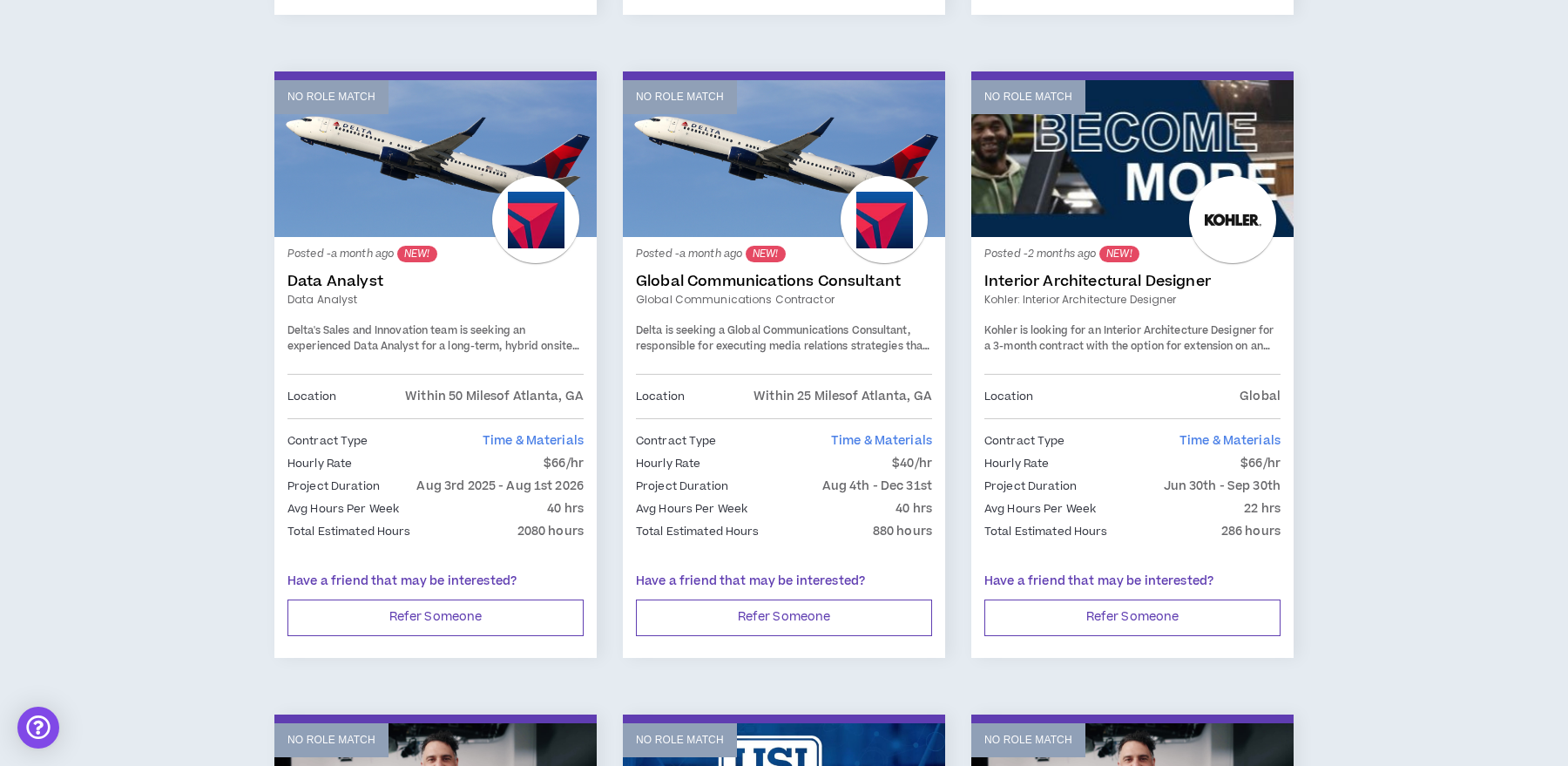 scroll, scrollTop: 1576, scrollLeft: 0, axis: vertical 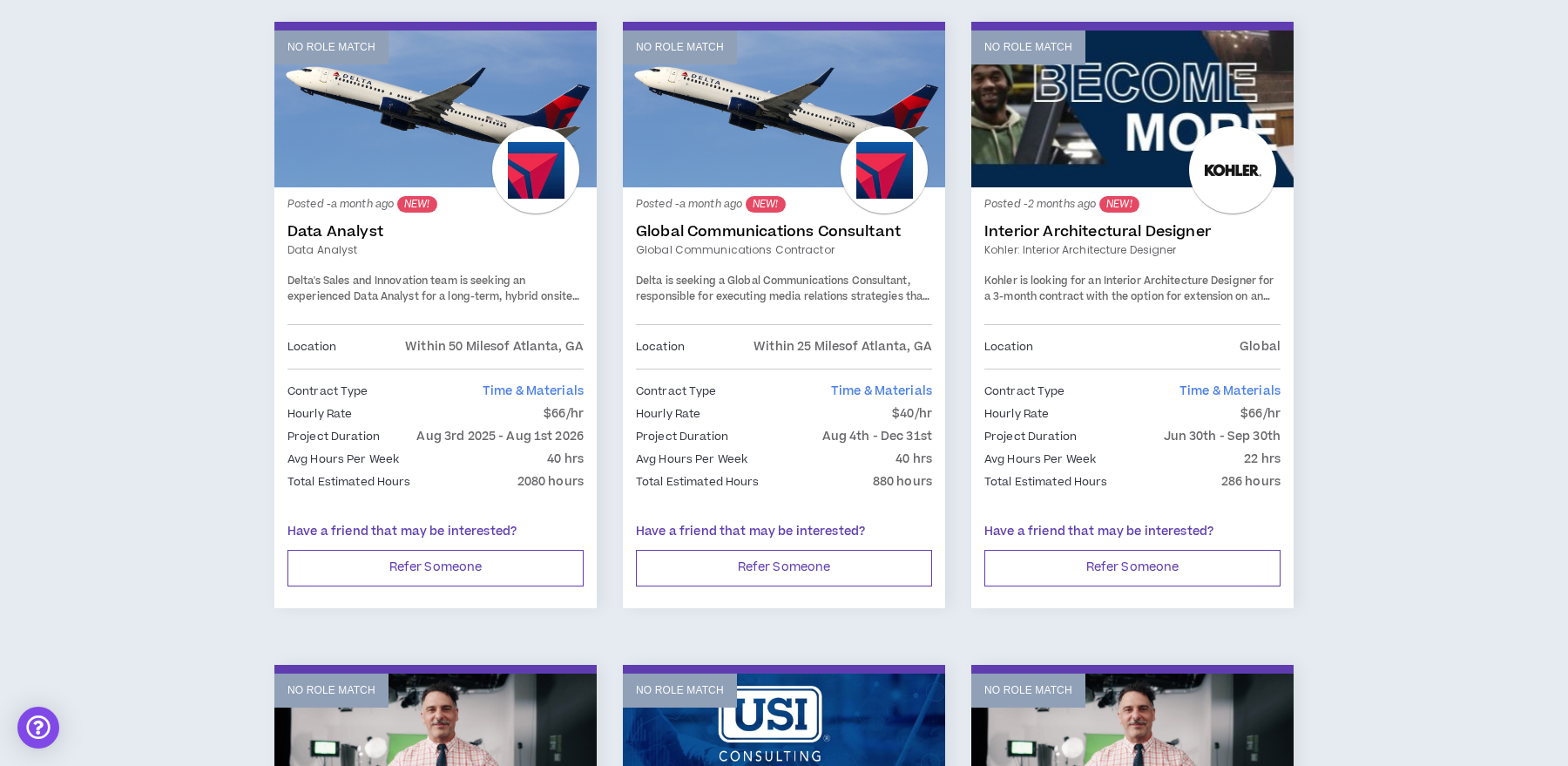 click on "Global Communications Consultant" at bounding box center [784, 232] 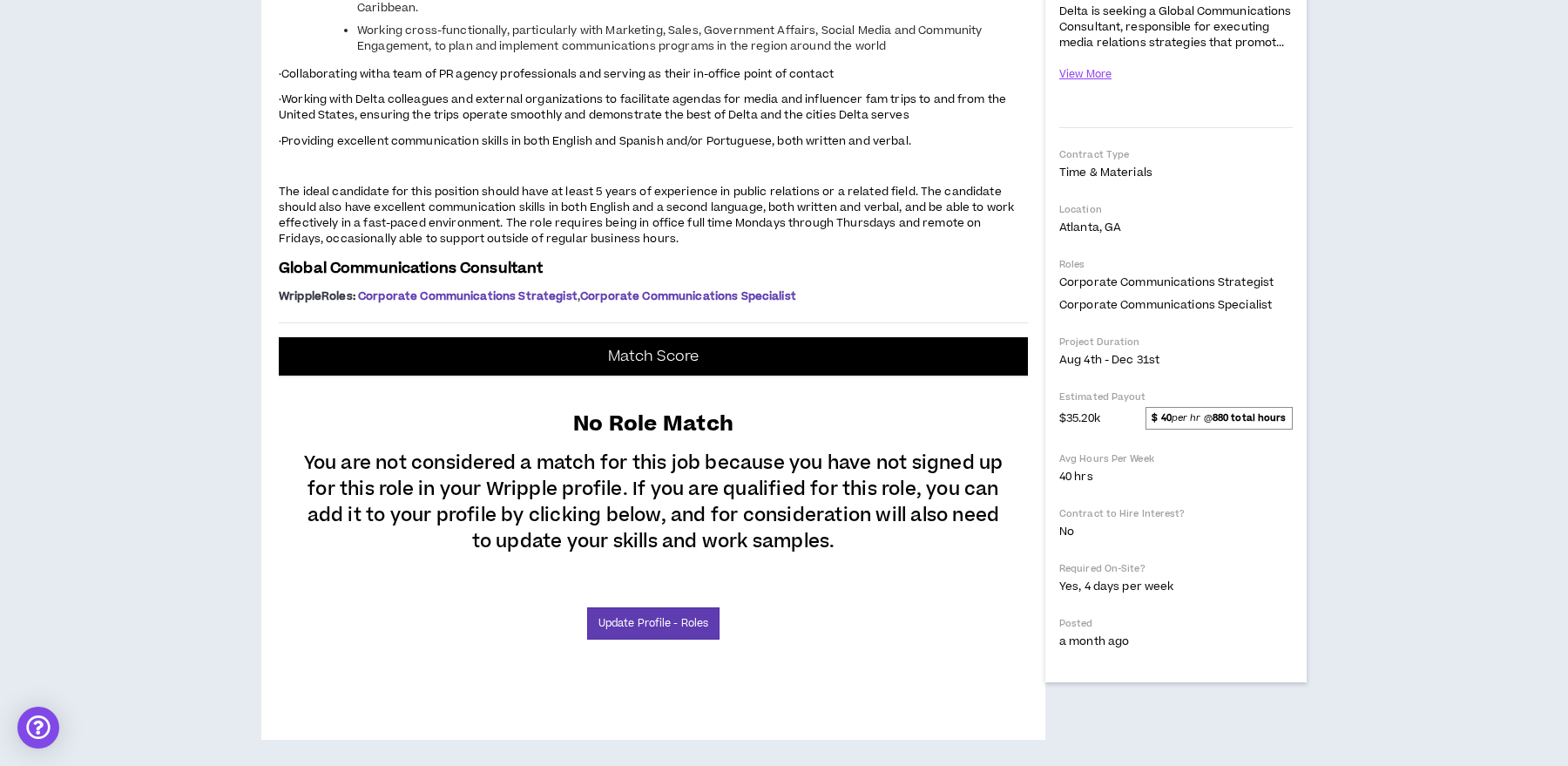 scroll, scrollTop: 647, scrollLeft: 0, axis: vertical 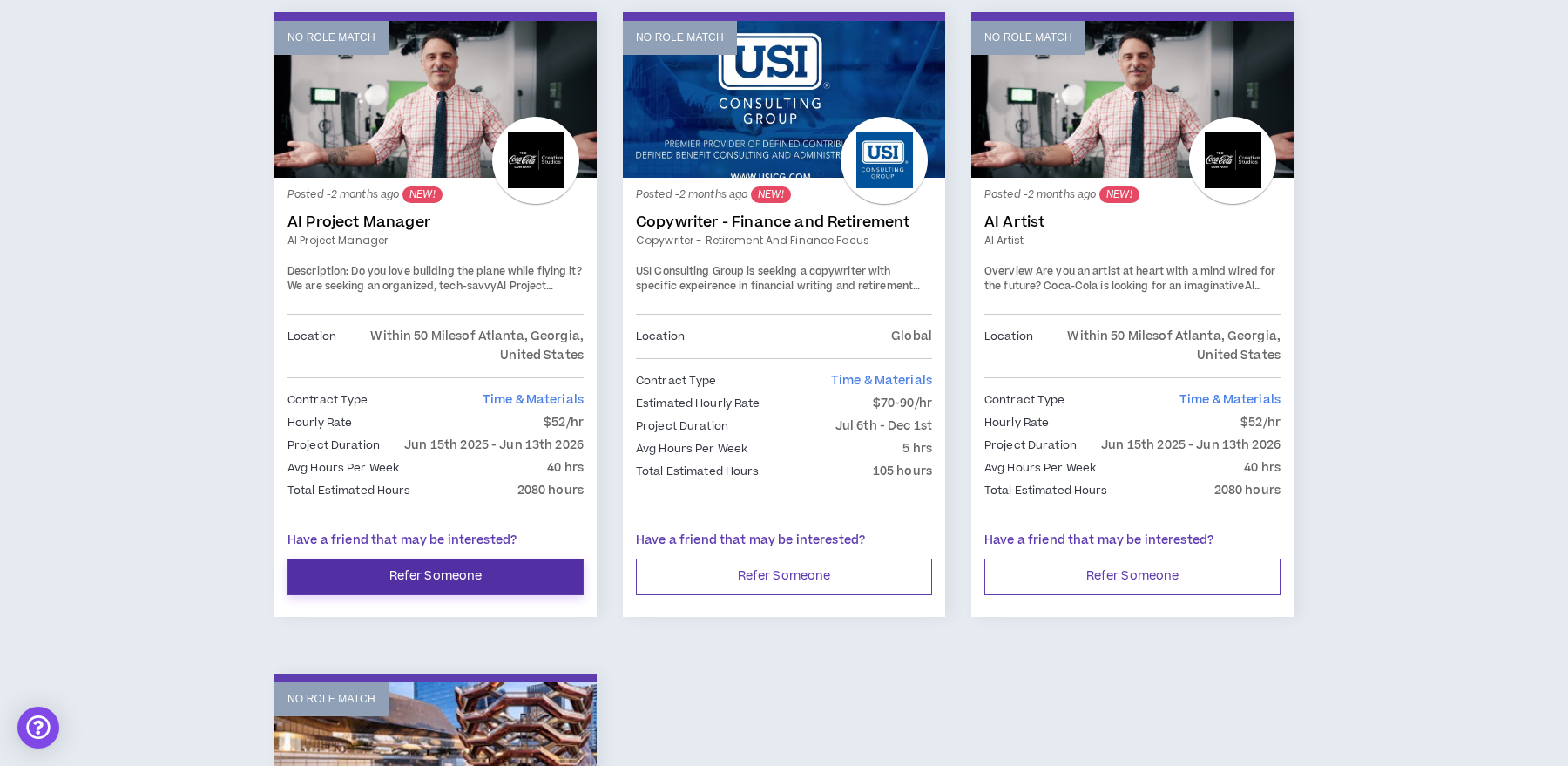 click on "Refer Someone" at bounding box center [436, 577] 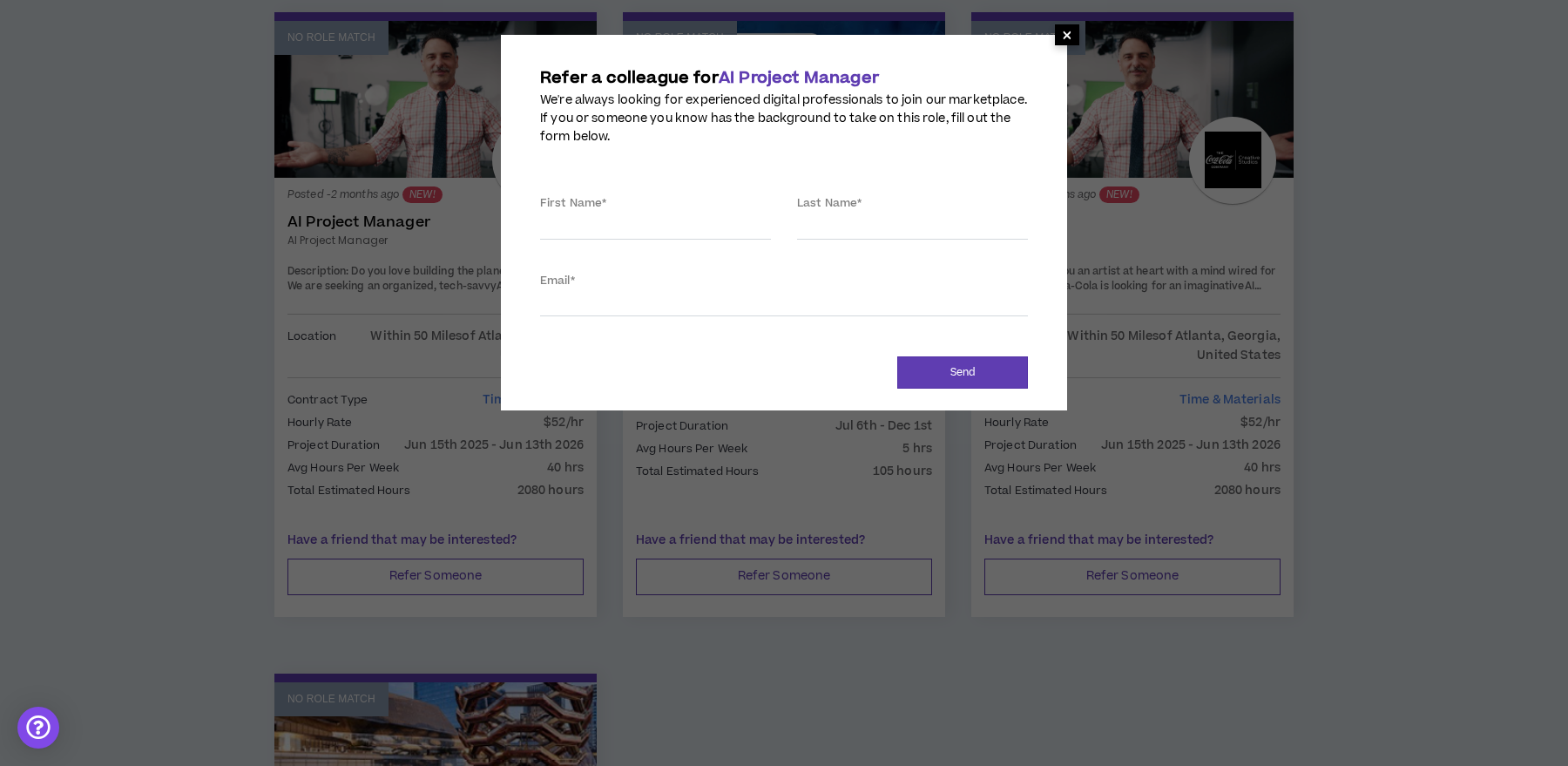 click on "×" at bounding box center [1067, 35] 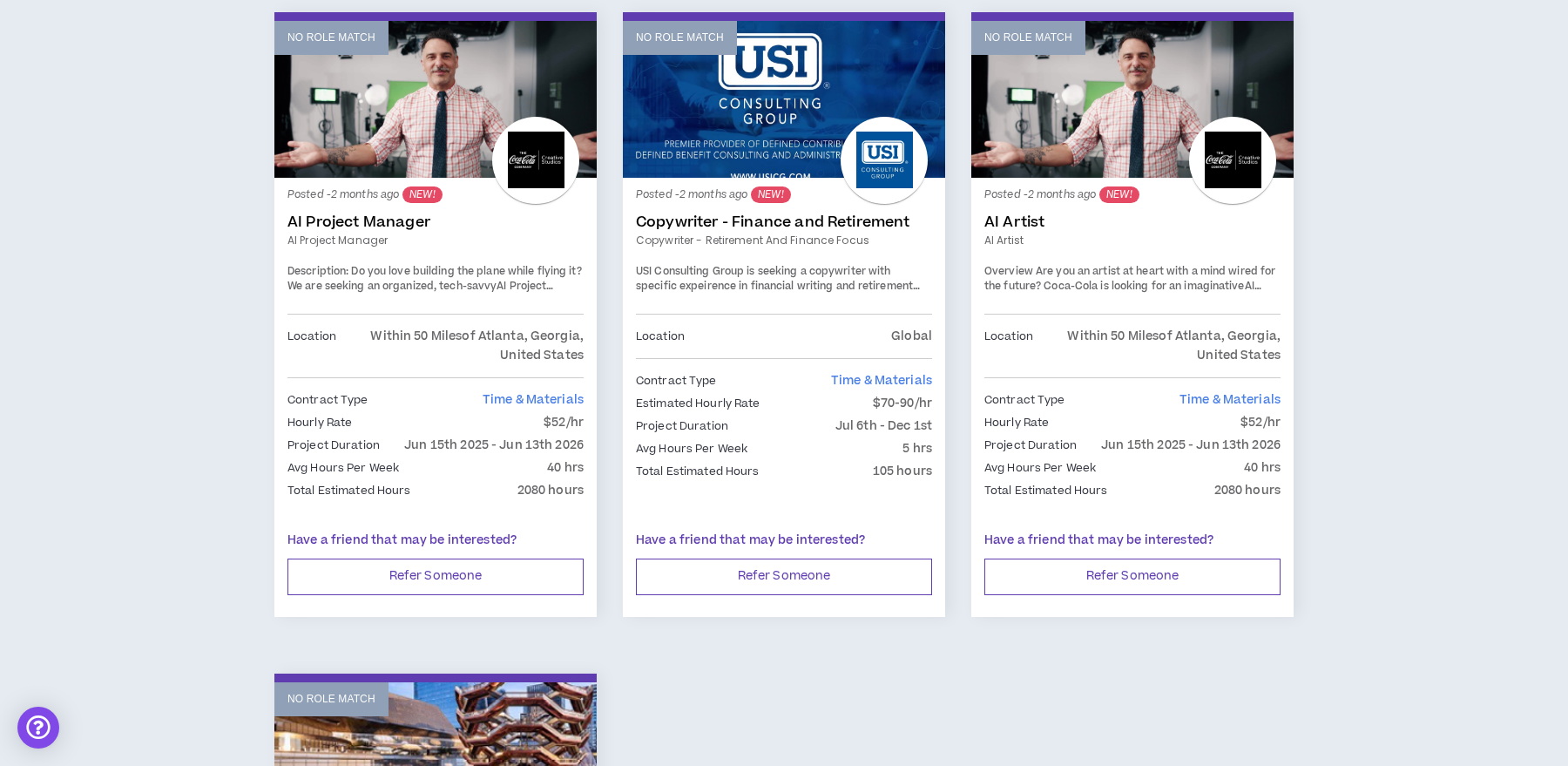 click on "AI Project Manager" at bounding box center [436, 241] 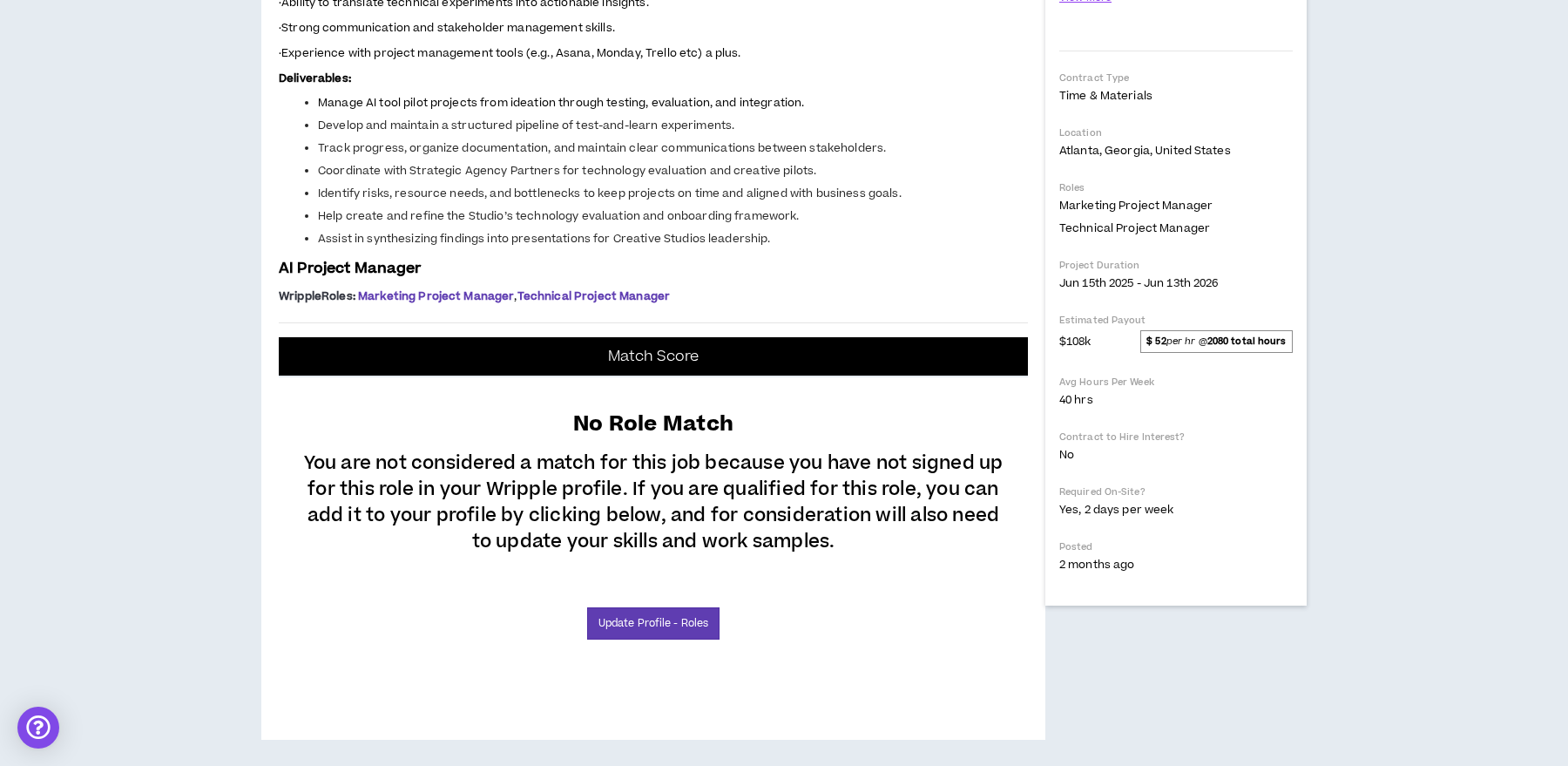 scroll, scrollTop: 904, scrollLeft: 0, axis: vertical 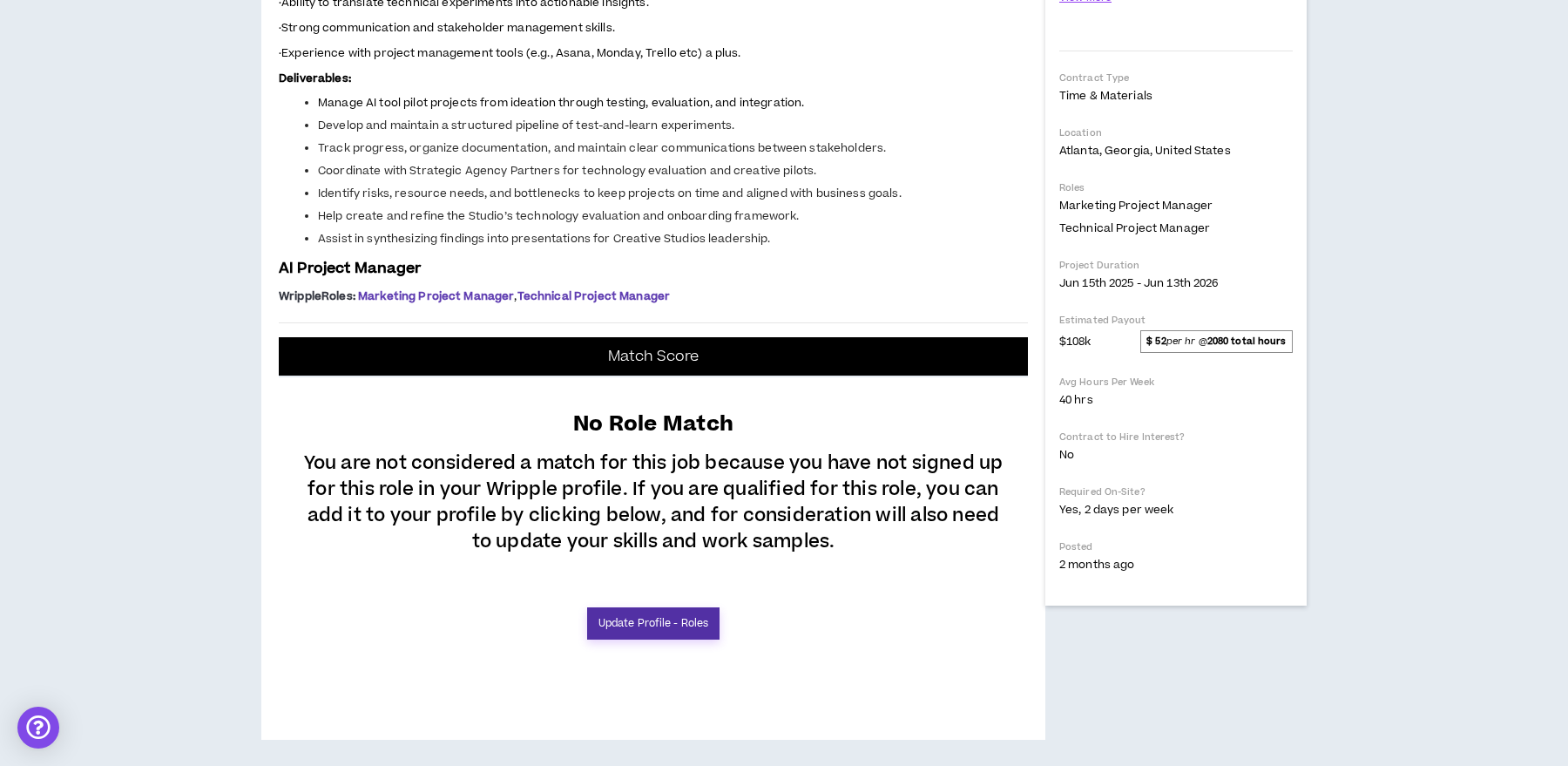 click on "Update Profile - Roles" at bounding box center [653, 623] 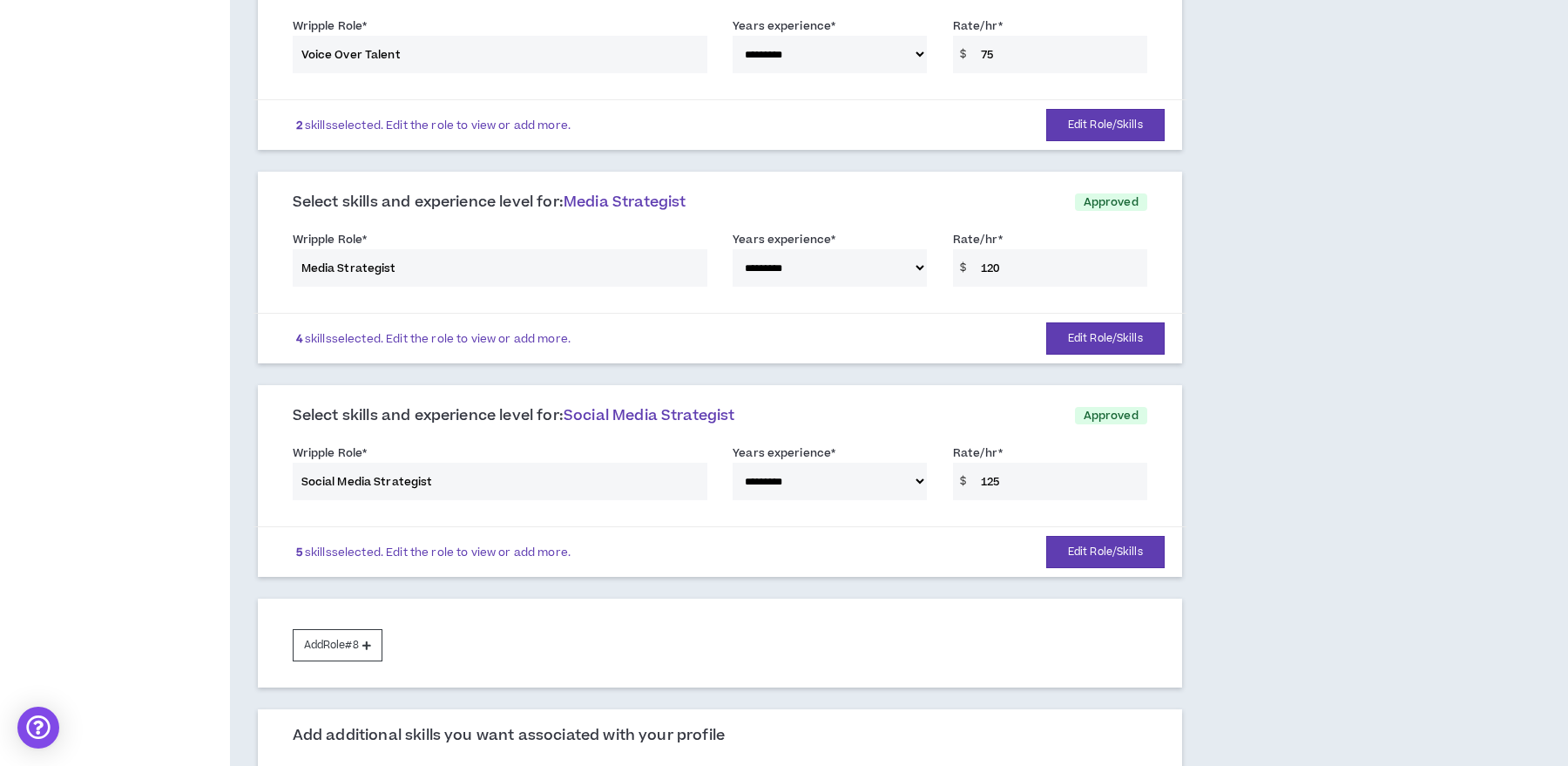 scroll, scrollTop: 1116, scrollLeft: 0, axis: vertical 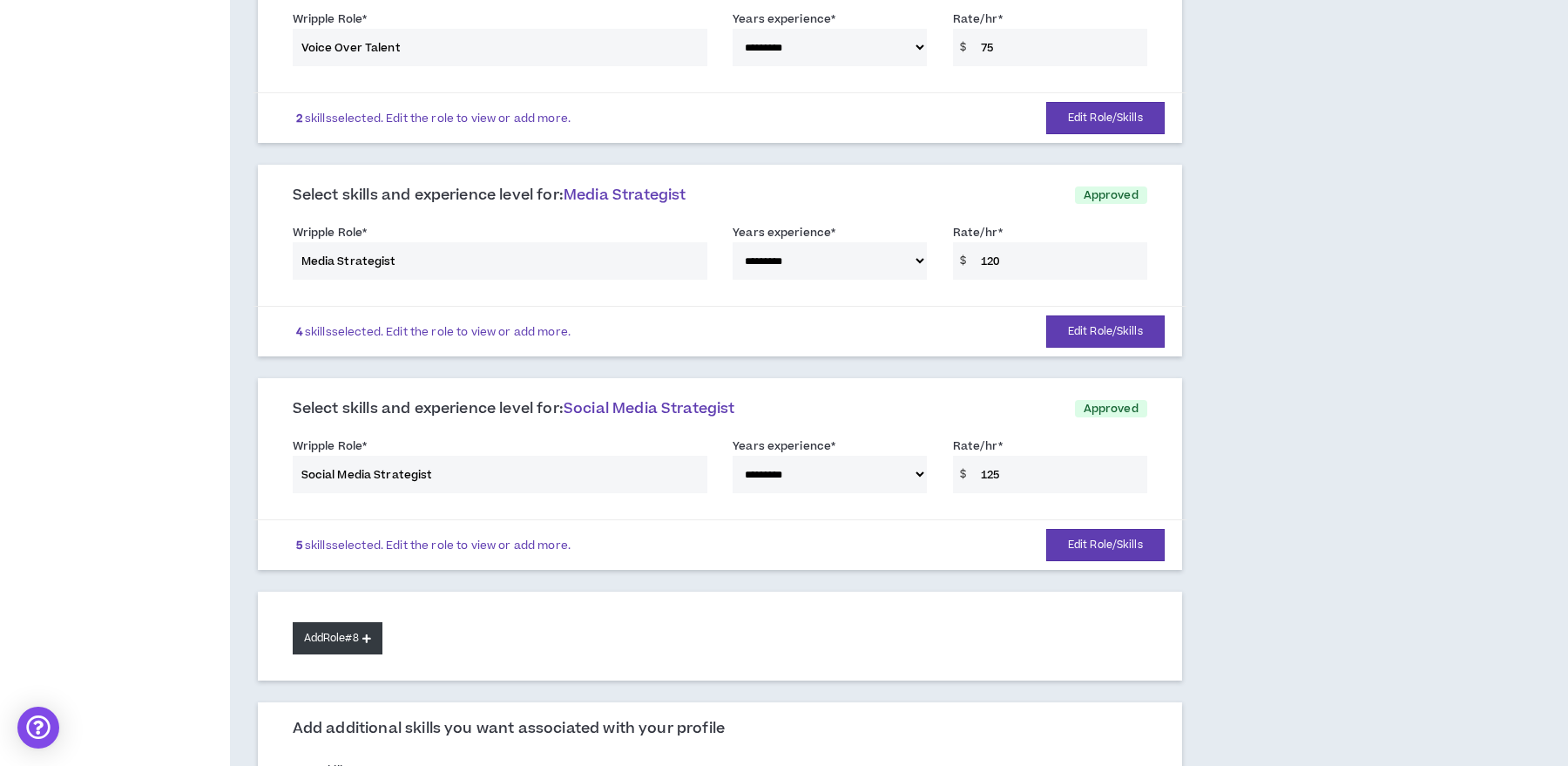 click at bounding box center [367, 638] 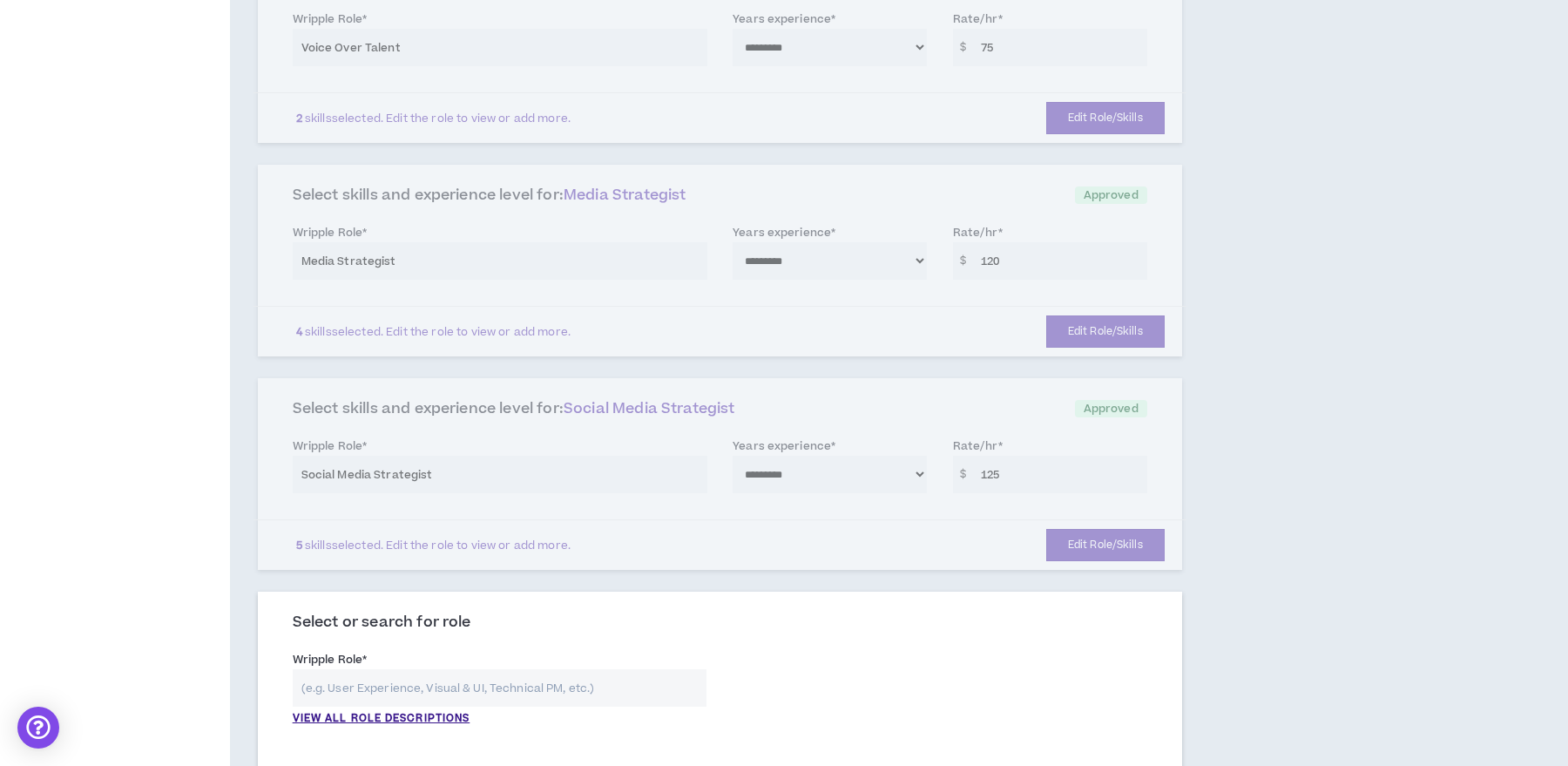 click at bounding box center (500, 688) 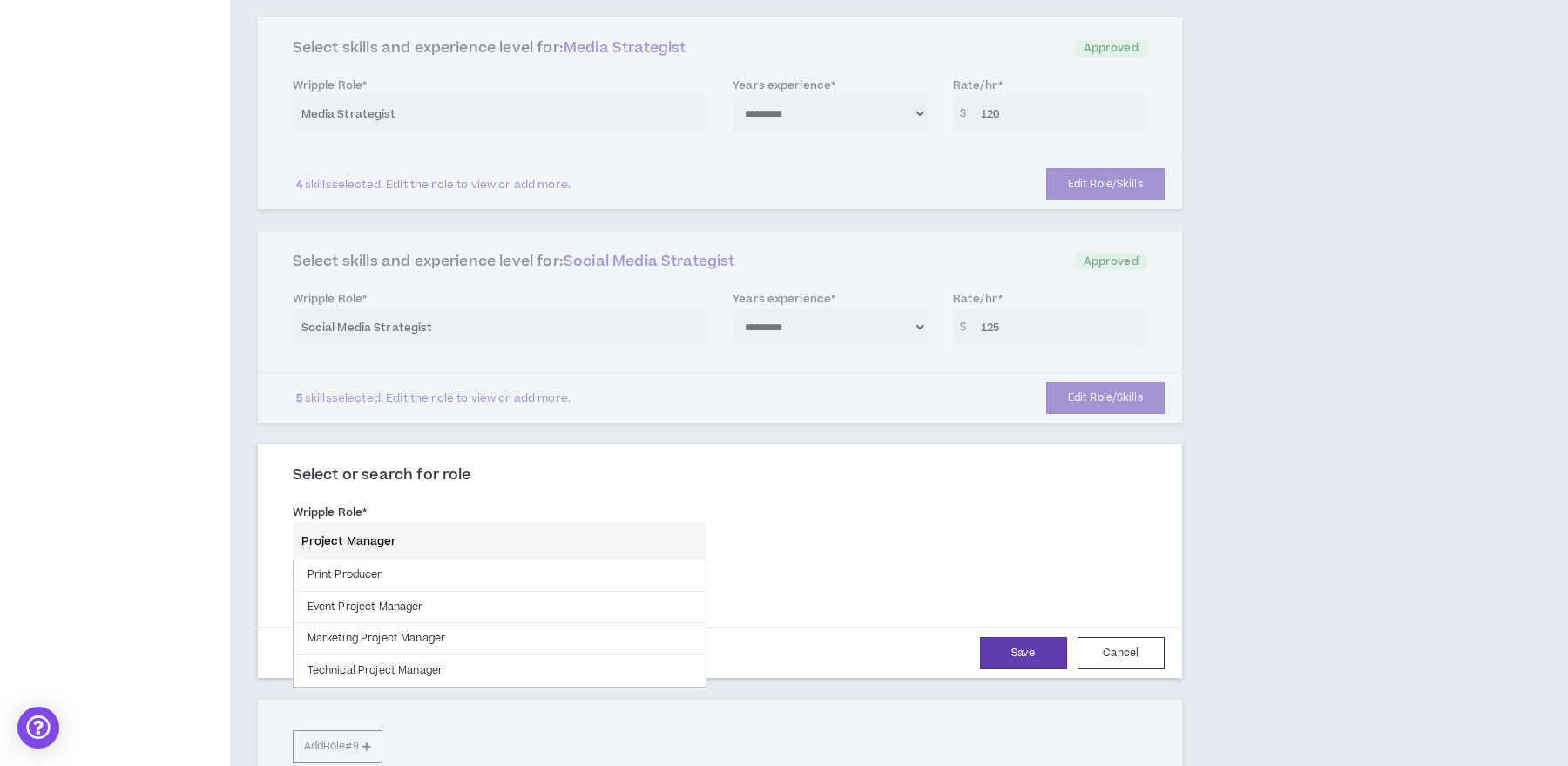 scroll, scrollTop: 1273, scrollLeft: 0, axis: vertical 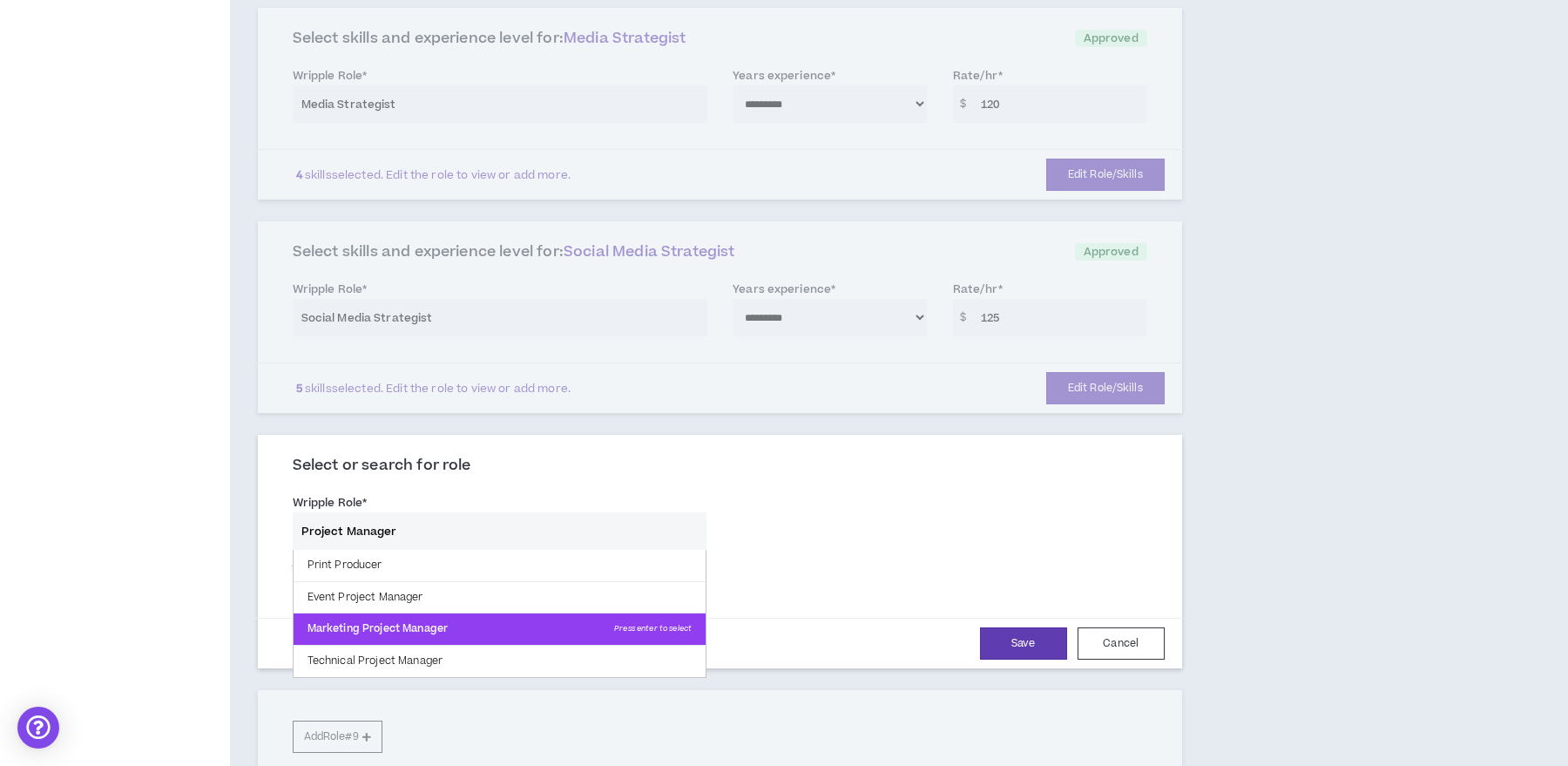 click on "Marketing Project Manager Press enter to select" at bounding box center [500, 629] 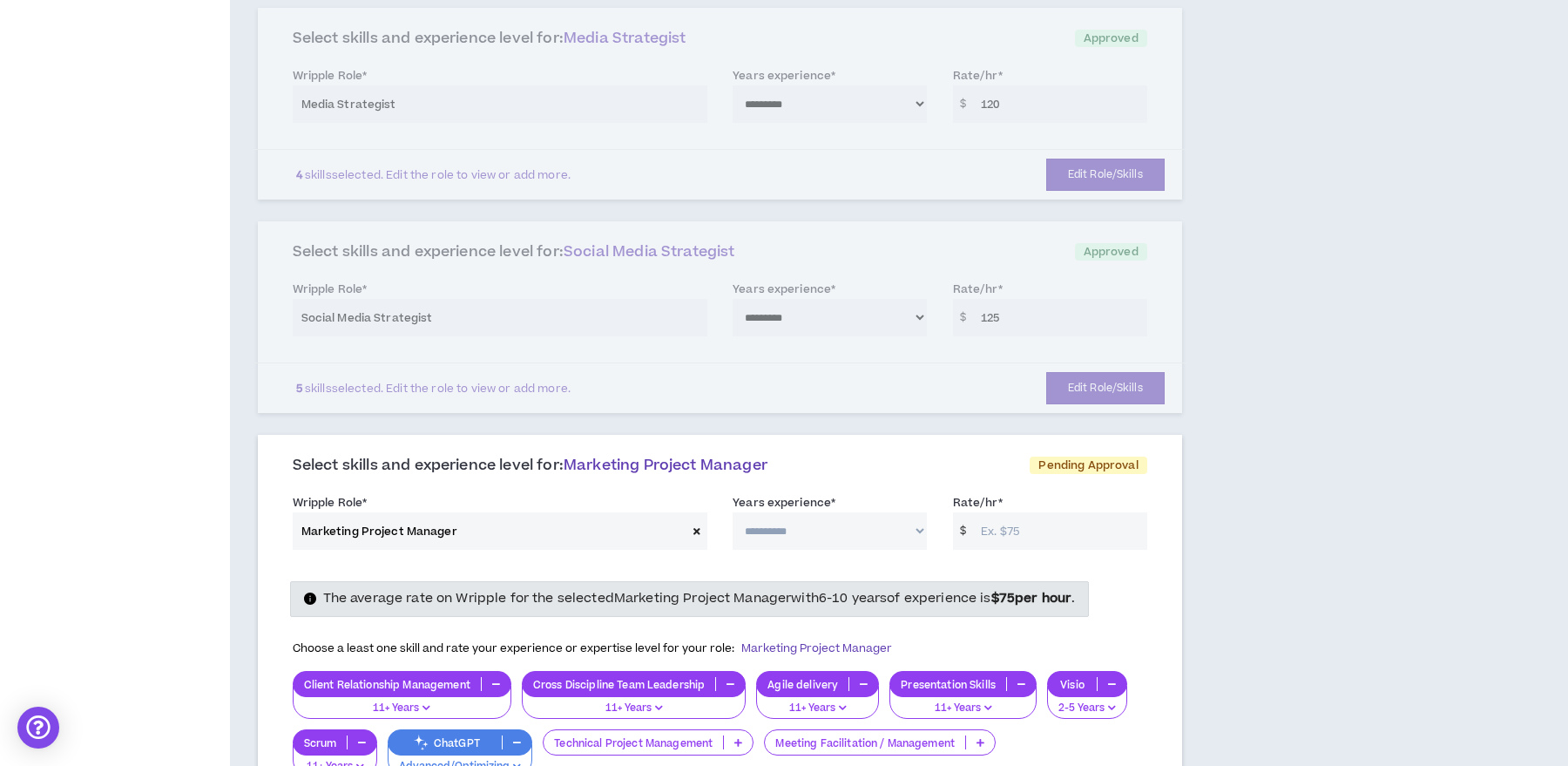click on "**********" at bounding box center (829, 531) 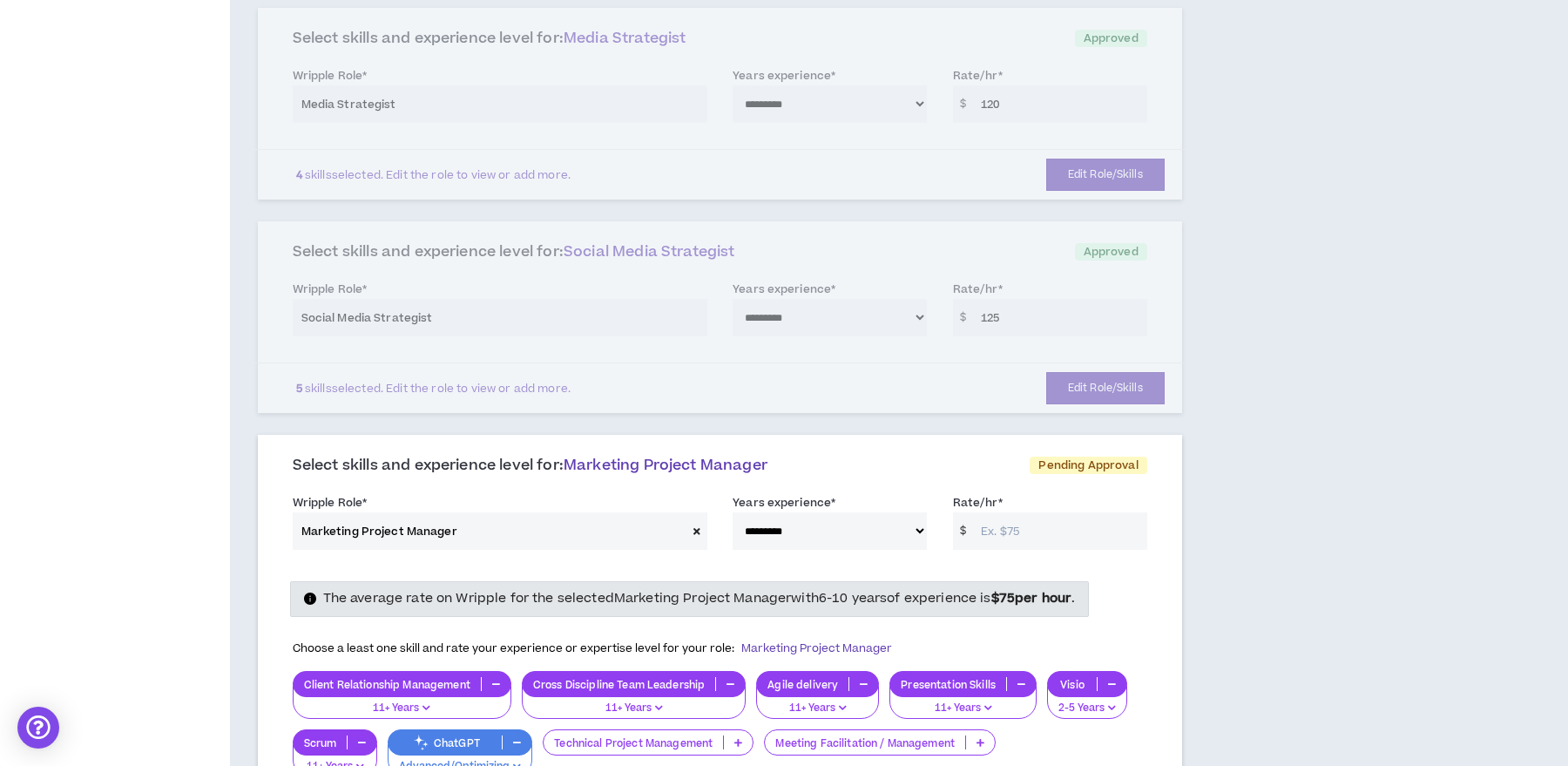 click on "Rate/hr  *" at bounding box center (1059, 531) 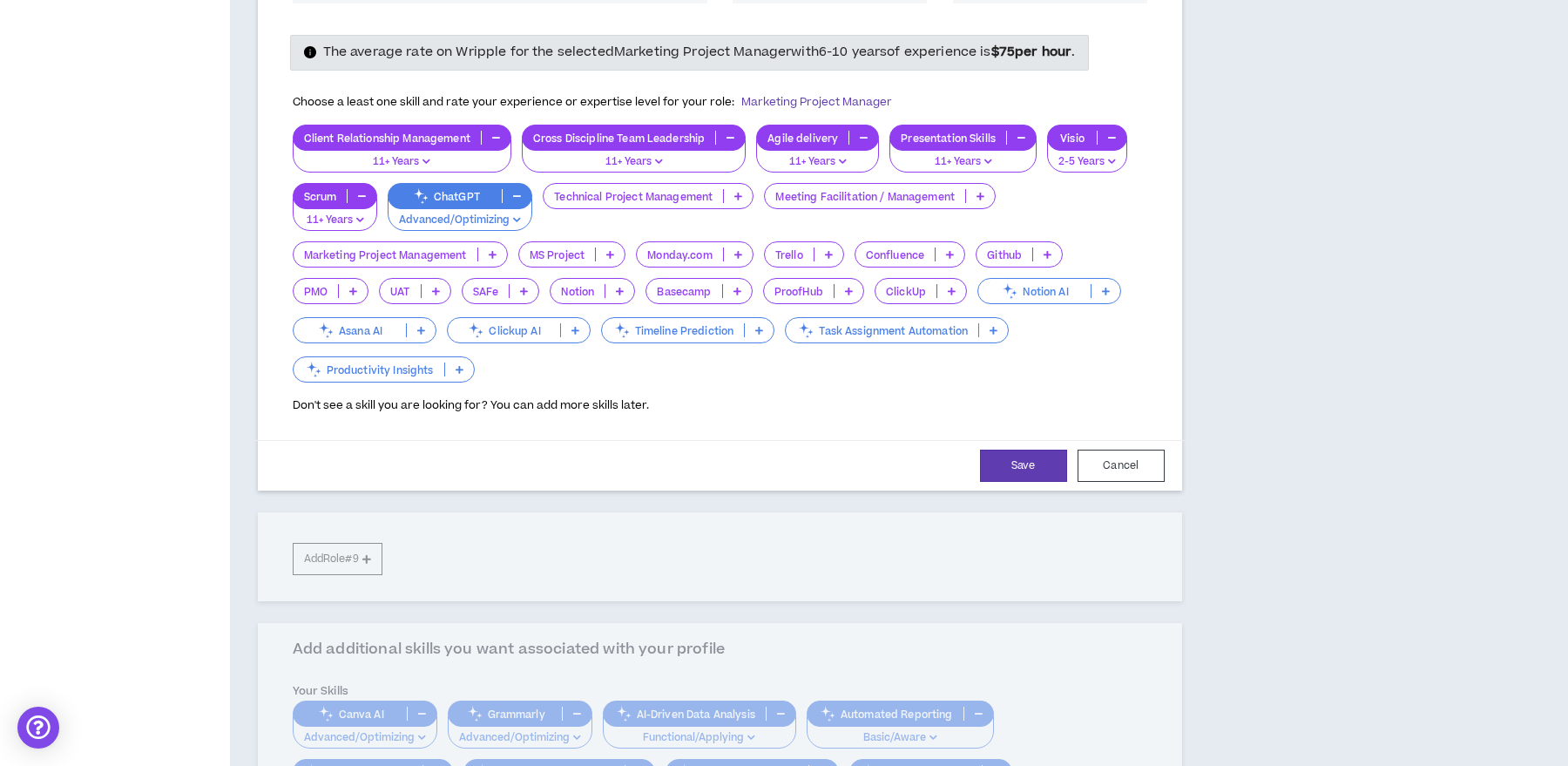 scroll, scrollTop: 1854, scrollLeft: 0, axis: vertical 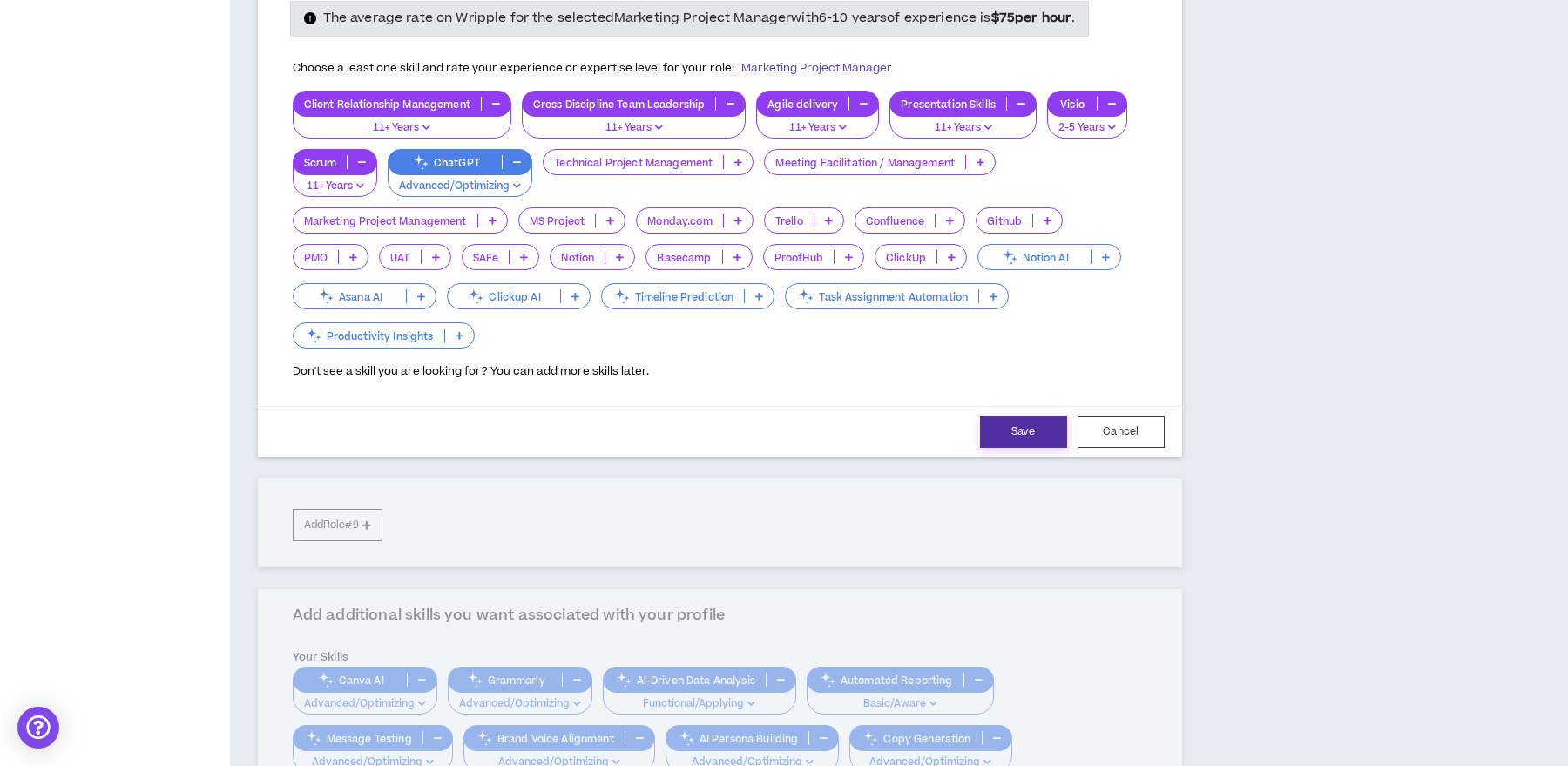 type on "75" 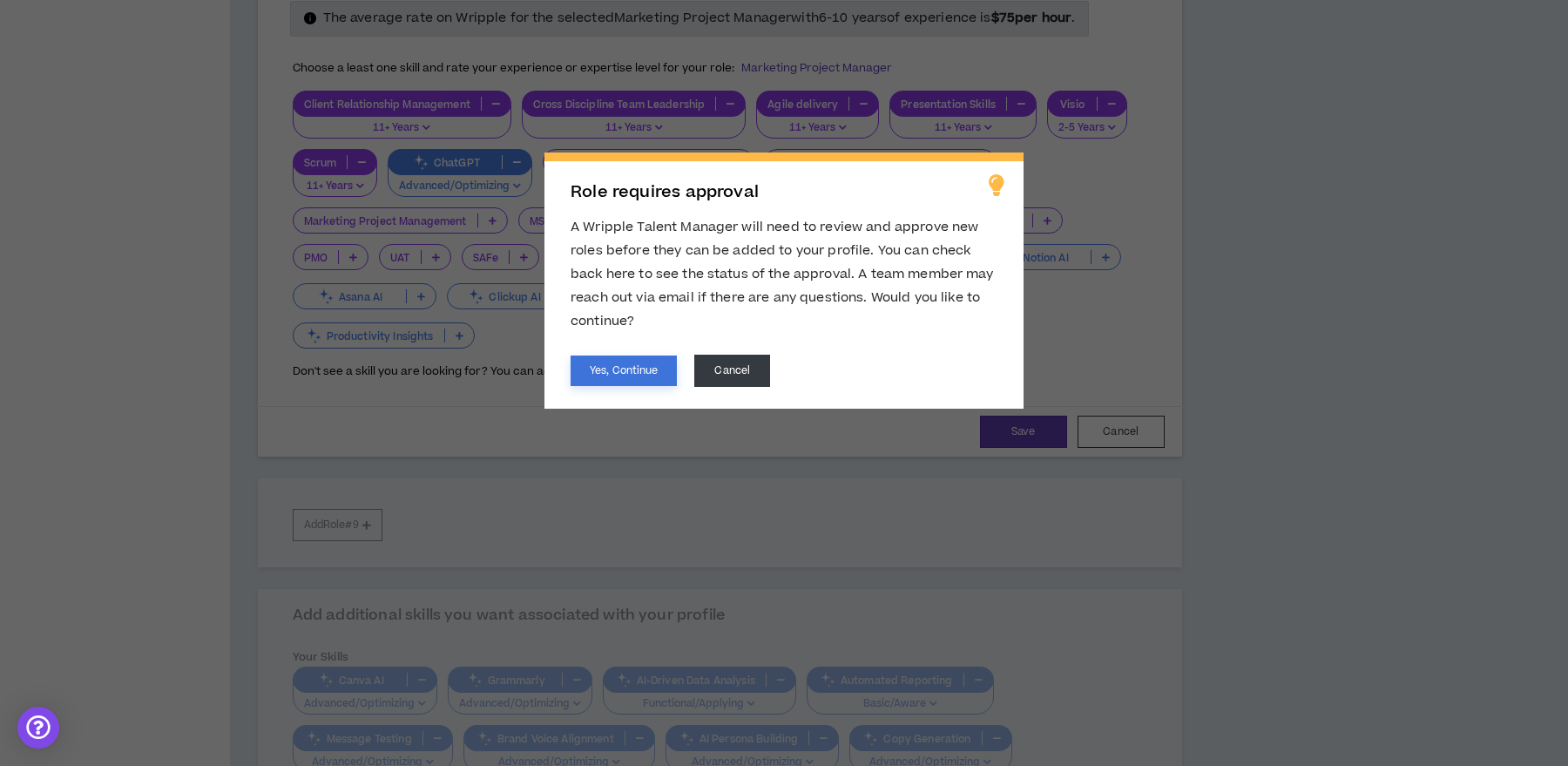 click on "Yes, Continue" at bounding box center (624, 370) 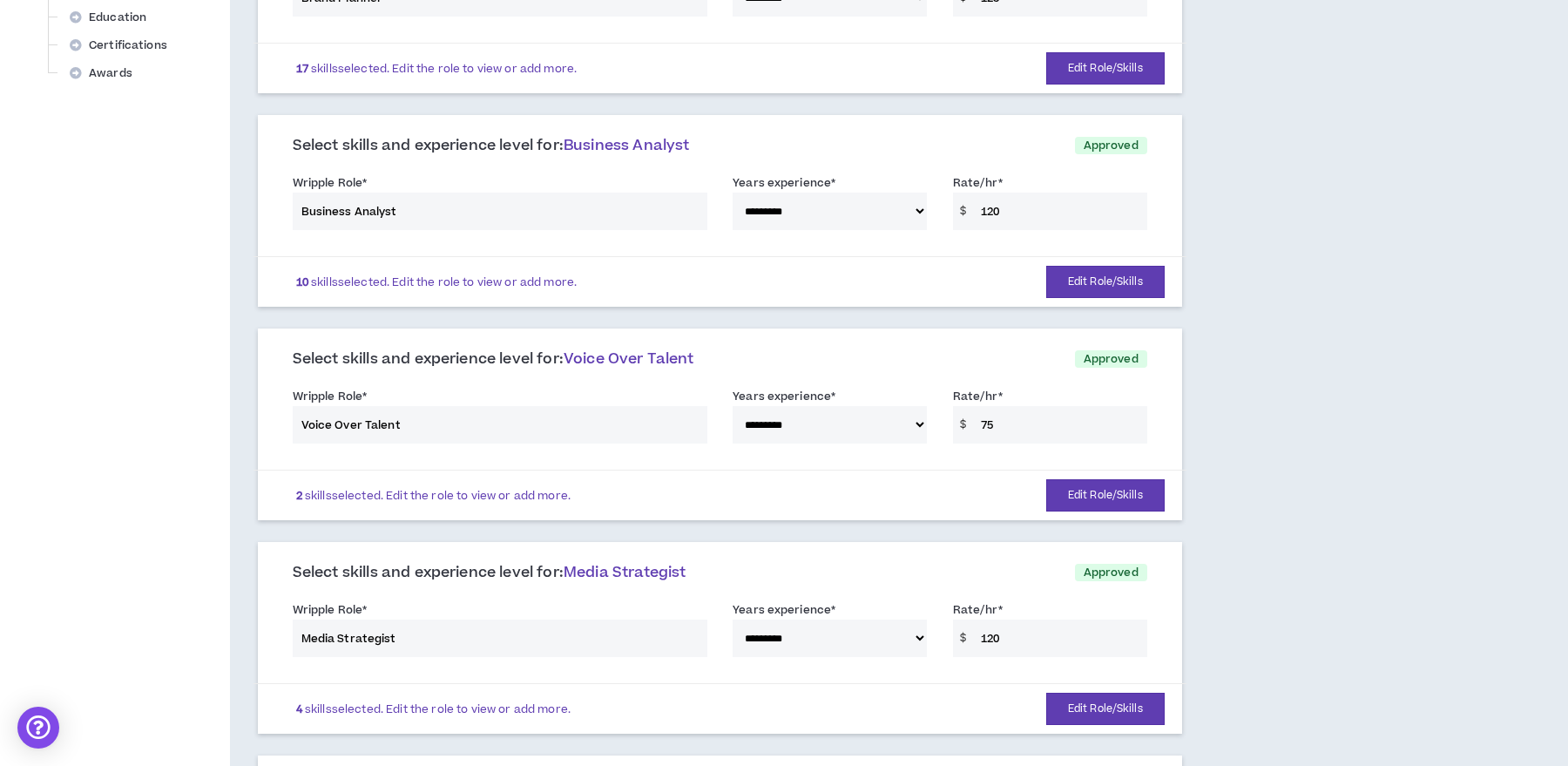 scroll, scrollTop: 0, scrollLeft: 0, axis: both 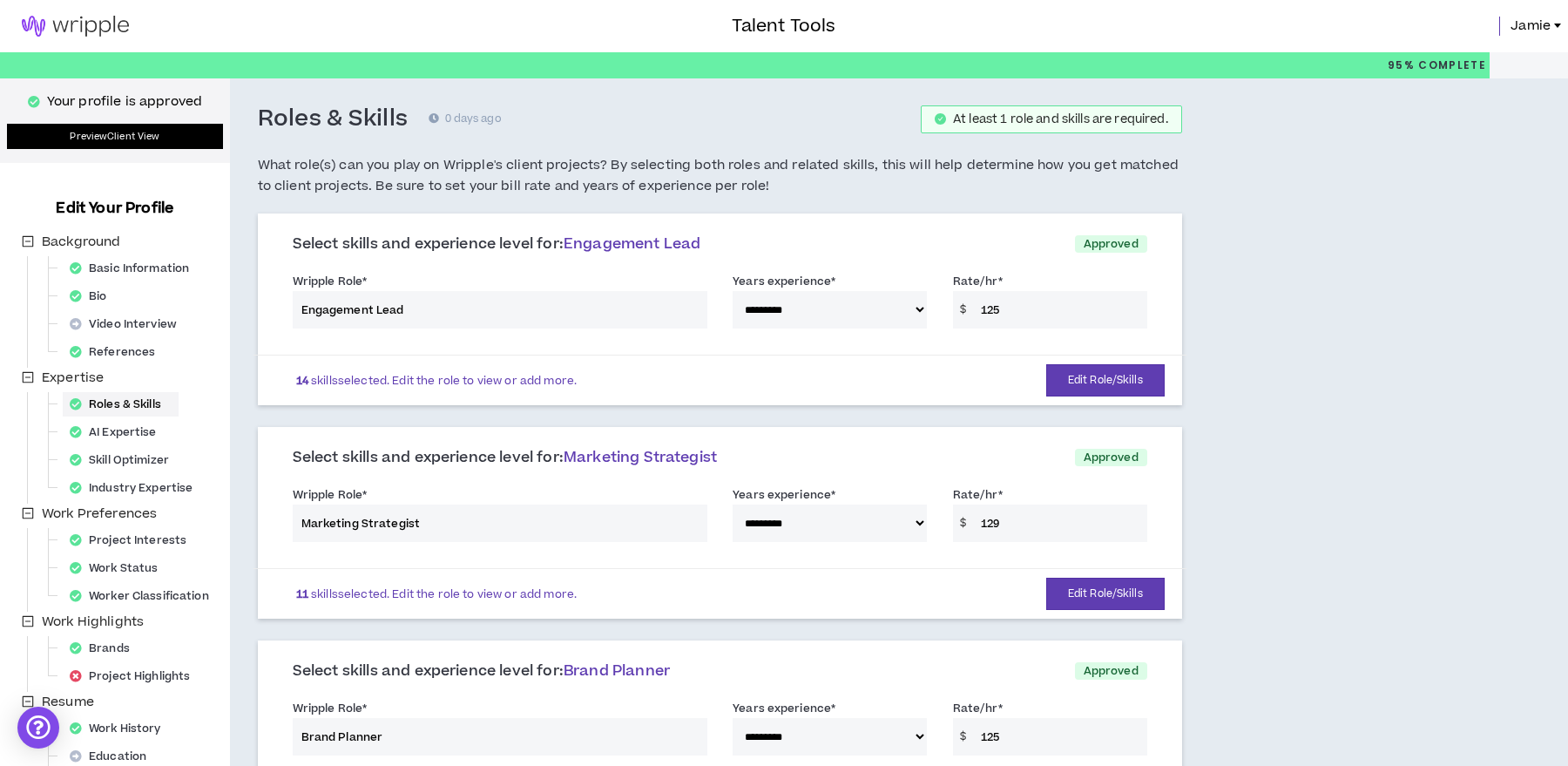 click on "Preview   Client View" at bounding box center [115, 136] 